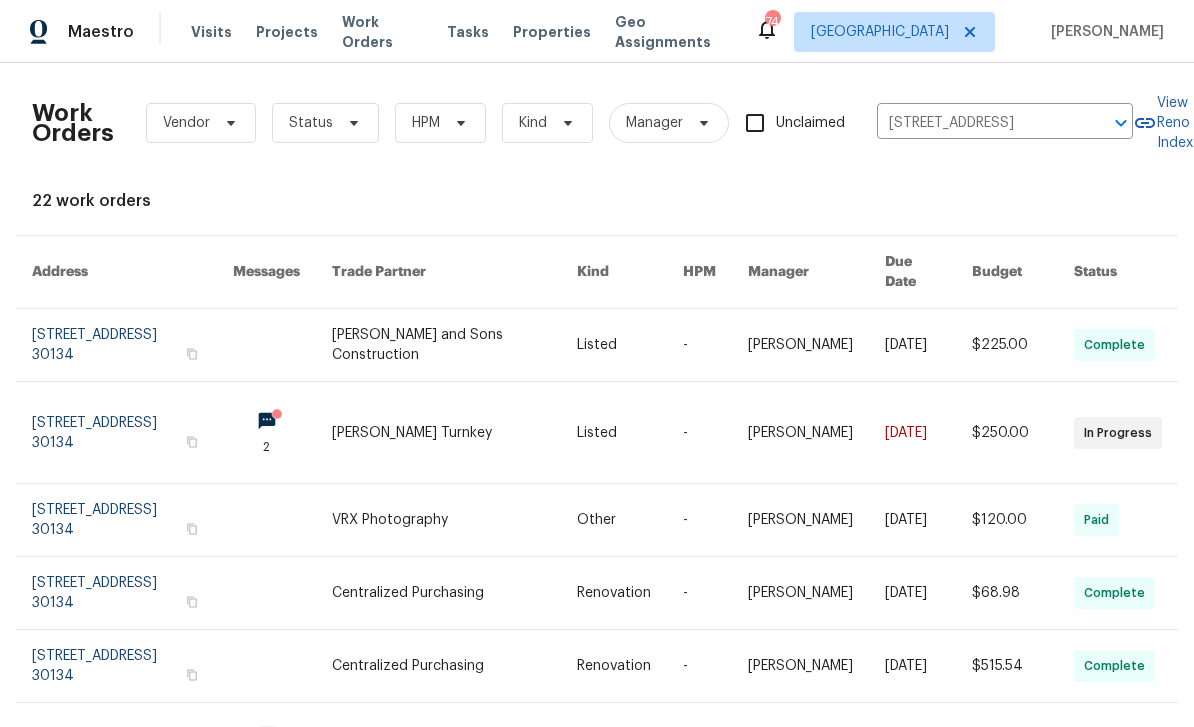 scroll, scrollTop: 0, scrollLeft: 0, axis: both 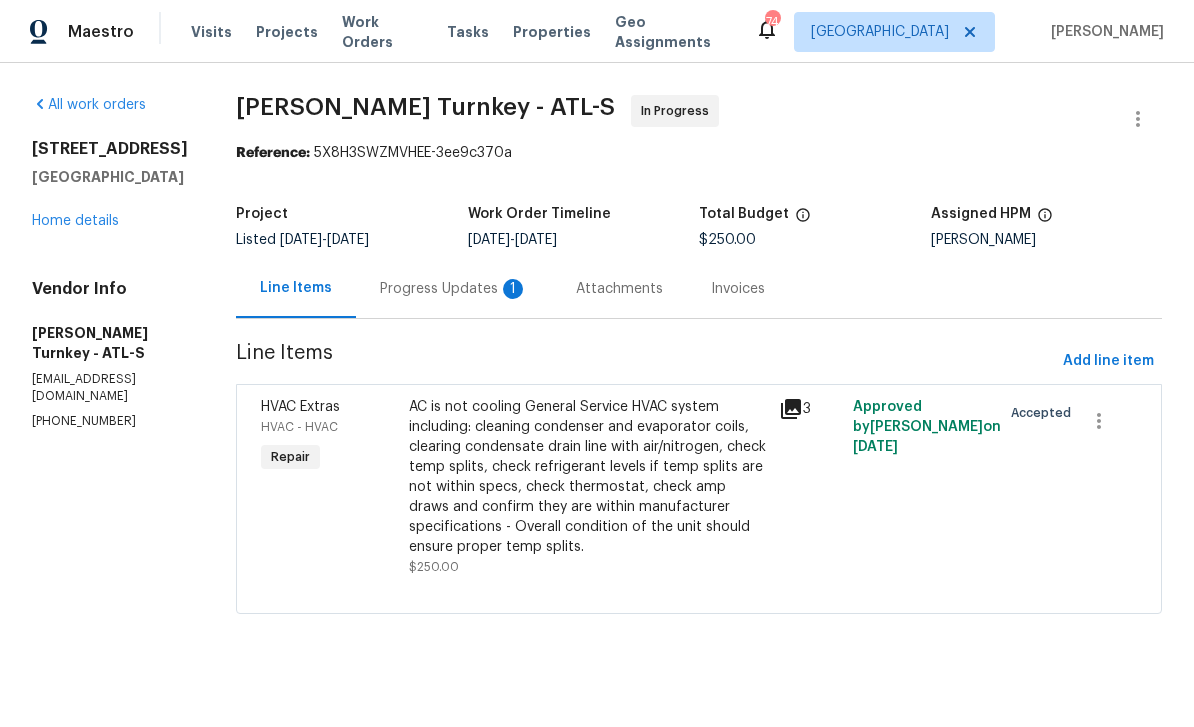 click 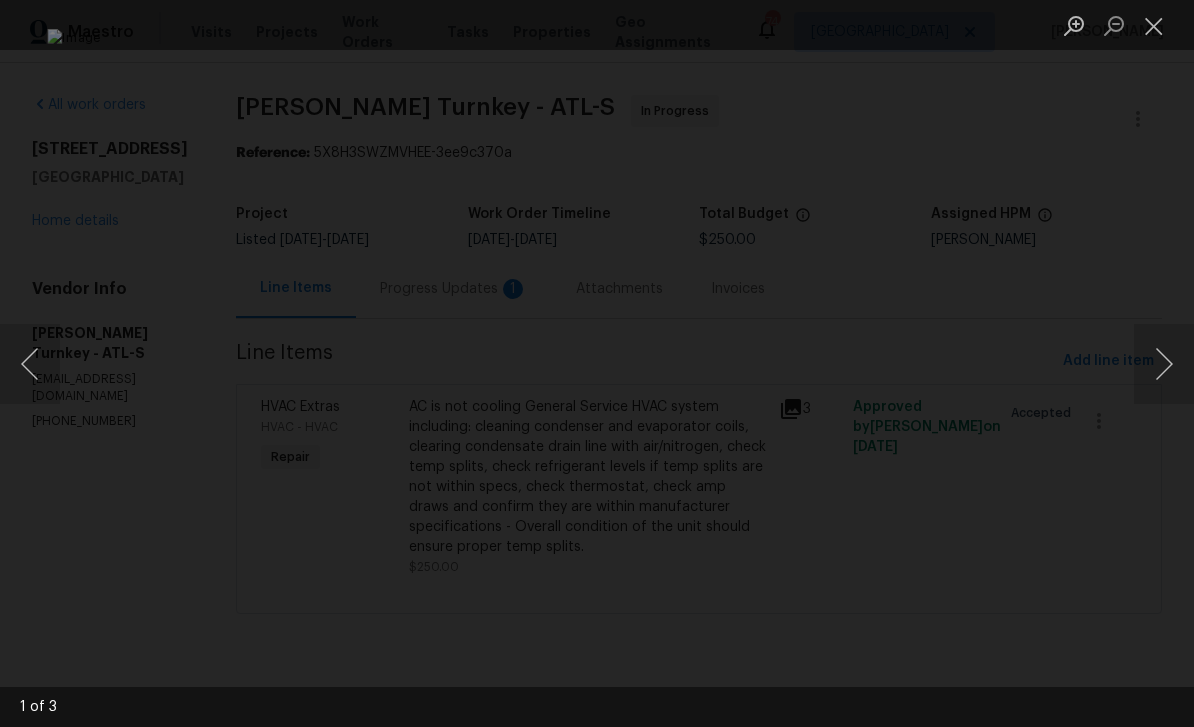 click at bounding box center (1164, 364) 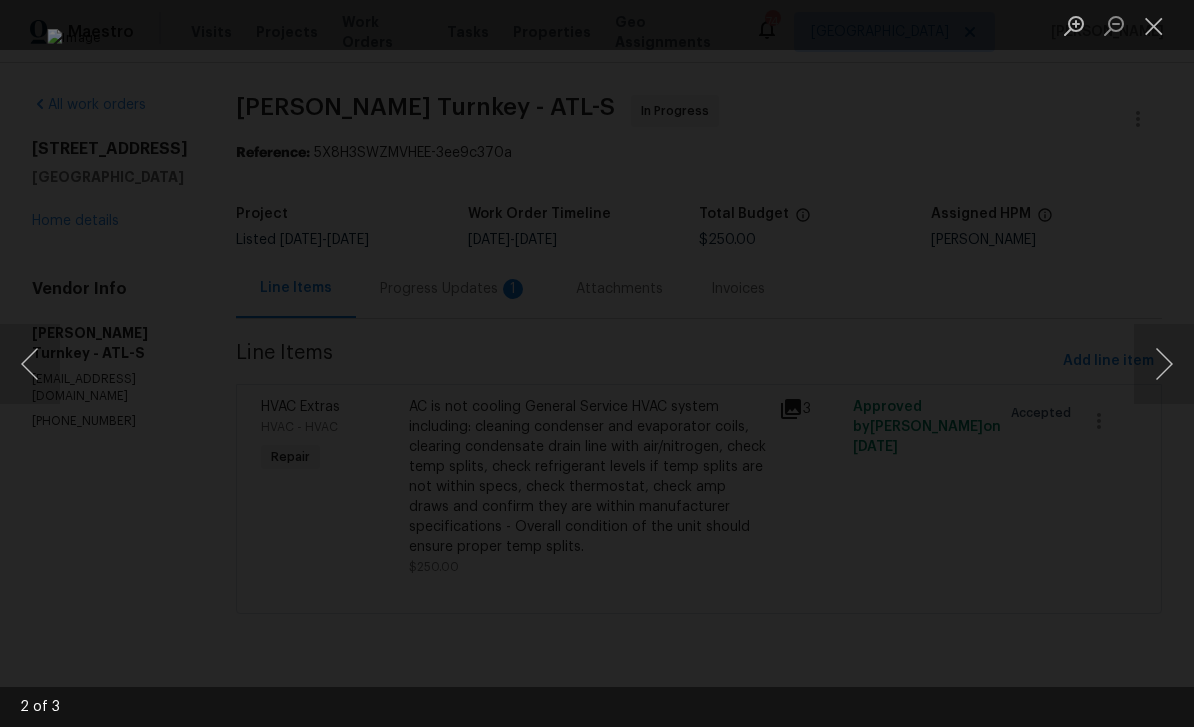 click at bounding box center [1164, 364] 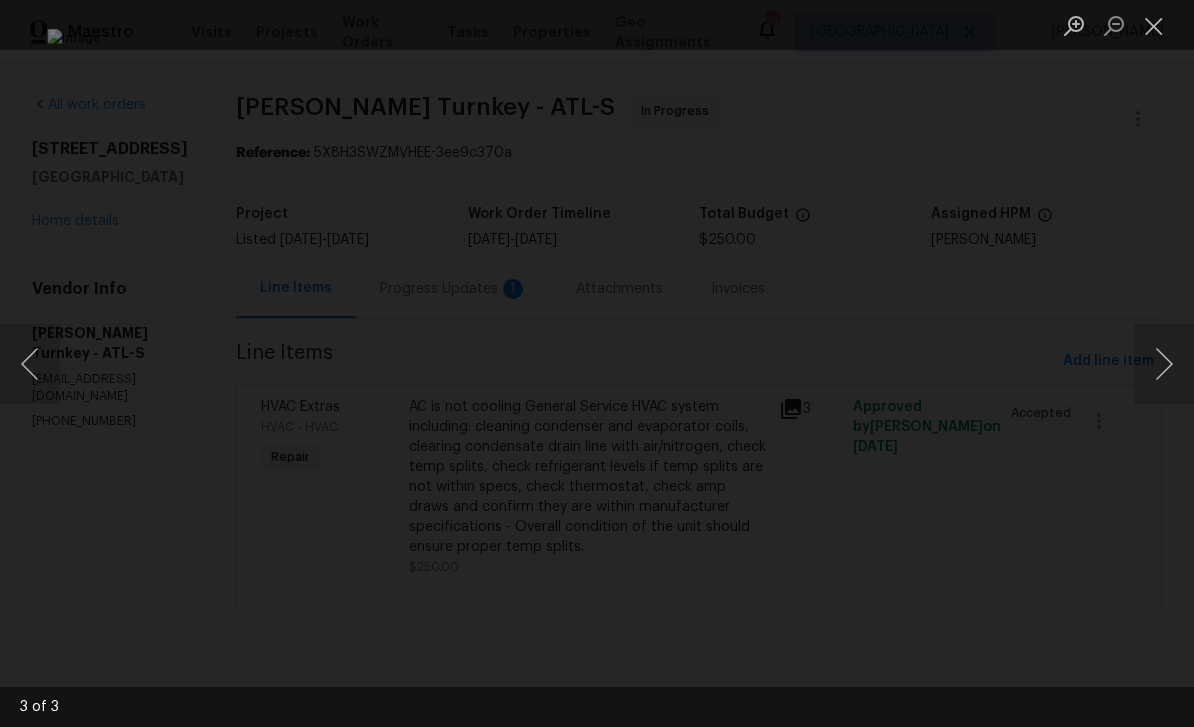 click at bounding box center (1164, 364) 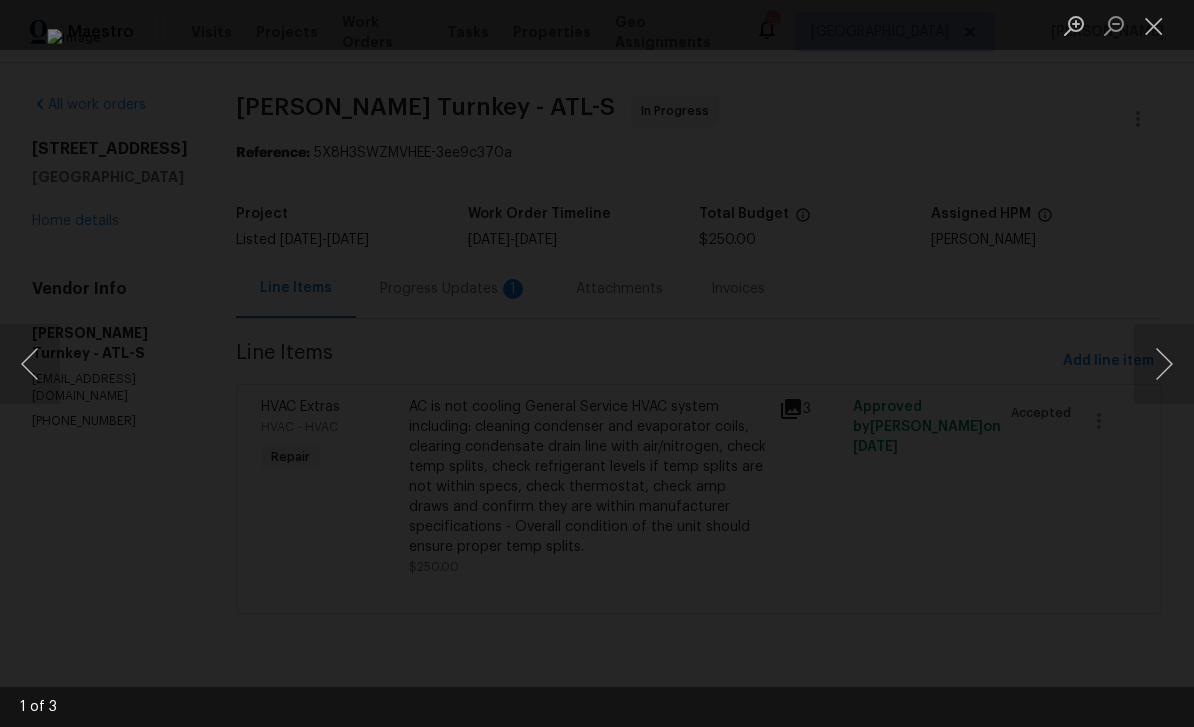 click at bounding box center [1164, 364] 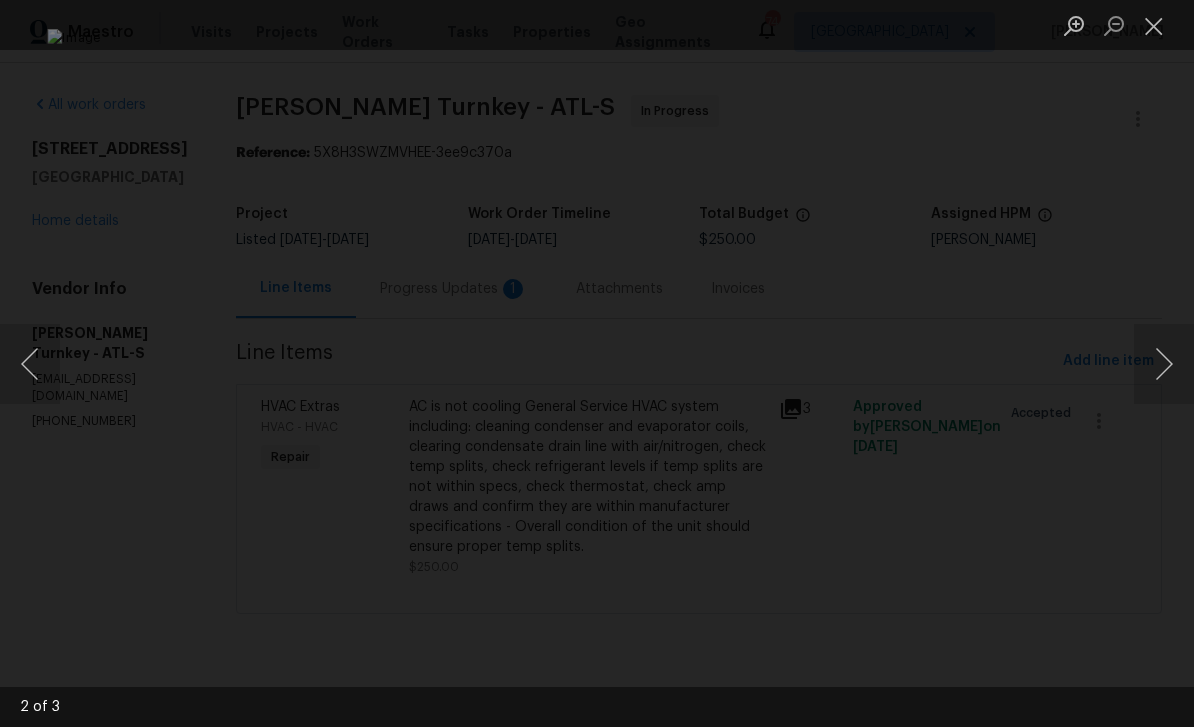 click at bounding box center (1154, 25) 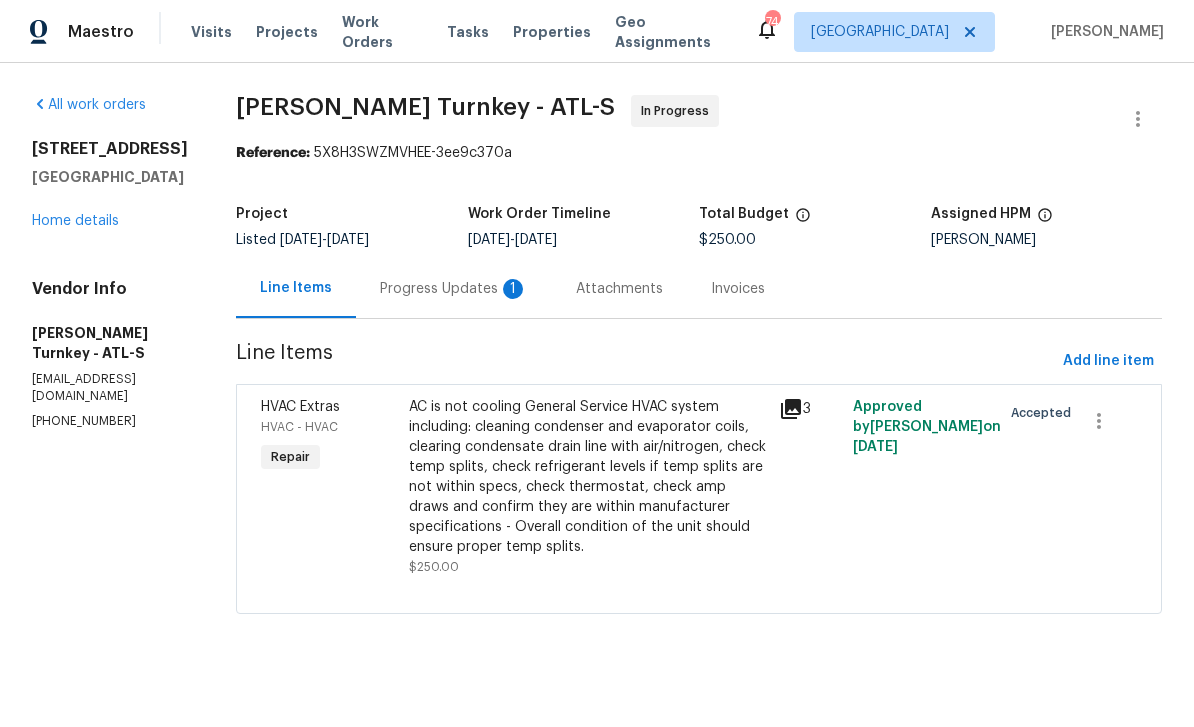 click on "Work Orders" at bounding box center (382, 32) 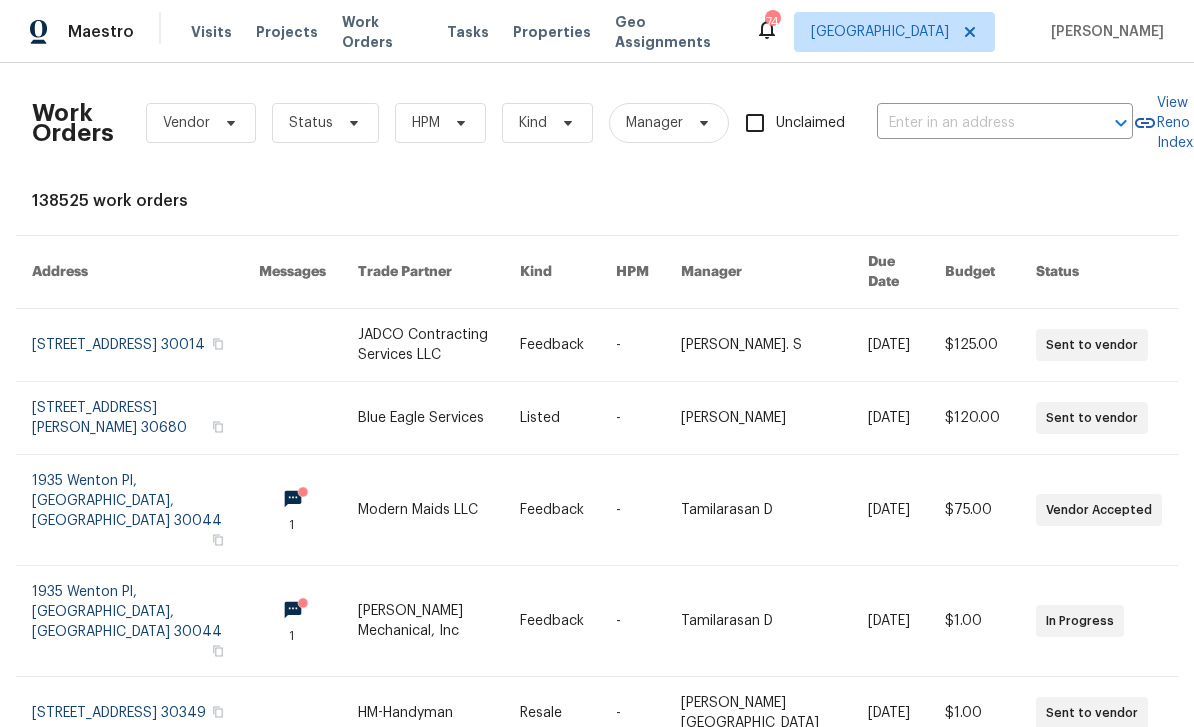 click at bounding box center [977, 123] 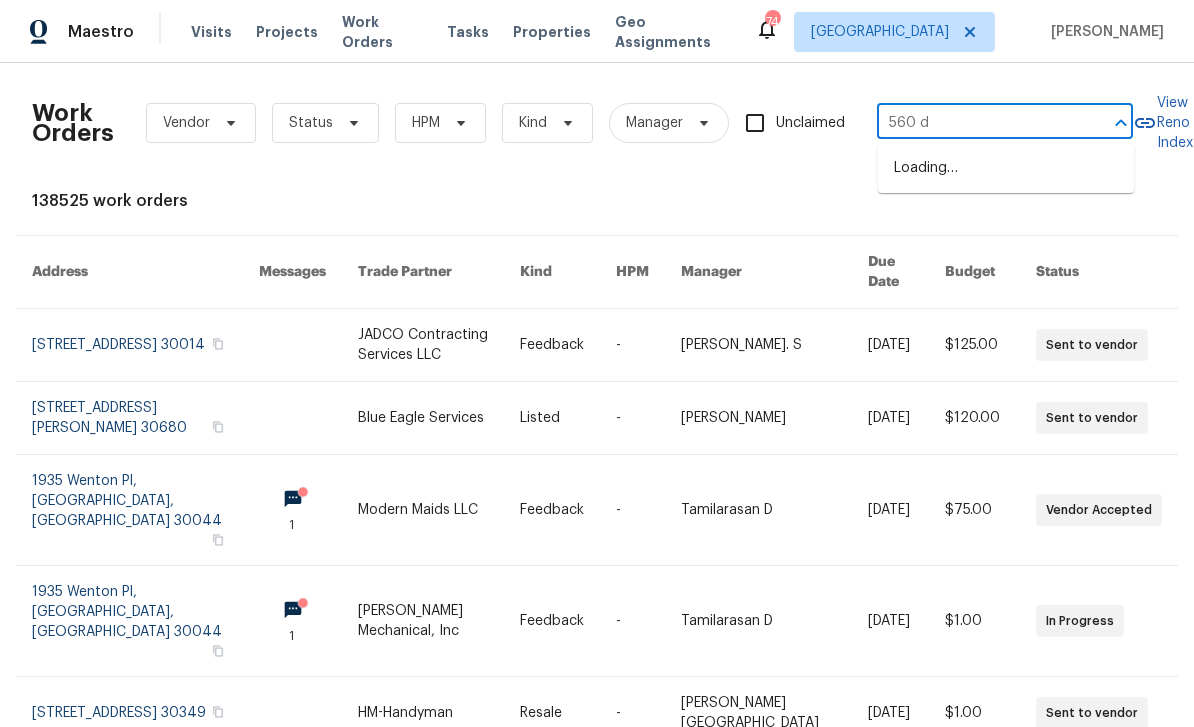 type on "560 du" 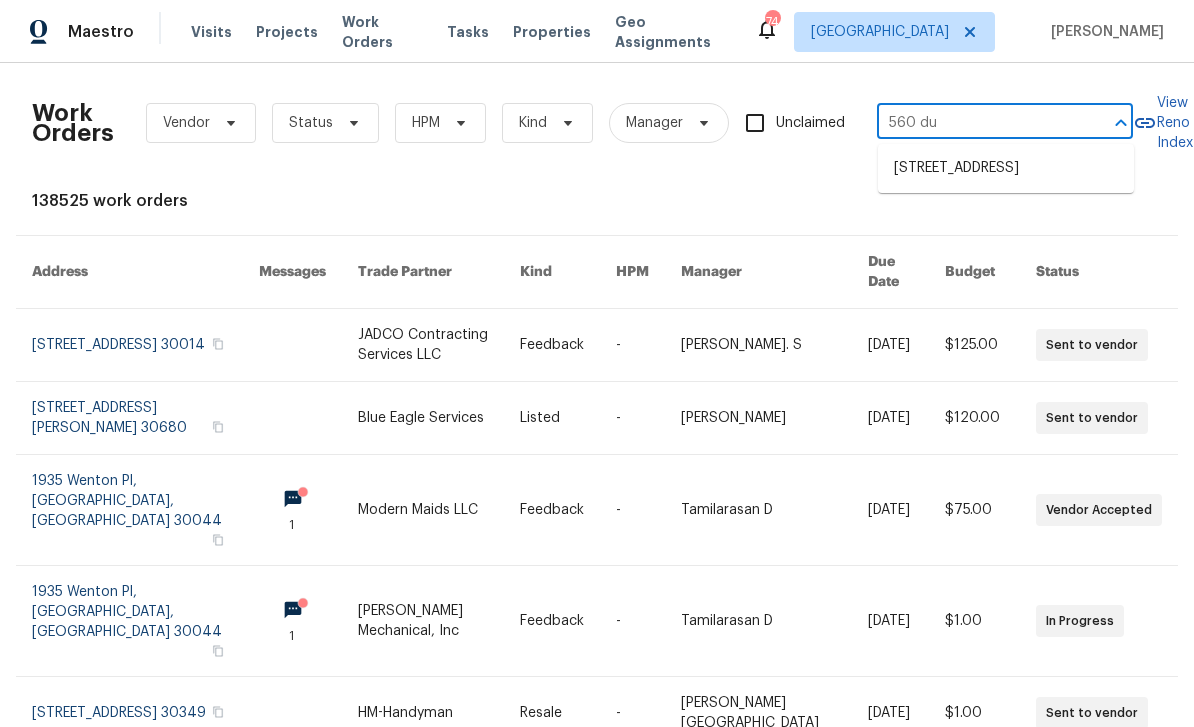 click on "560 Dutch Valley Rd NE Unit 2301, Atlanta, GA 30324" at bounding box center (1006, 168) 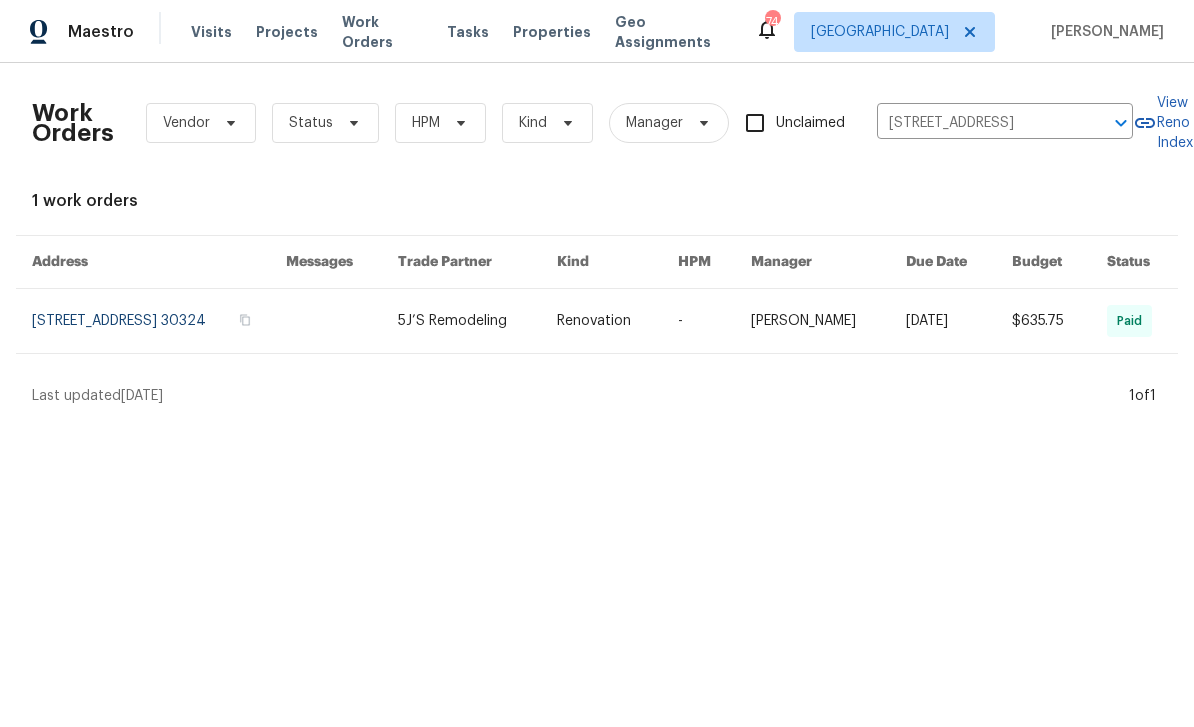 click at bounding box center [159, 321] 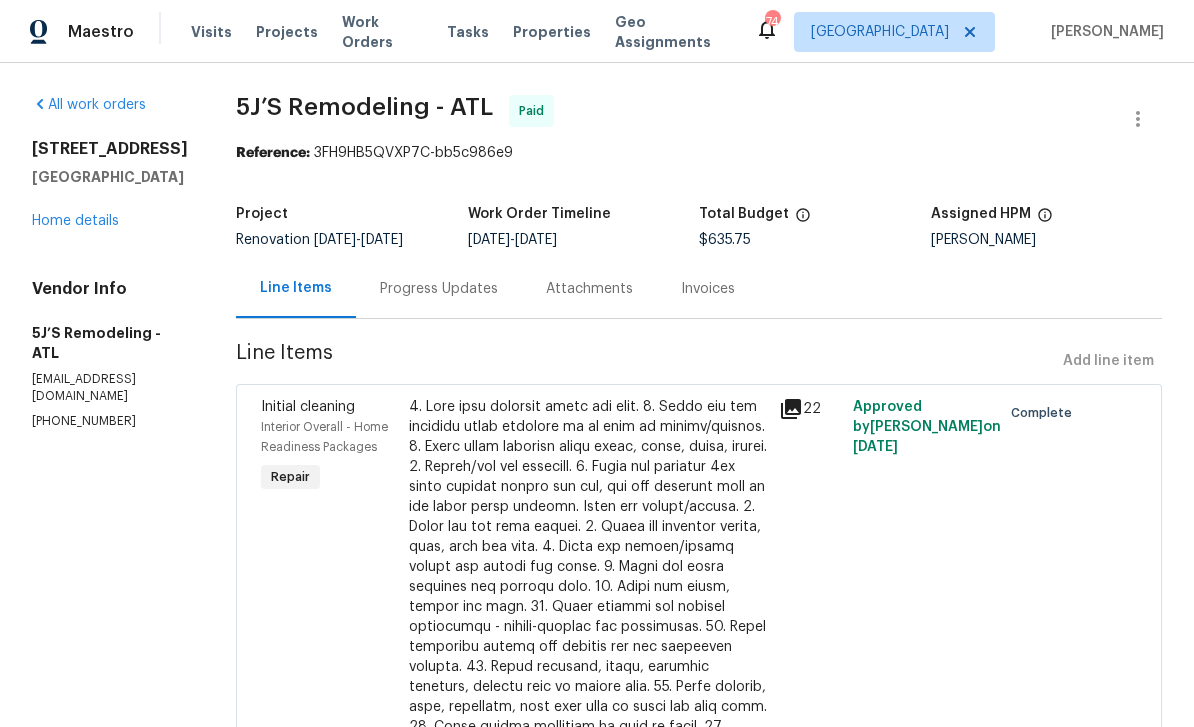 click on "Home details" at bounding box center (75, 221) 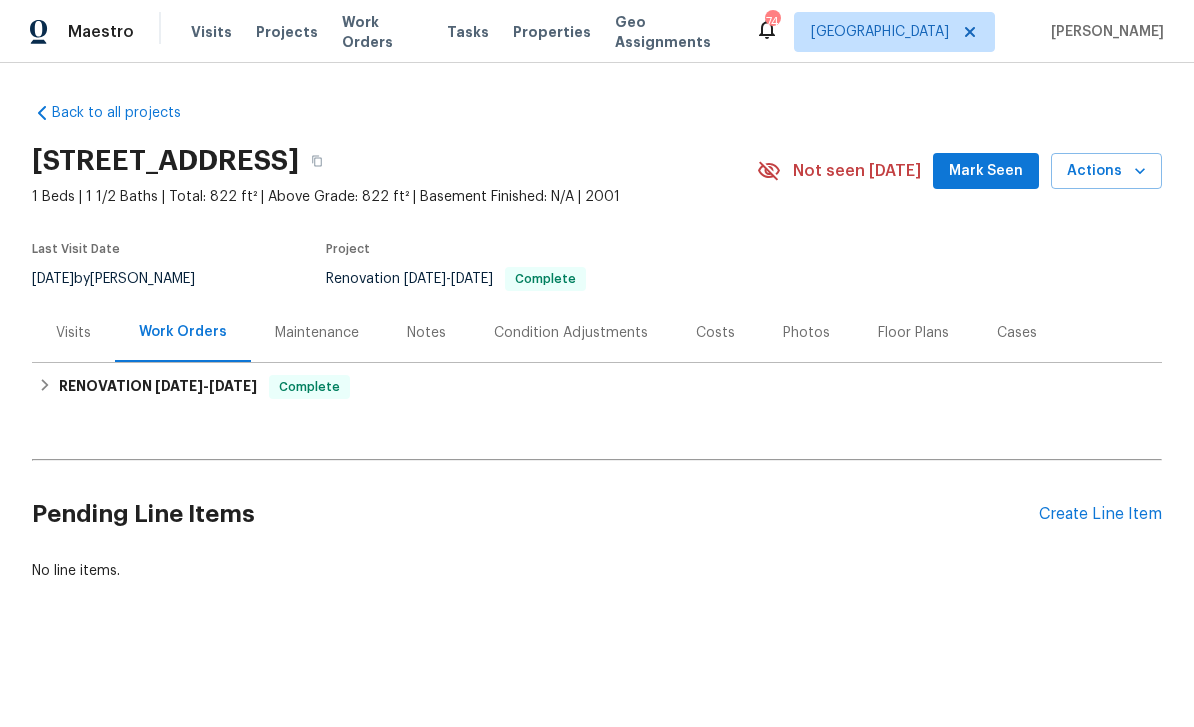 click on "Create Line Item" at bounding box center (1100, 514) 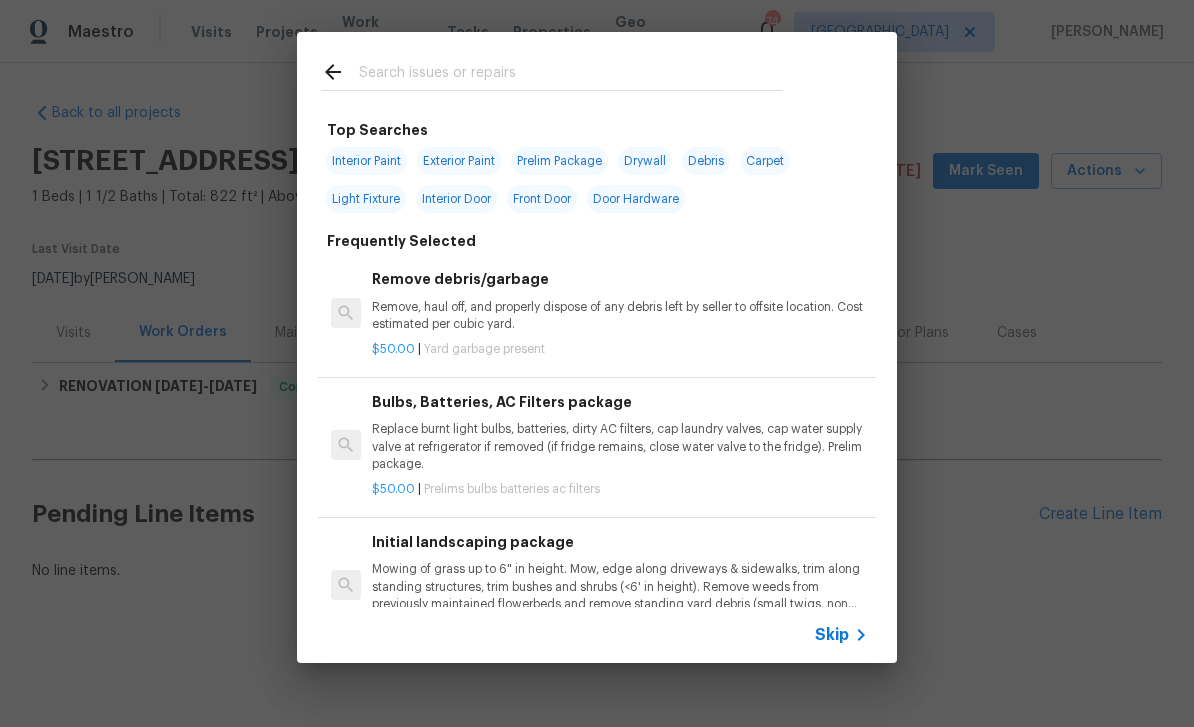 click at bounding box center (571, 75) 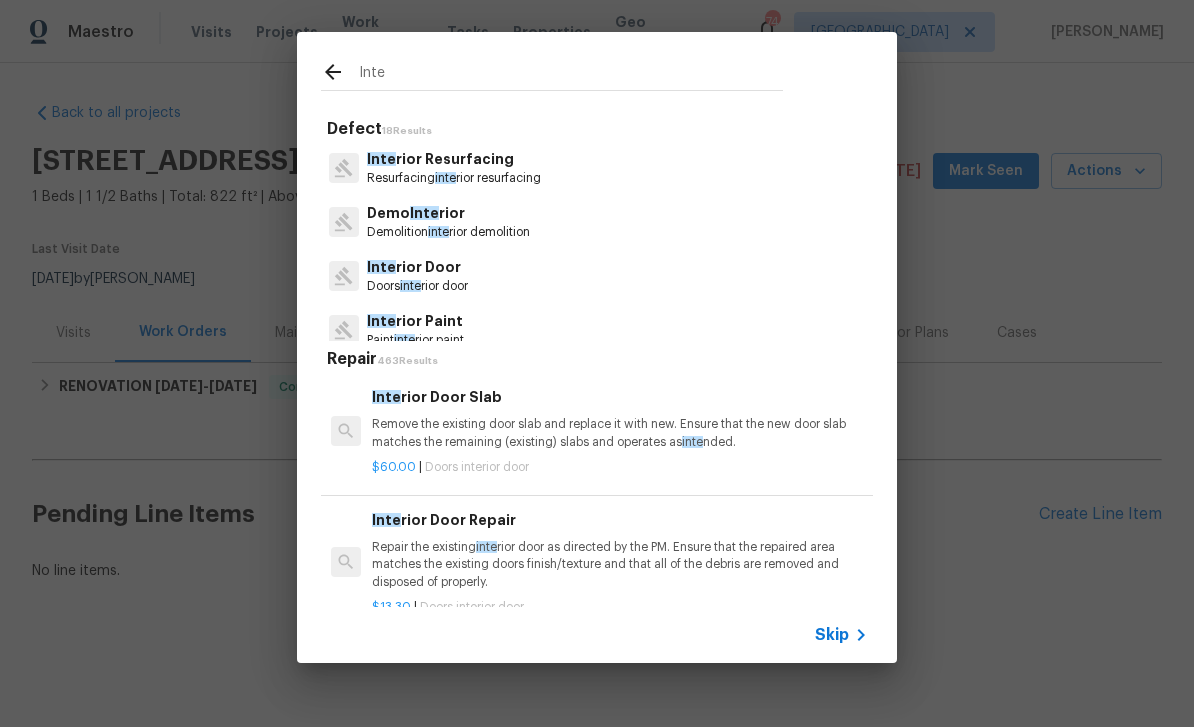 type on "Inte" 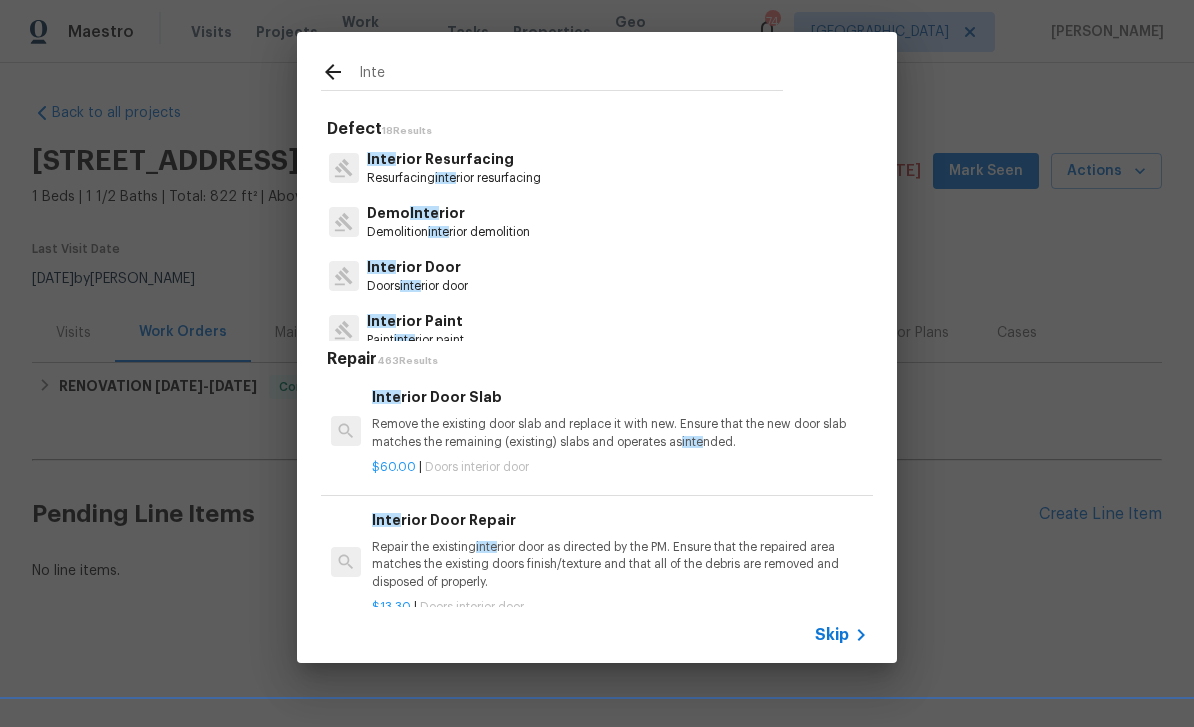 click on "Inte rior Door Doors  inte rior door" at bounding box center (597, 276) 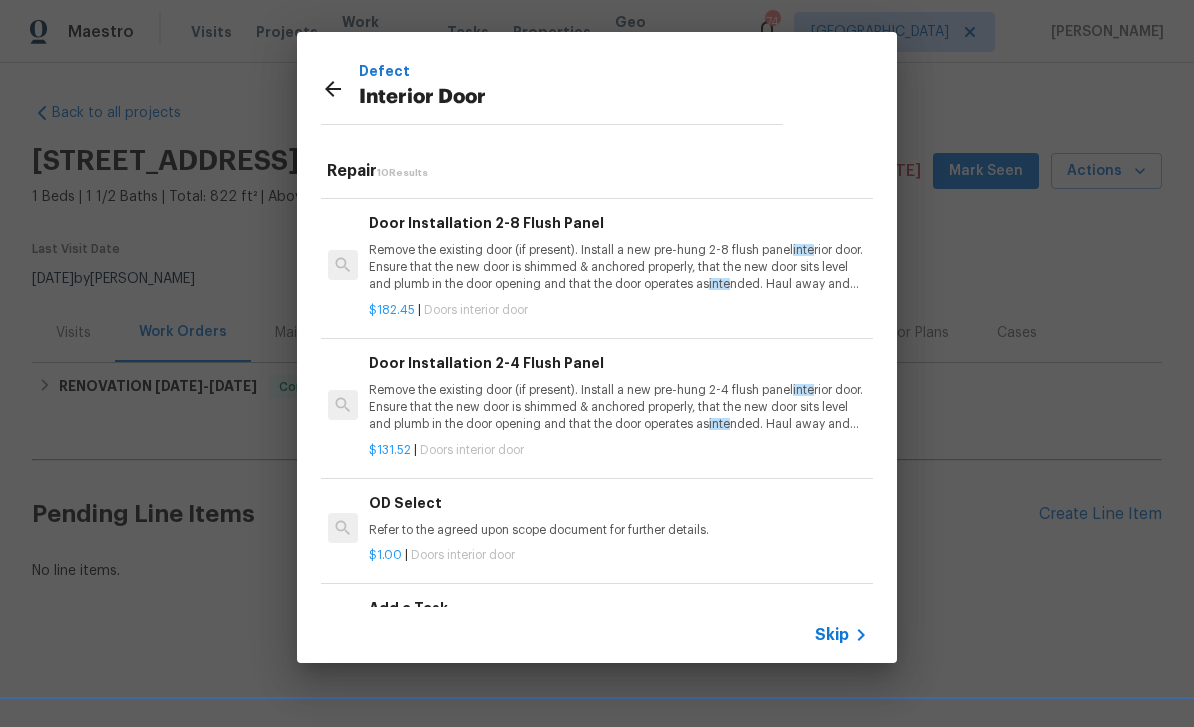 scroll, scrollTop: 808, scrollLeft: 3, axis: both 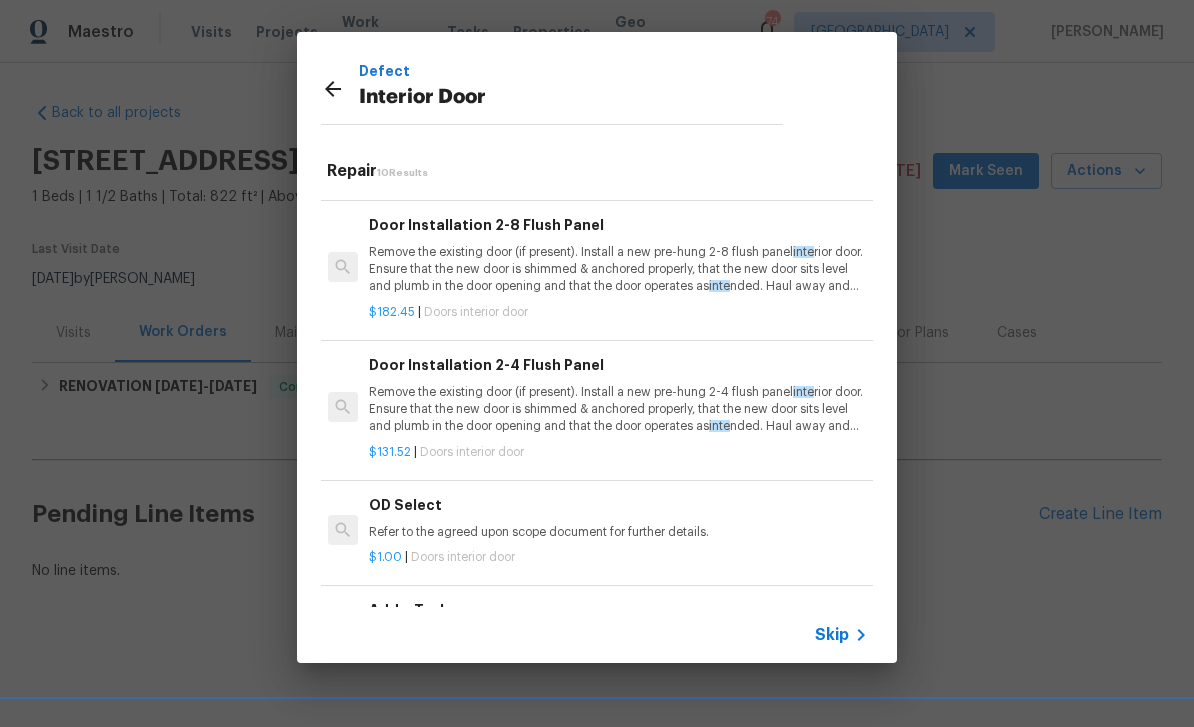click on "Add a Task" at bounding box center [617, 610] 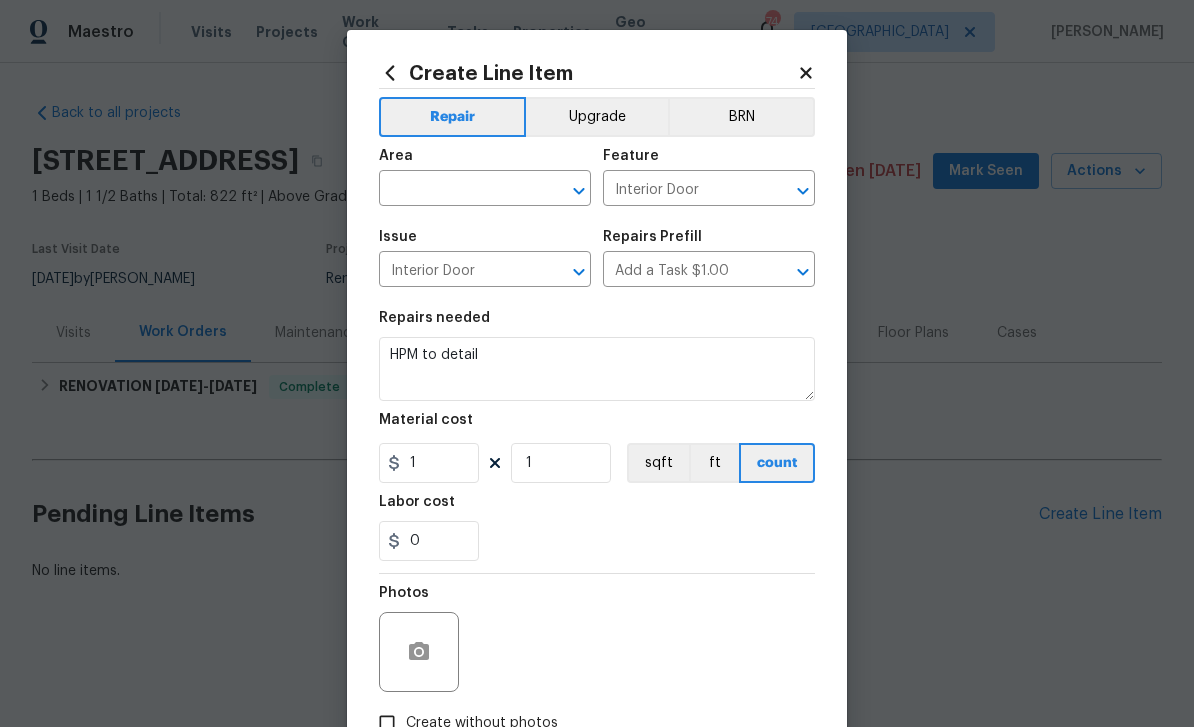 click at bounding box center (457, 190) 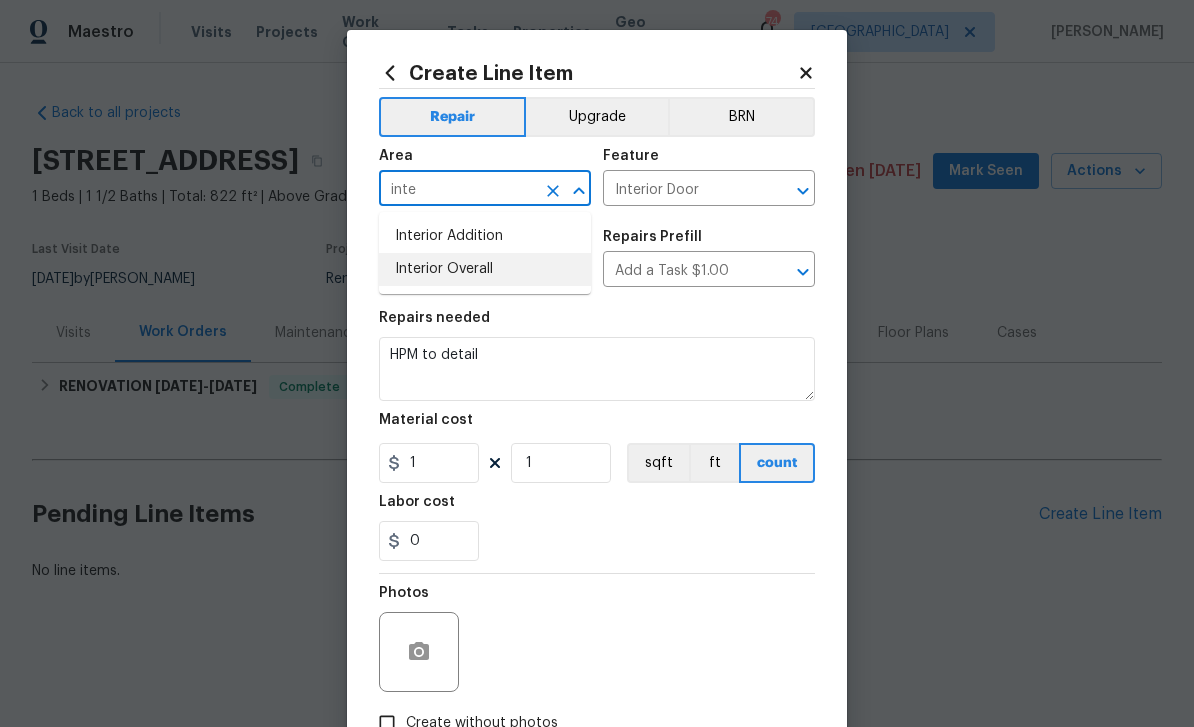 click on "Interior Overall" at bounding box center [485, 269] 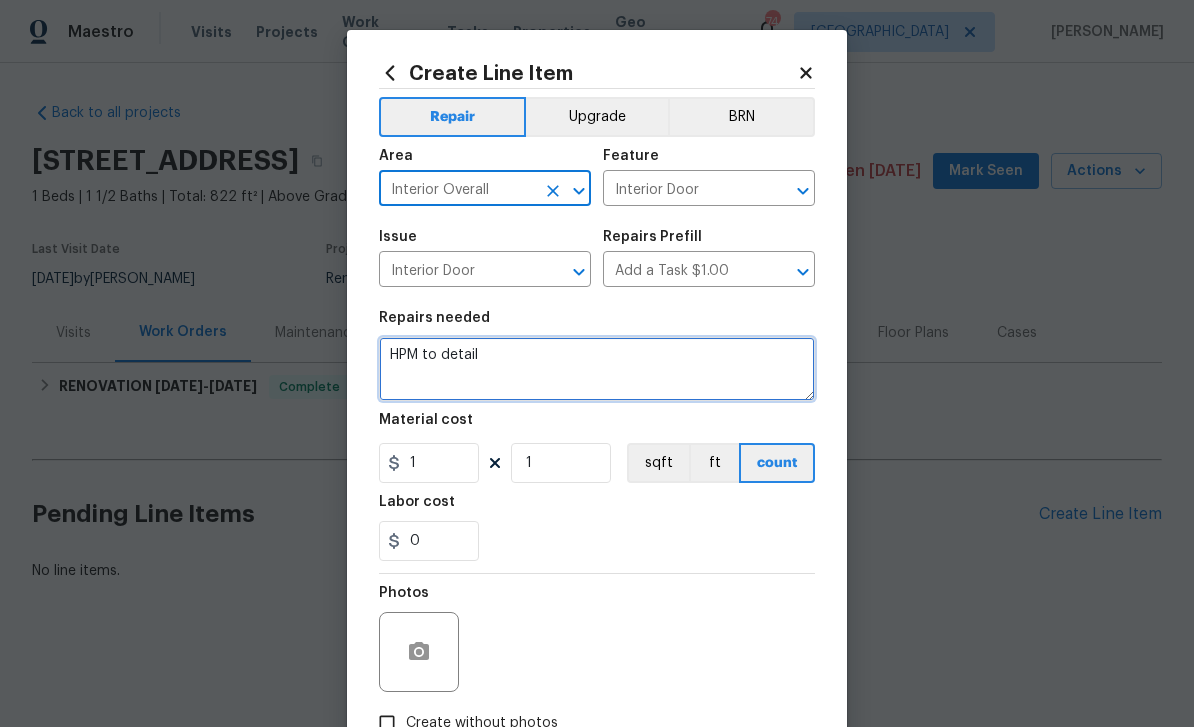 click on "HPM to detail" at bounding box center [597, 369] 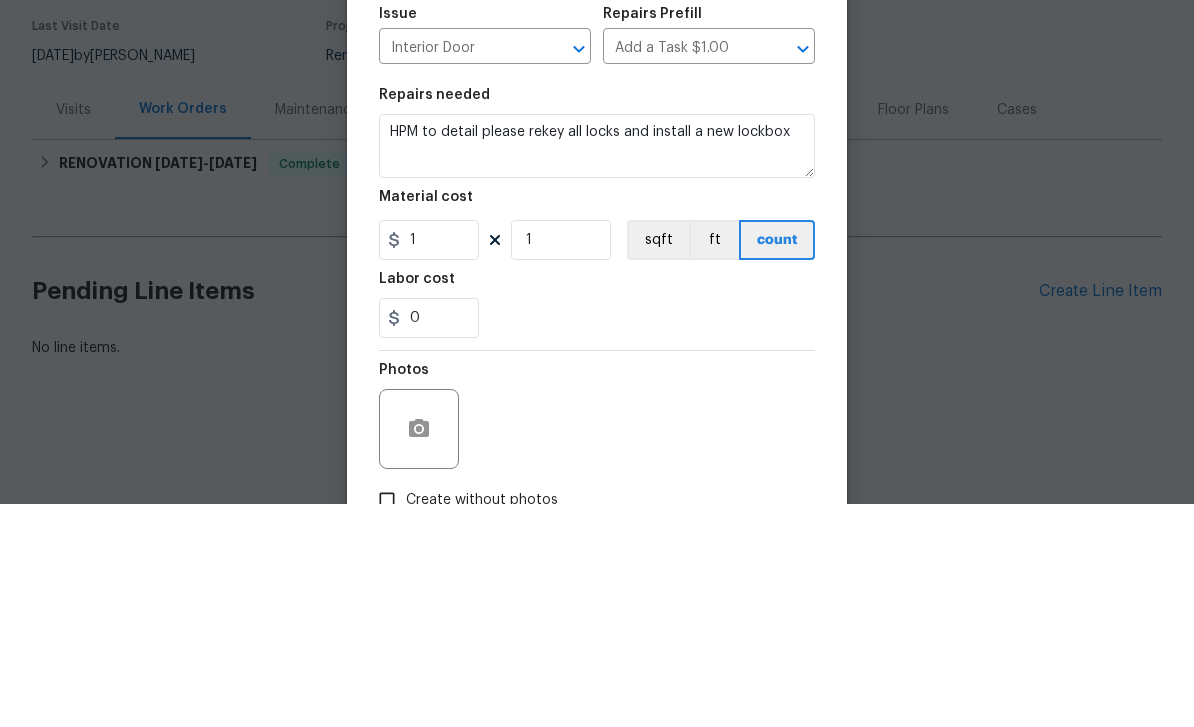 scroll, scrollTop: 9, scrollLeft: 0, axis: vertical 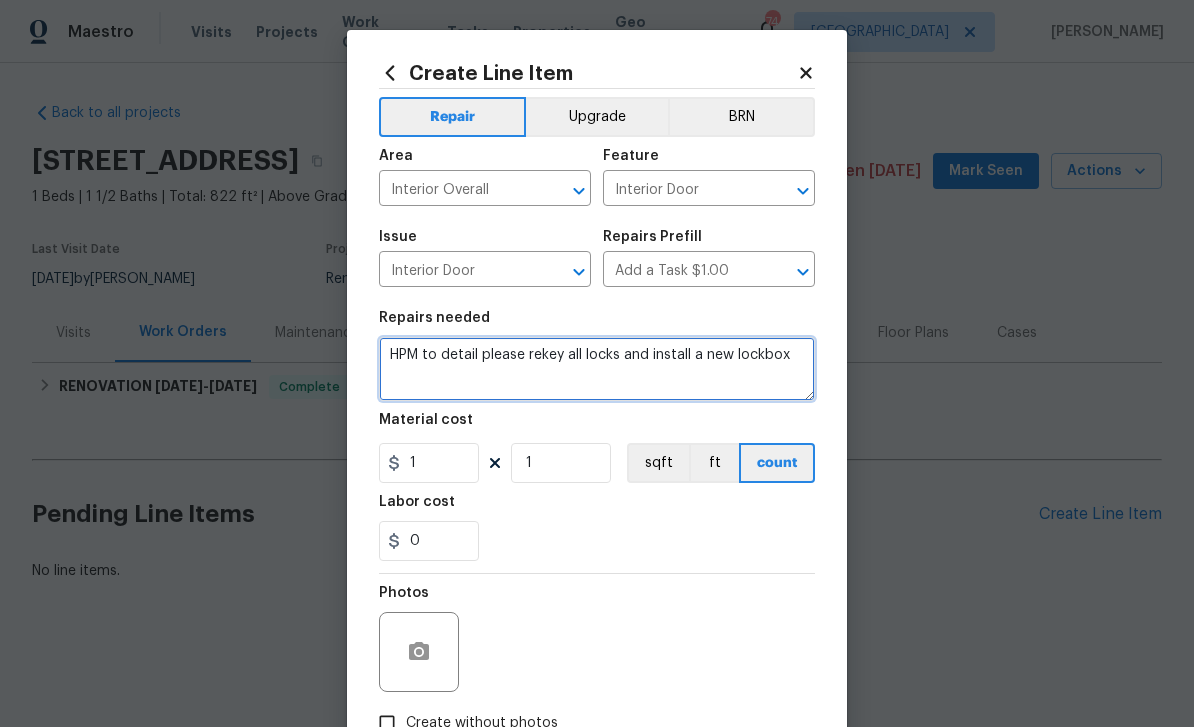 type on "HPM to detail please rekey all locks and install a new lockbox" 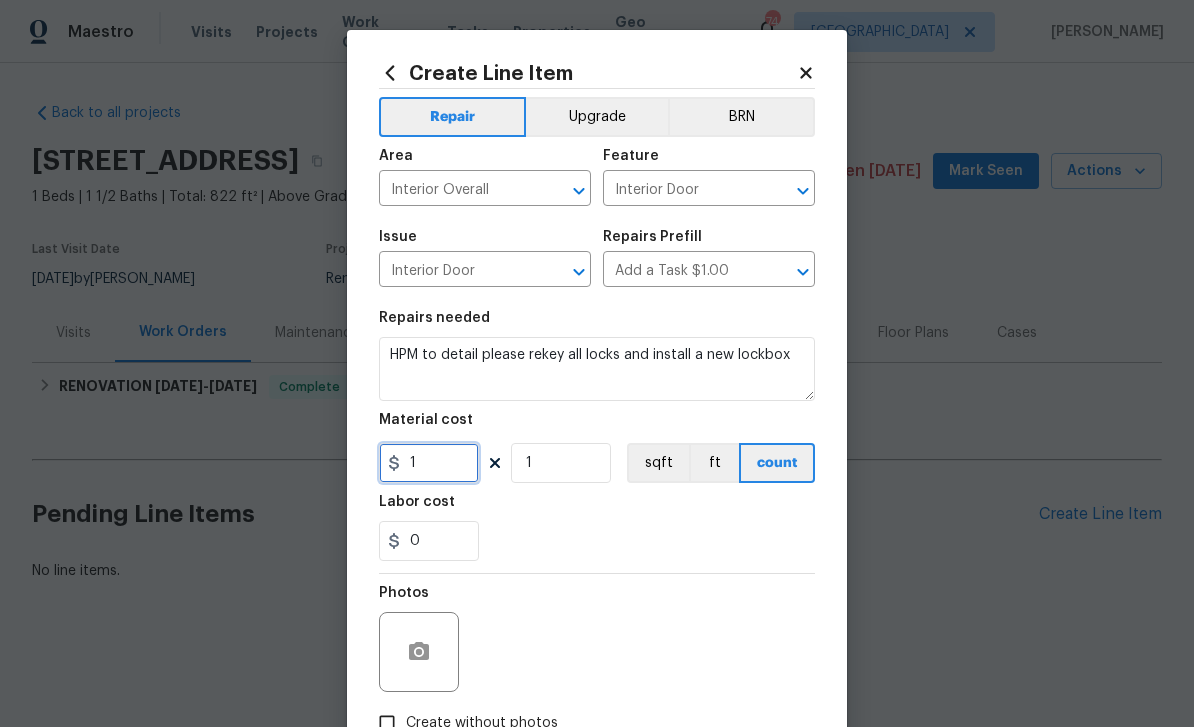 click on "1" at bounding box center (429, 463) 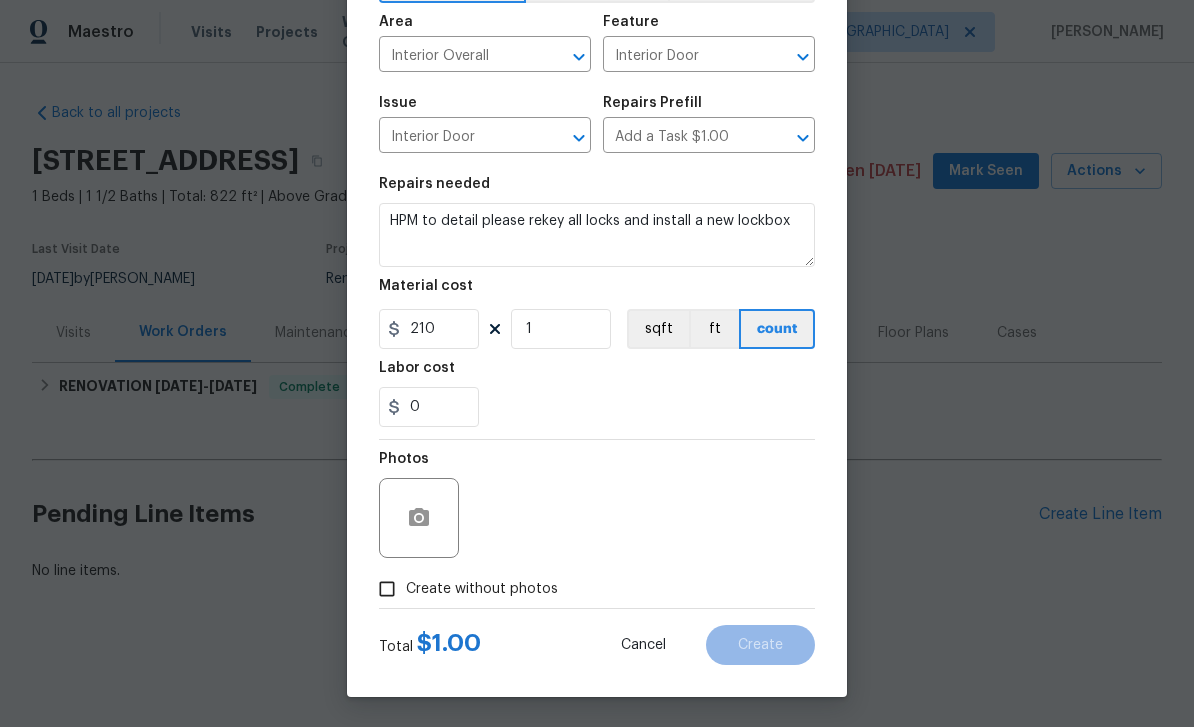 scroll, scrollTop: 138, scrollLeft: 0, axis: vertical 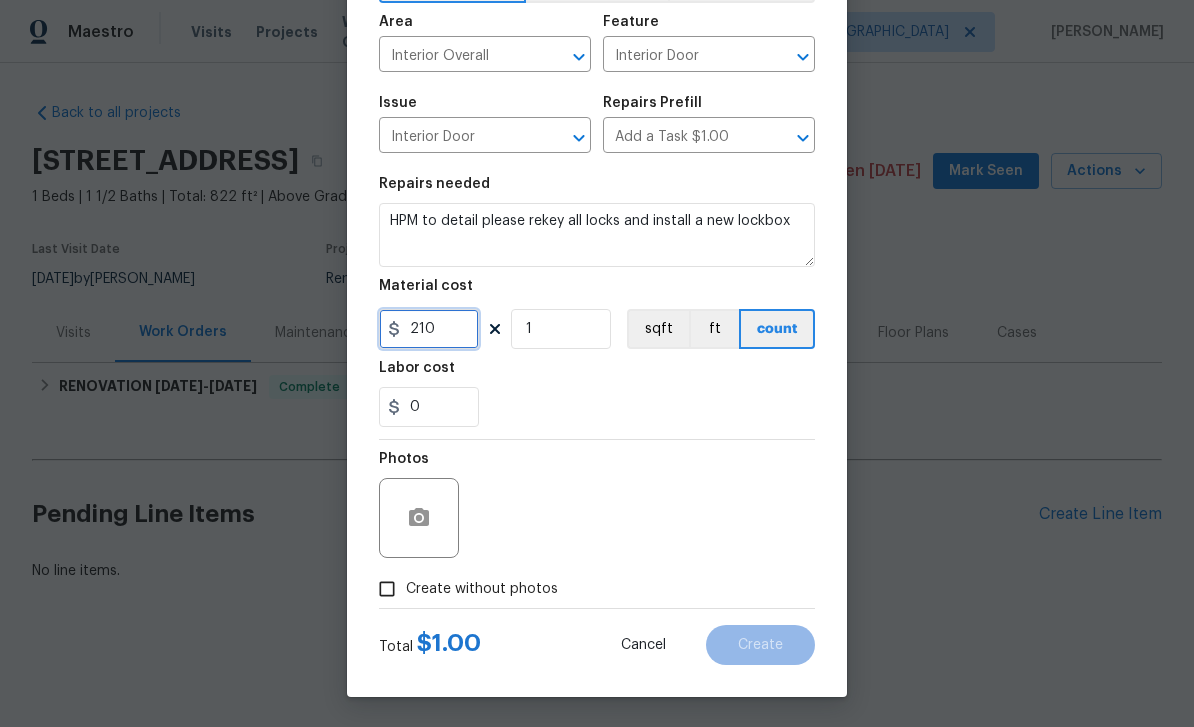 type on "210" 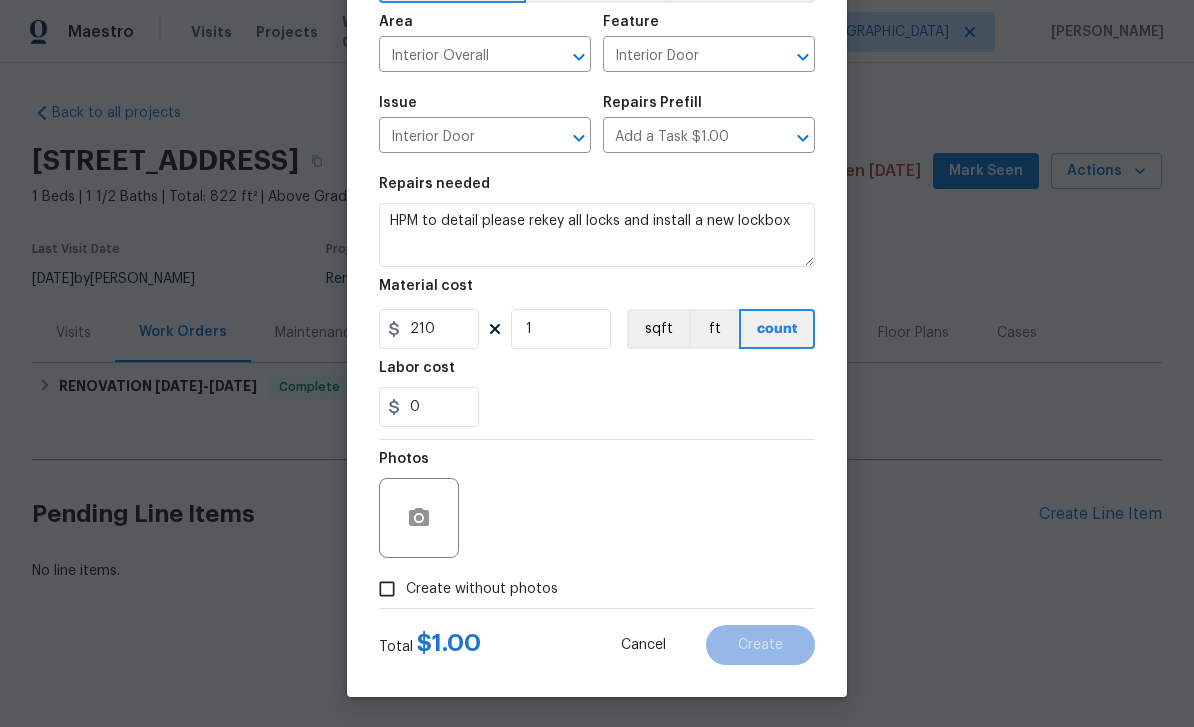 click on "Create without photos" at bounding box center (387, 589) 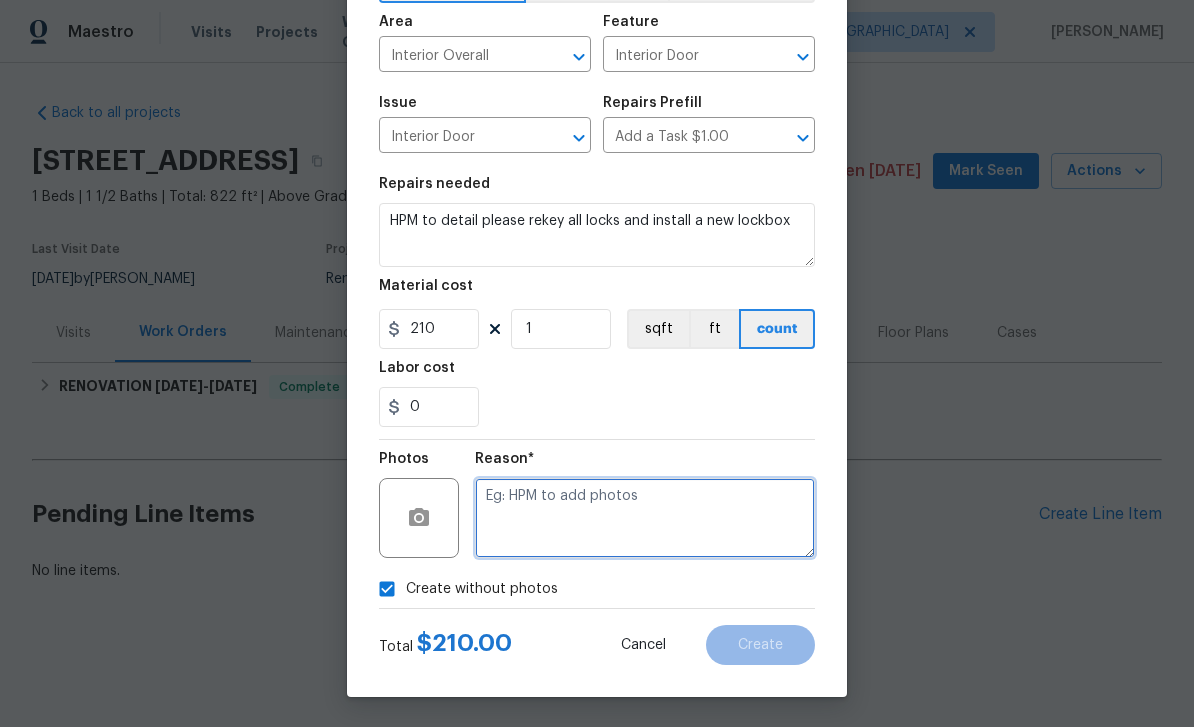 click at bounding box center (645, 518) 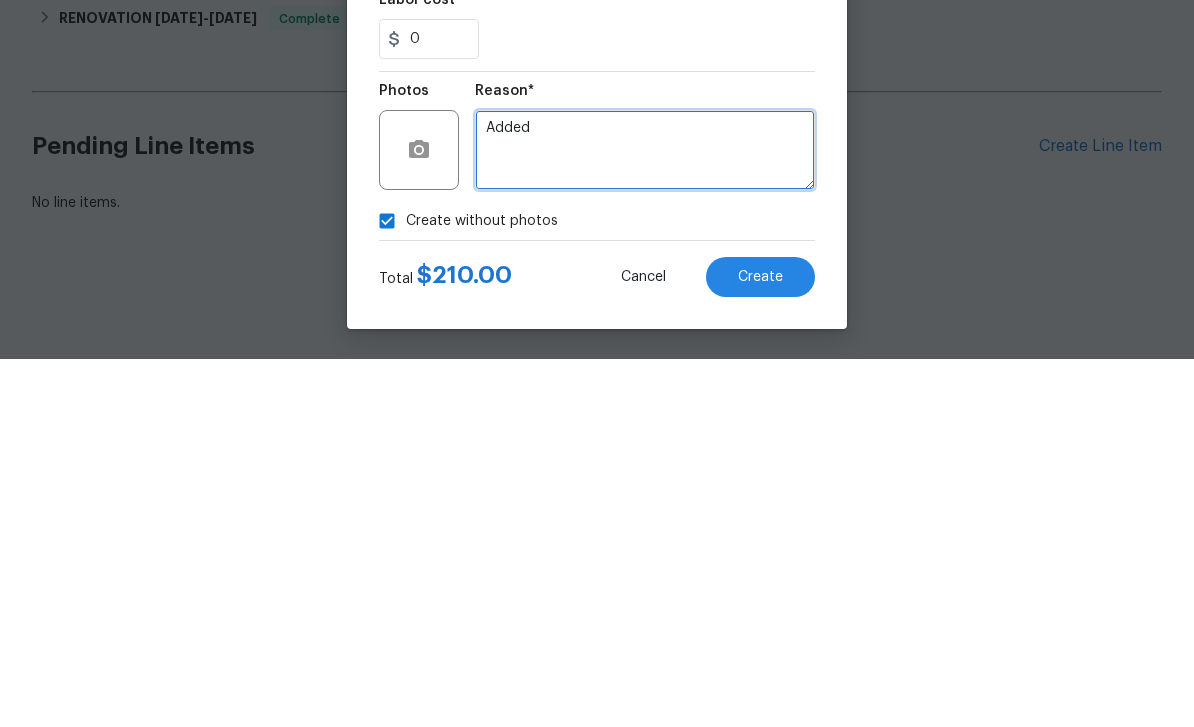 type on "Added" 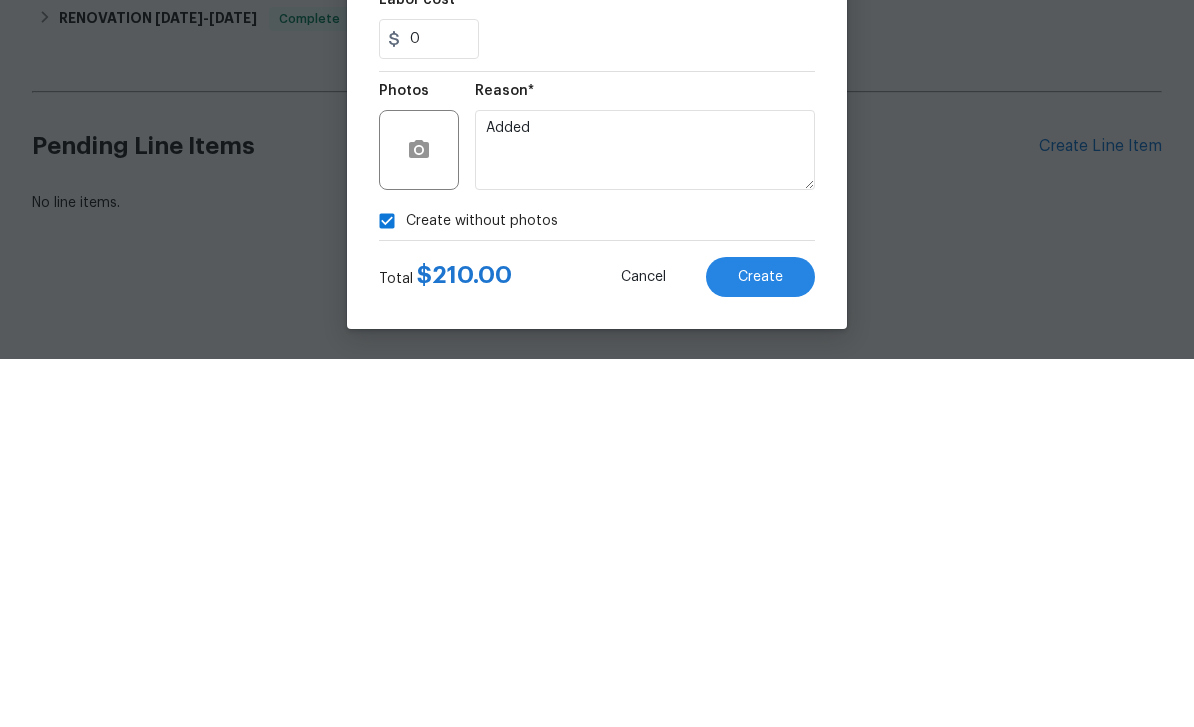 click on "Create" at bounding box center [760, 645] 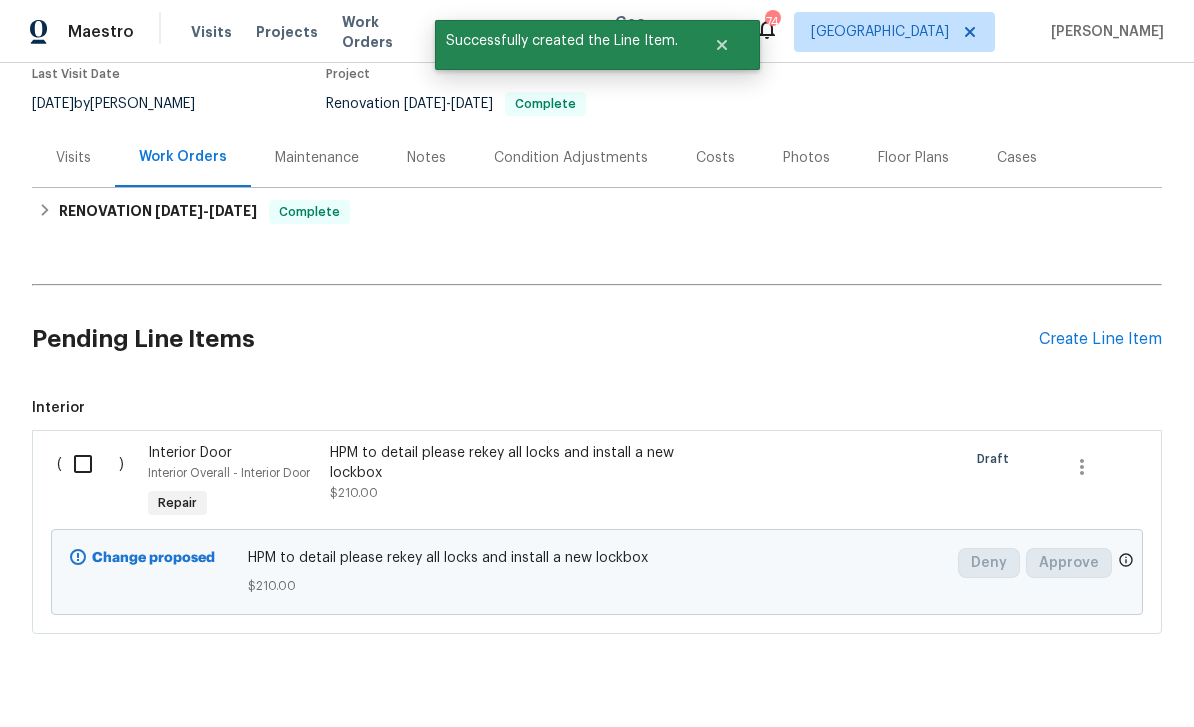 scroll, scrollTop: 174, scrollLeft: 0, axis: vertical 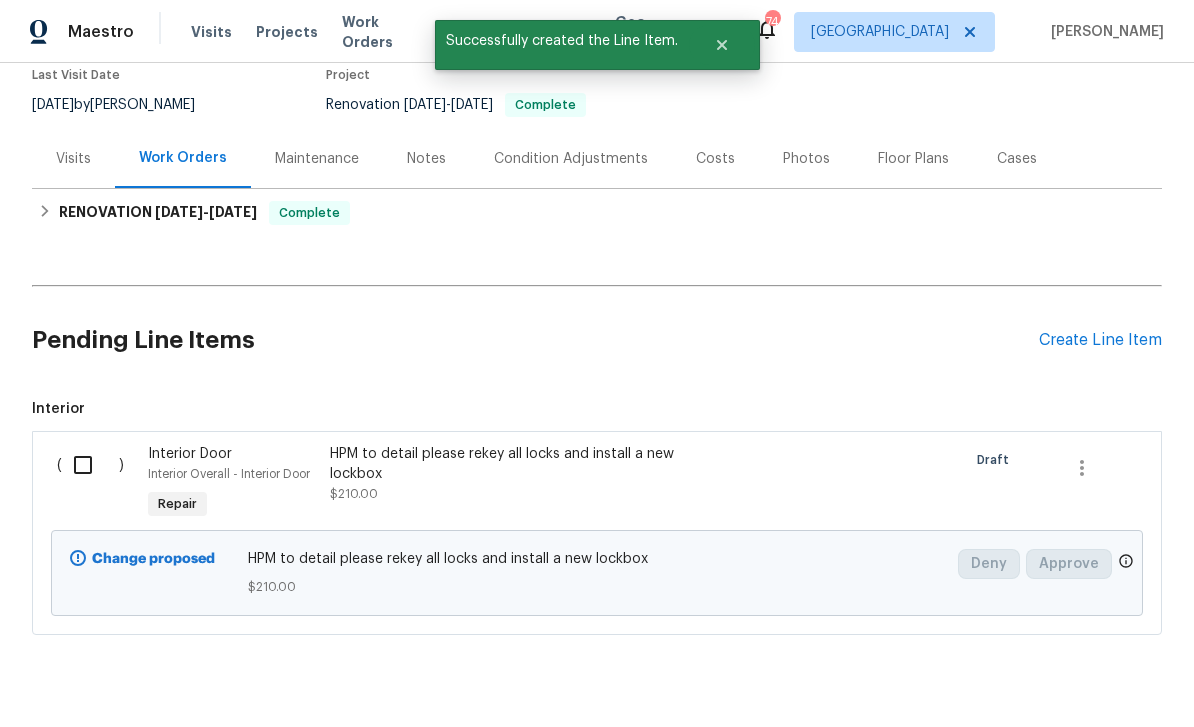 click at bounding box center [90, 465] 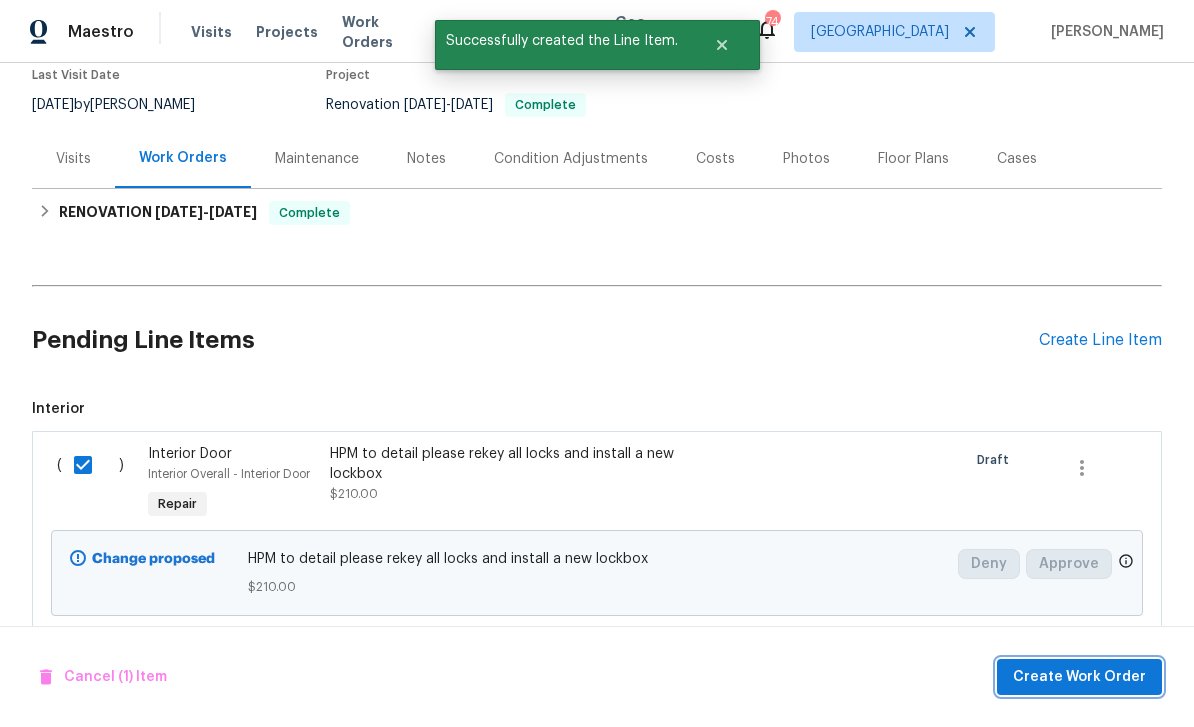 click on "Create Work Order" at bounding box center (1079, 677) 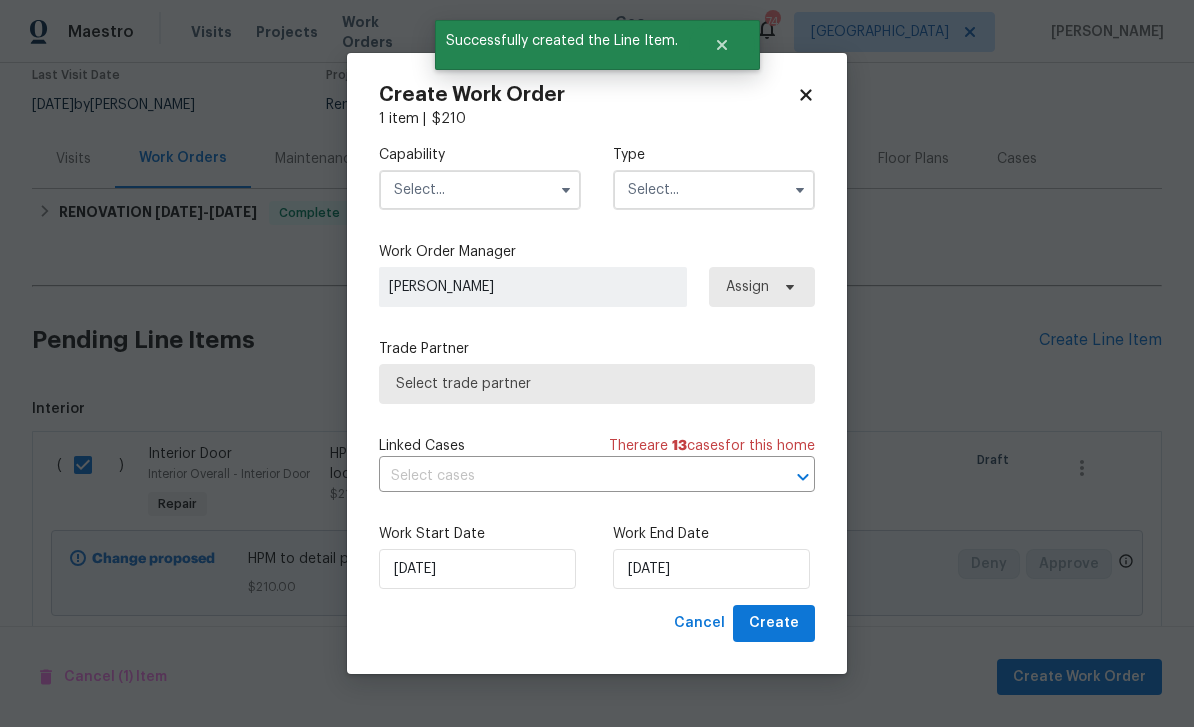 click on "Capability   Type   Work Order Manager   Juan Lozano Assign Trade Partner   Select trade partner Linked Cases There  are   13  case s  for this home   ​ Work Start Date   7/21/2025 Work End Date   7/21/2025" at bounding box center [597, 367] 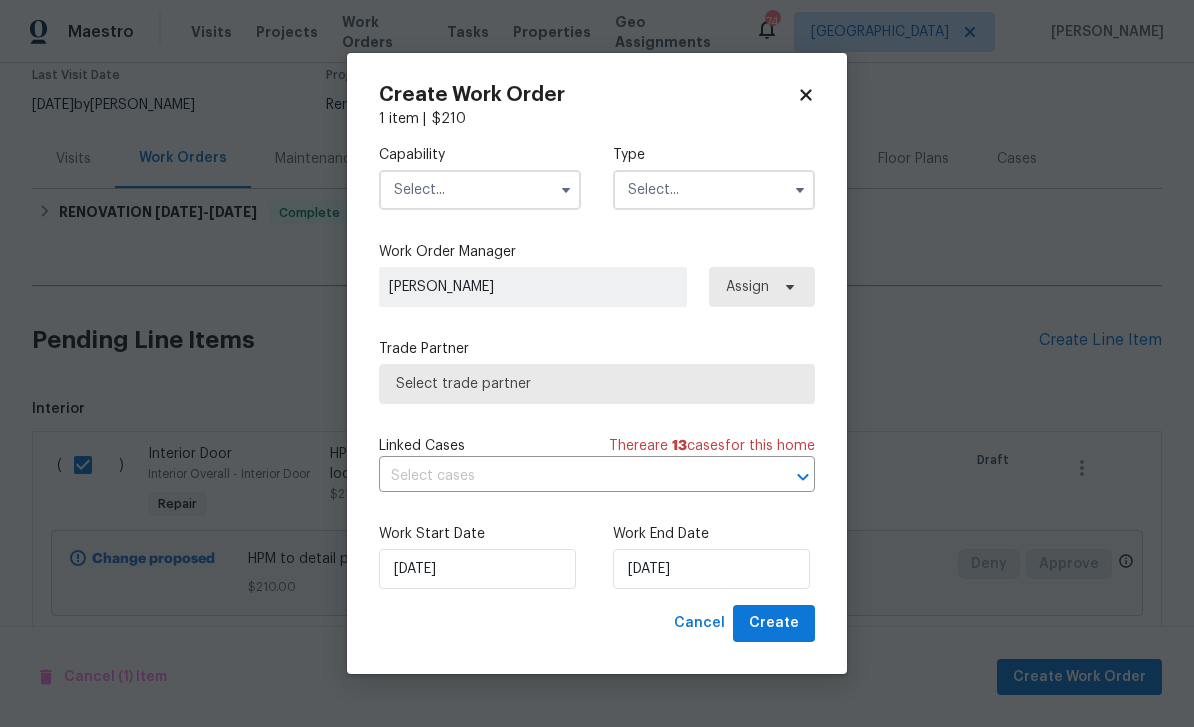 click at bounding box center (480, 190) 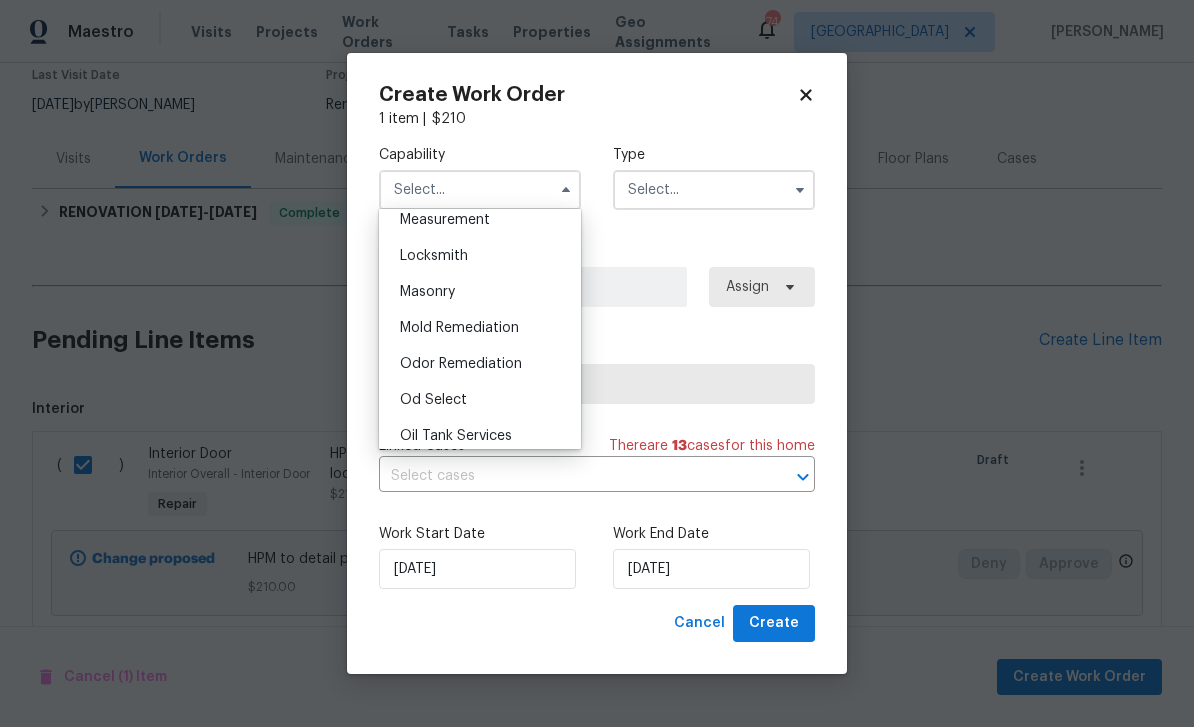 scroll, scrollTop: 1442, scrollLeft: 0, axis: vertical 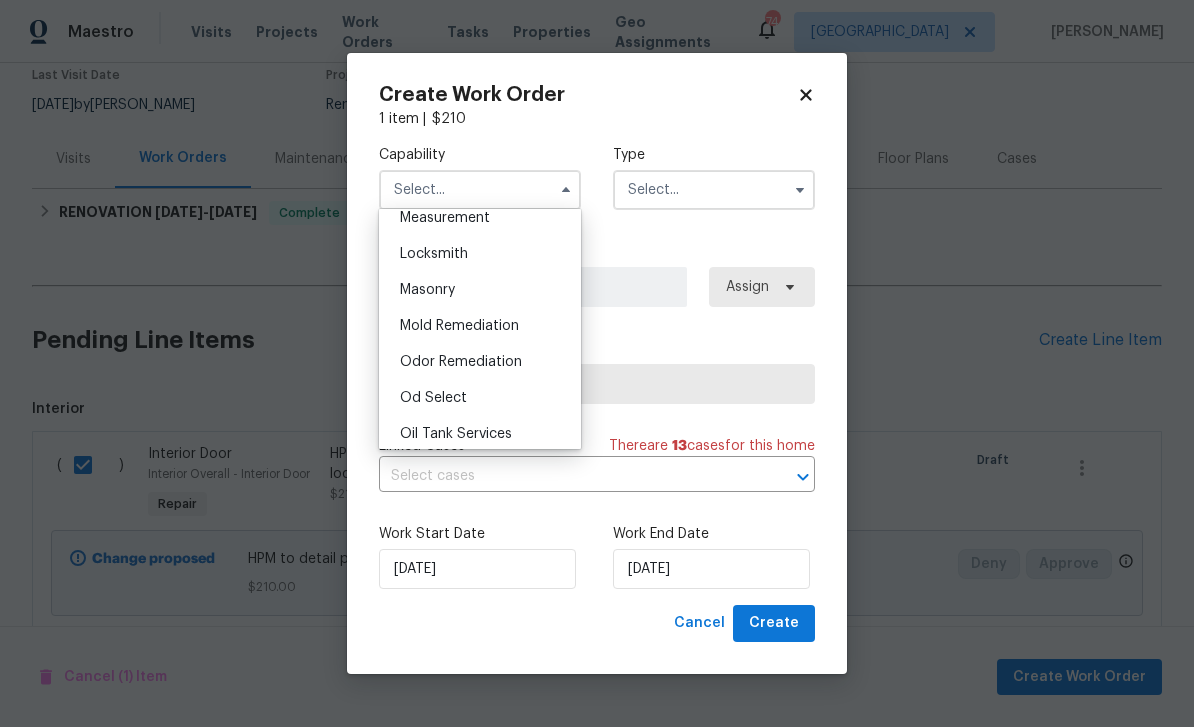 click on "Locksmith" at bounding box center [480, 254] 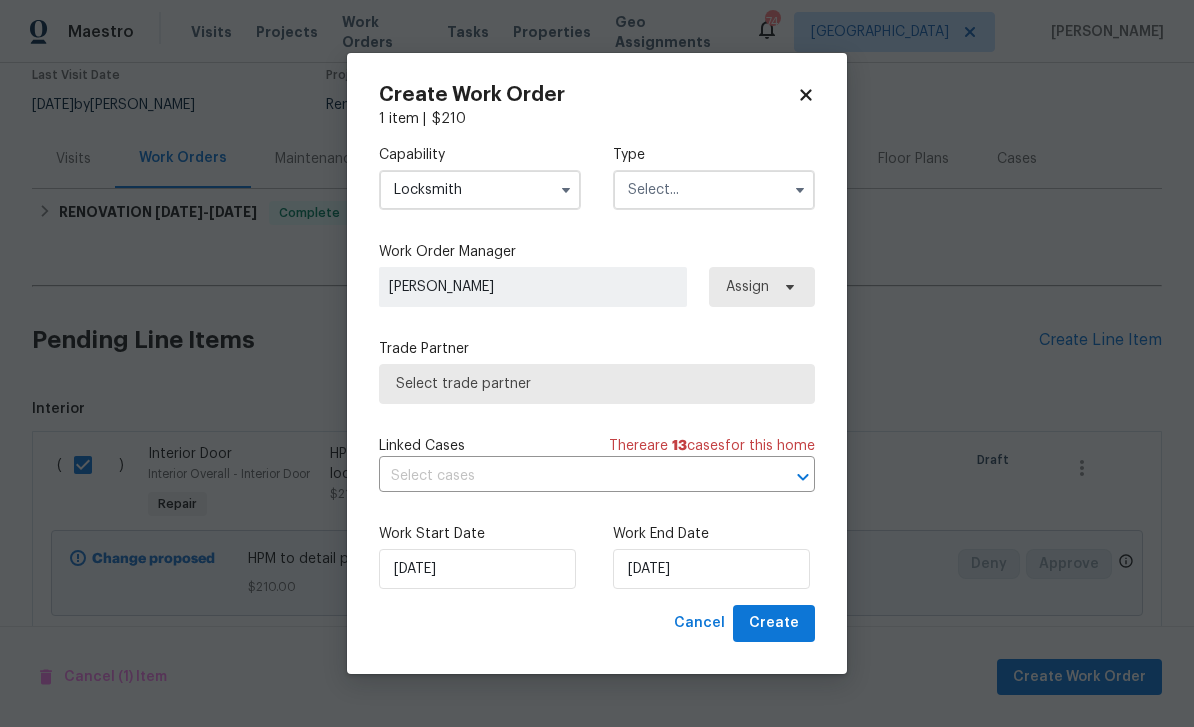 click at bounding box center (714, 190) 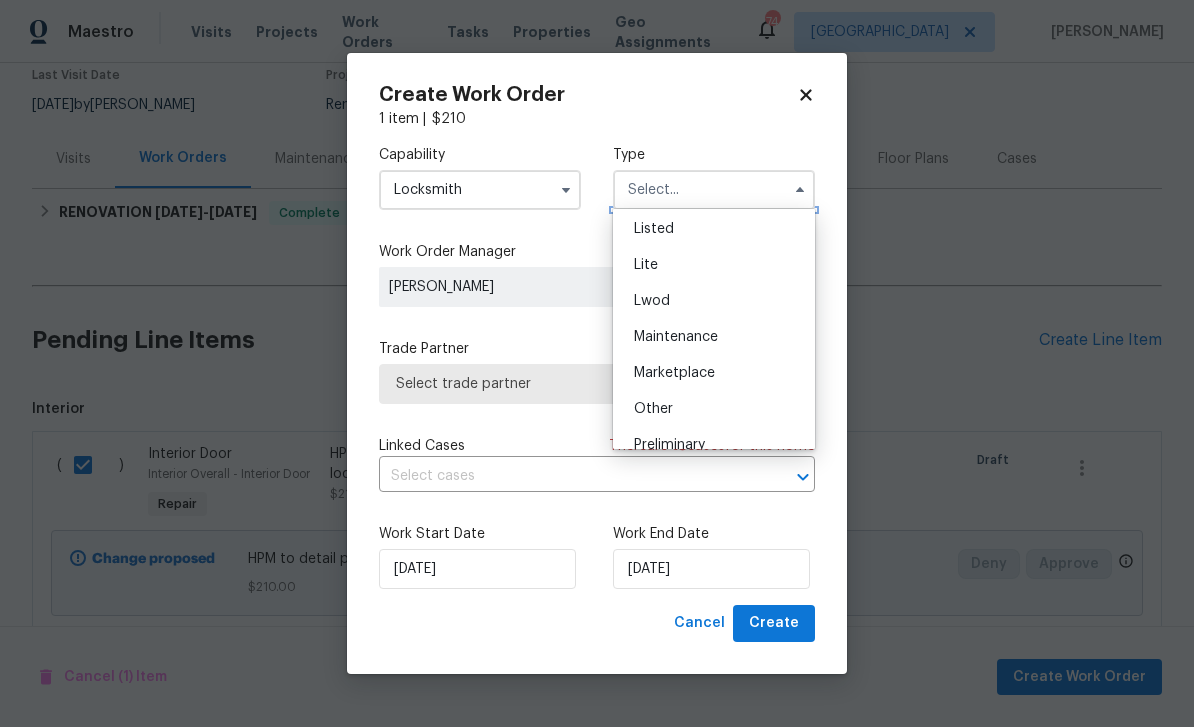scroll, scrollTop: 187, scrollLeft: 0, axis: vertical 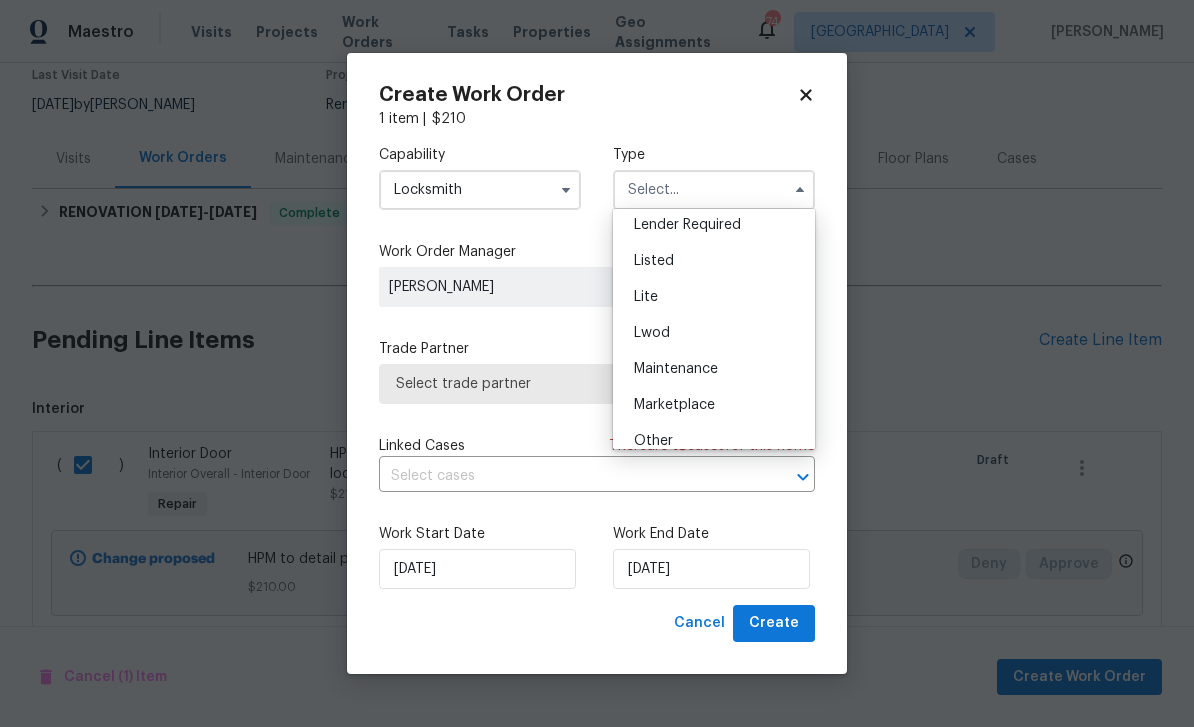click on "Listed" at bounding box center (714, 261) 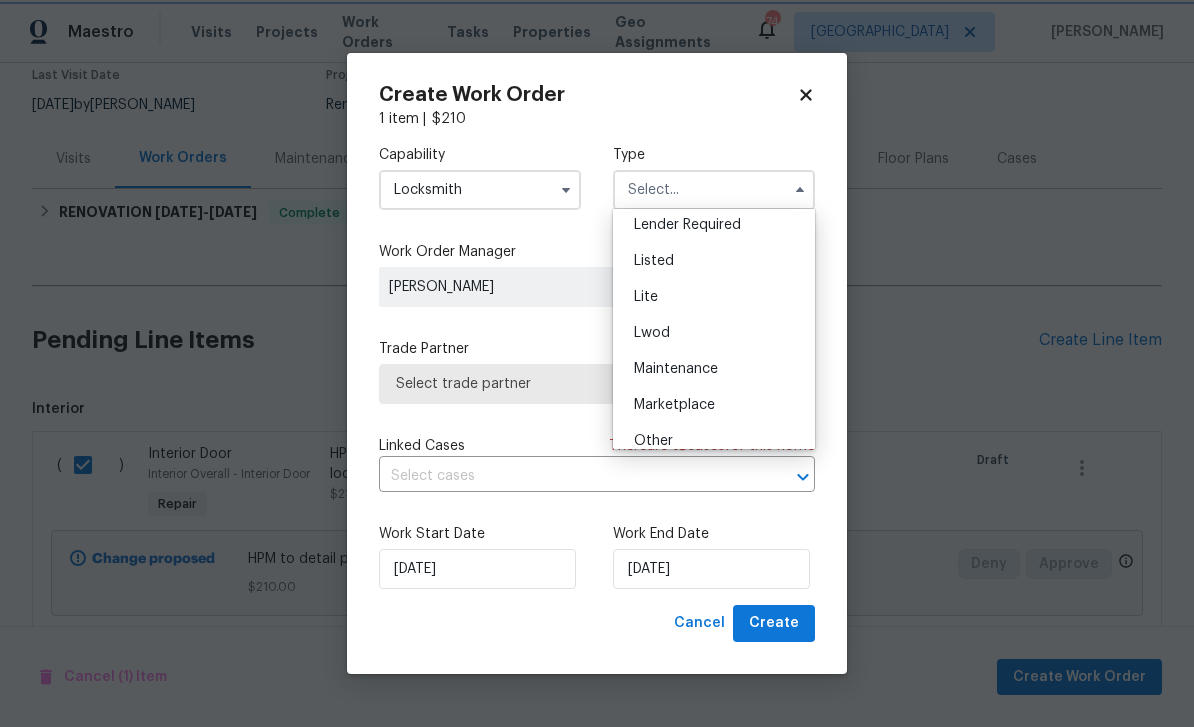 type on "Listed" 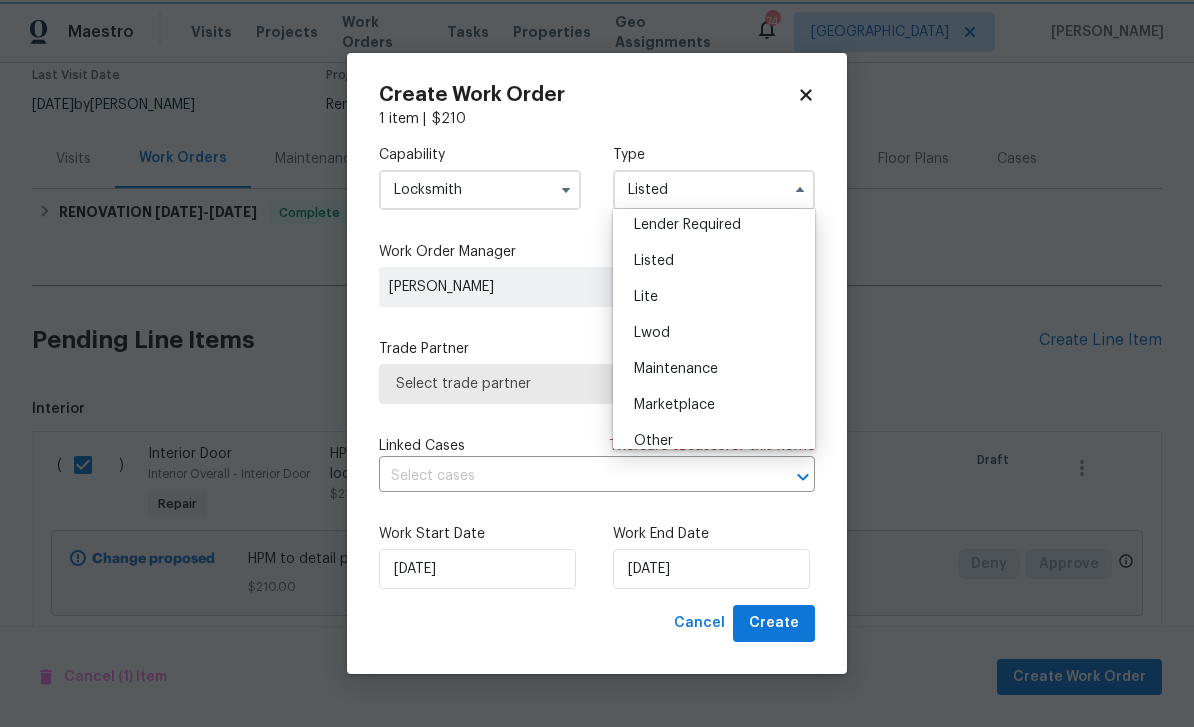 scroll, scrollTop: 0, scrollLeft: 0, axis: both 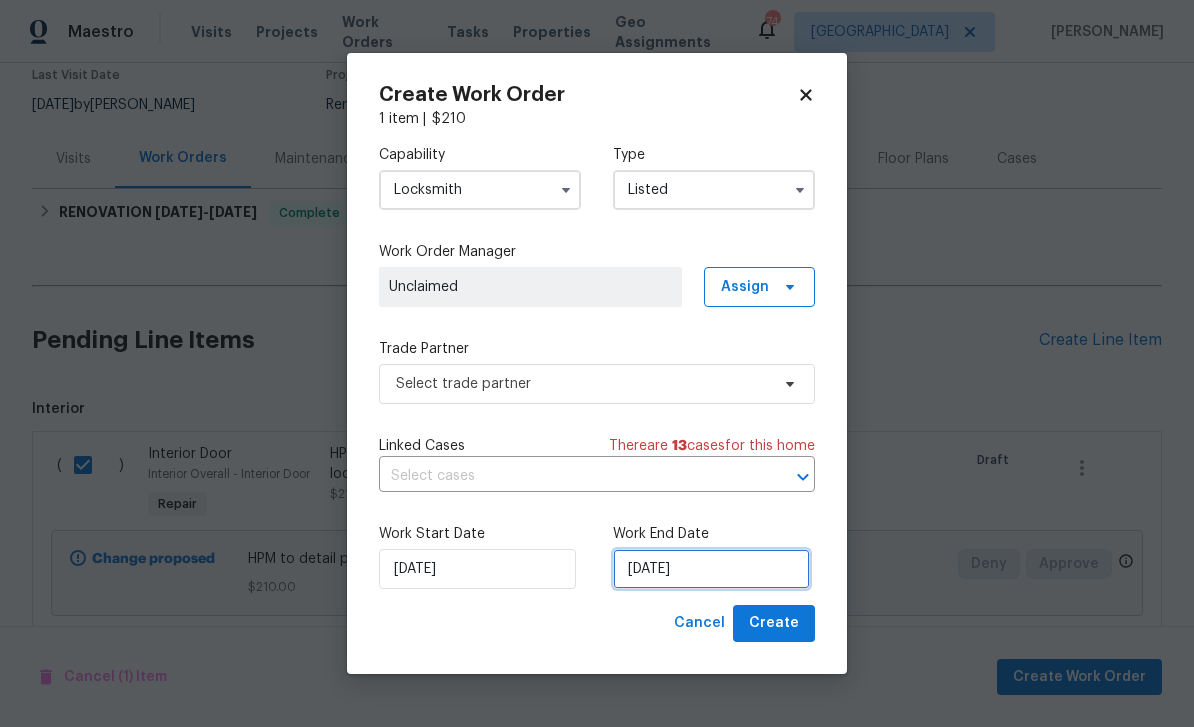 click on "7/21/2025" at bounding box center (711, 569) 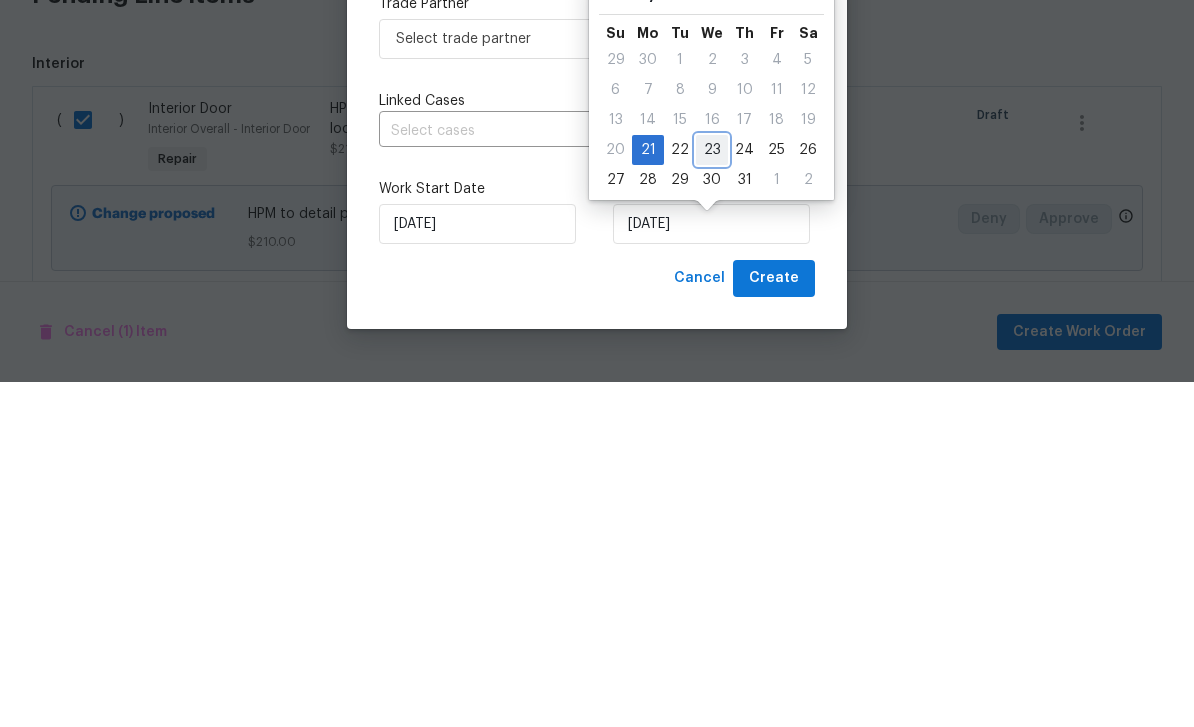 click on "23" at bounding box center (712, 495) 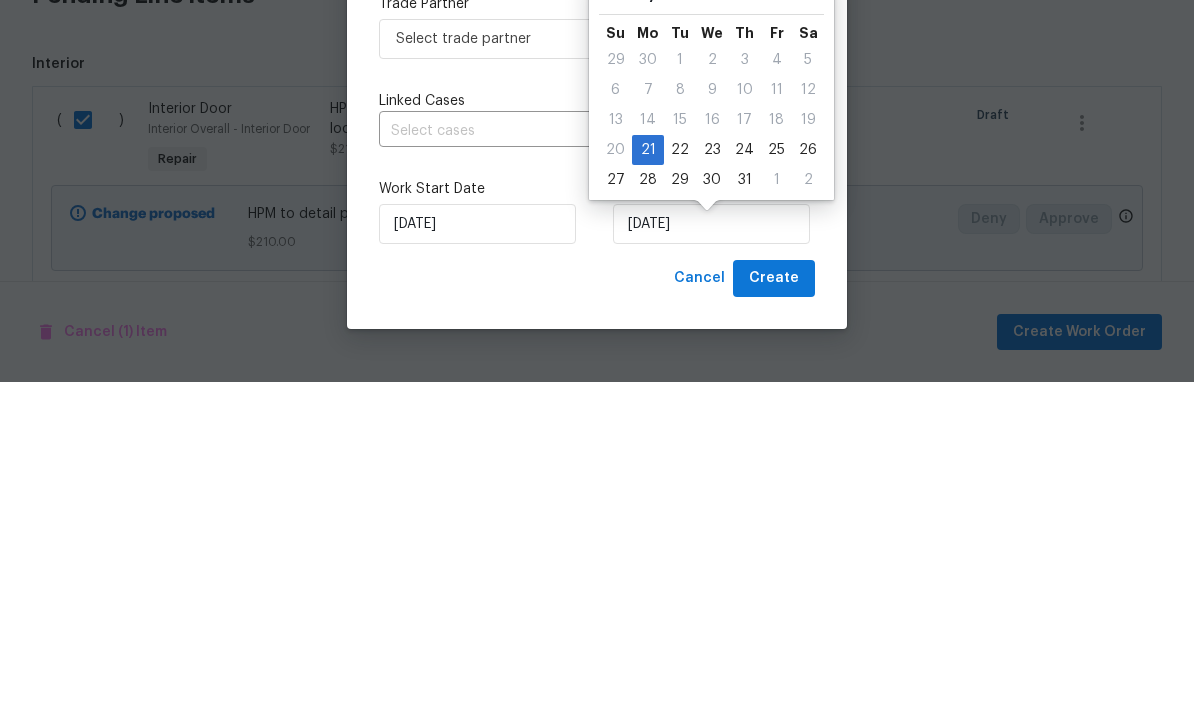 scroll, scrollTop: 64, scrollLeft: 0, axis: vertical 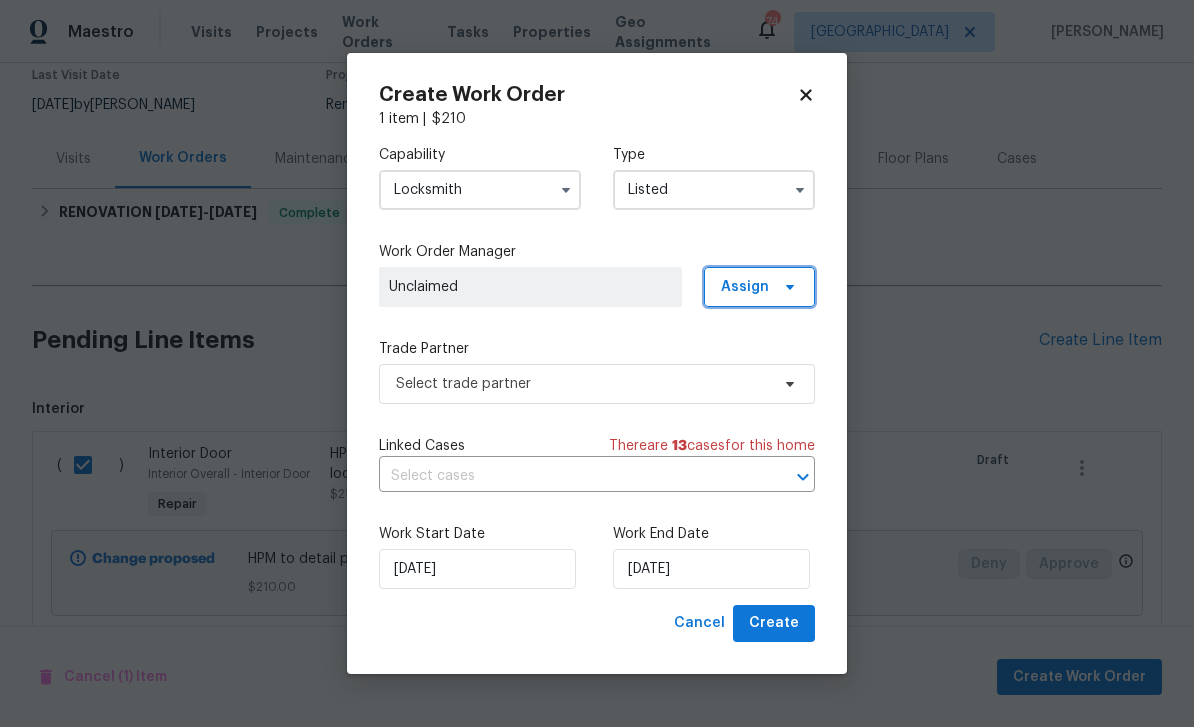 click on "Assign" at bounding box center (745, 287) 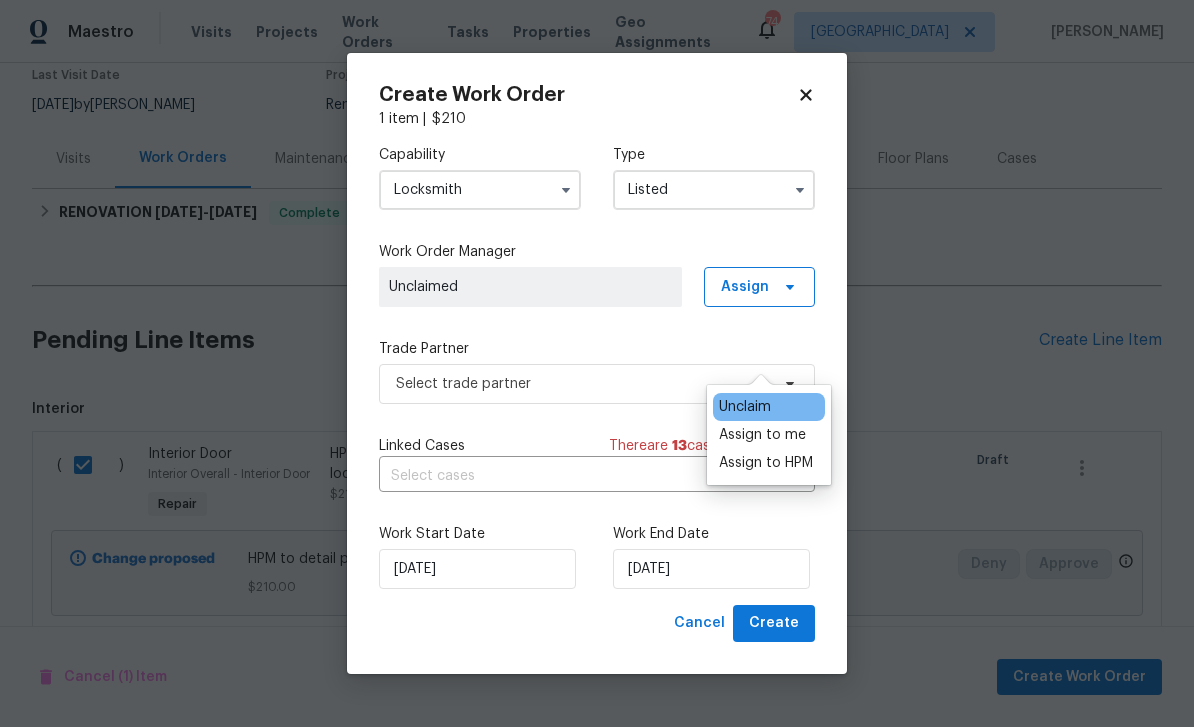 click on "Assign to HPM" at bounding box center [766, 463] 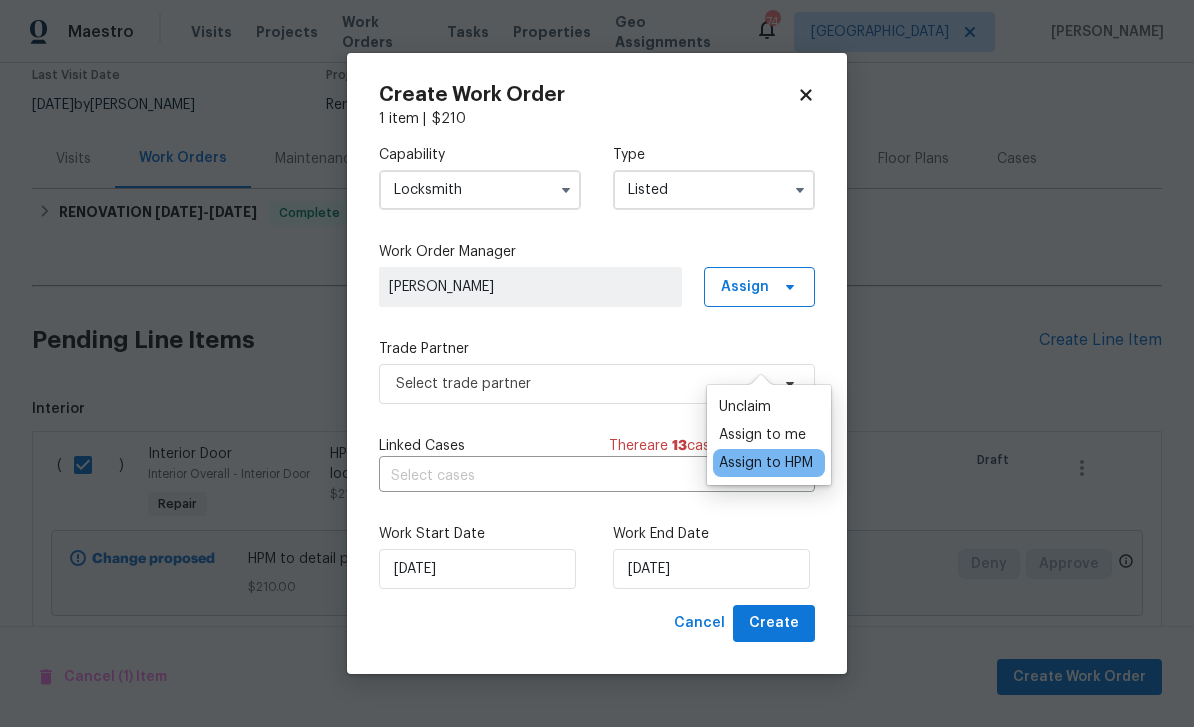 click on "Assign to me" at bounding box center [762, 435] 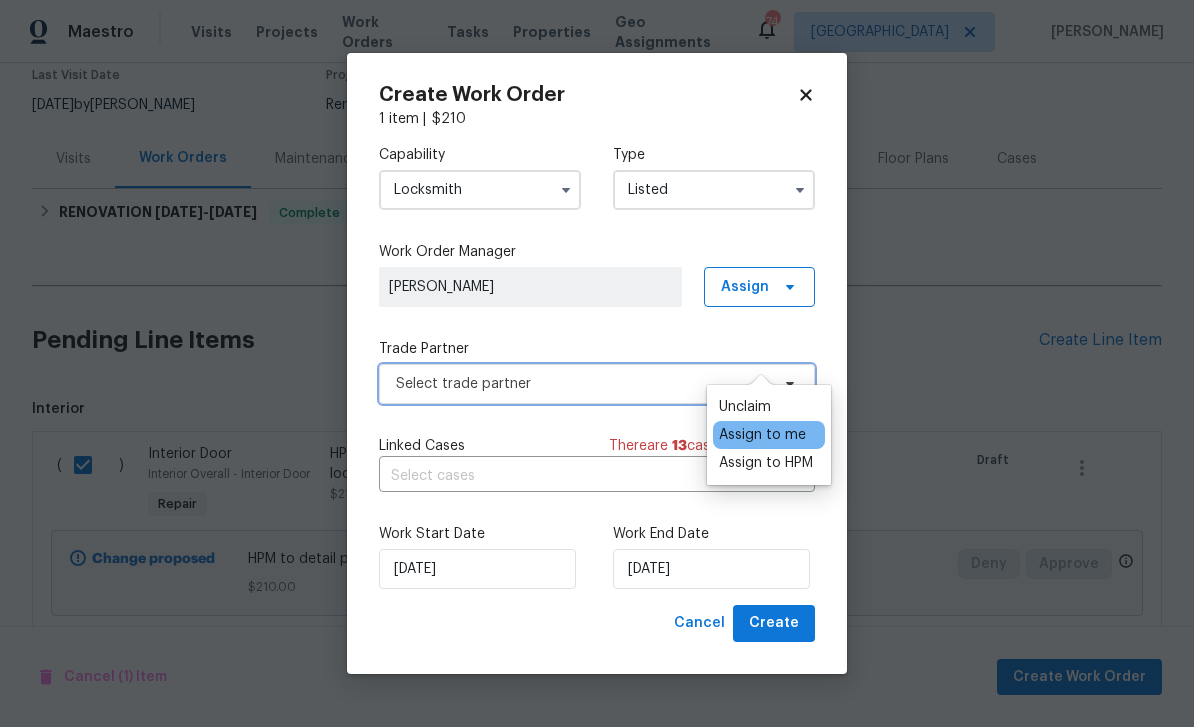 click on "Select trade partner" at bounding box center (582, 384) 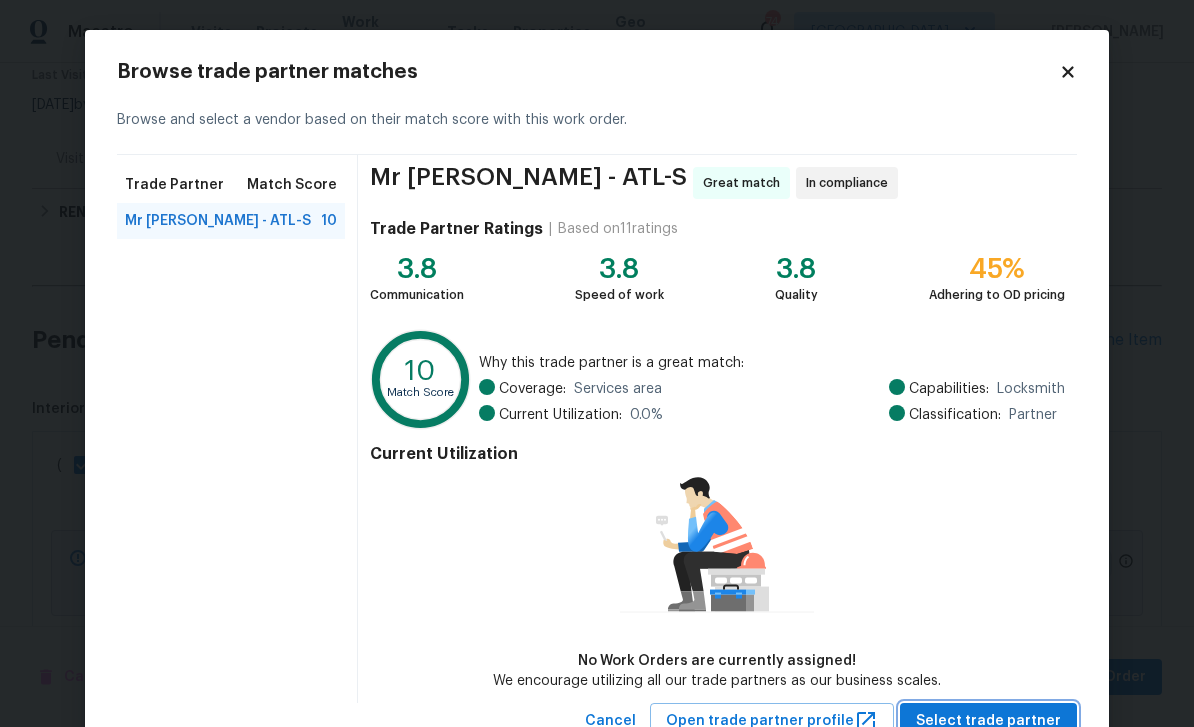 click on "Select trade partner" at bounding box center (988, 721) 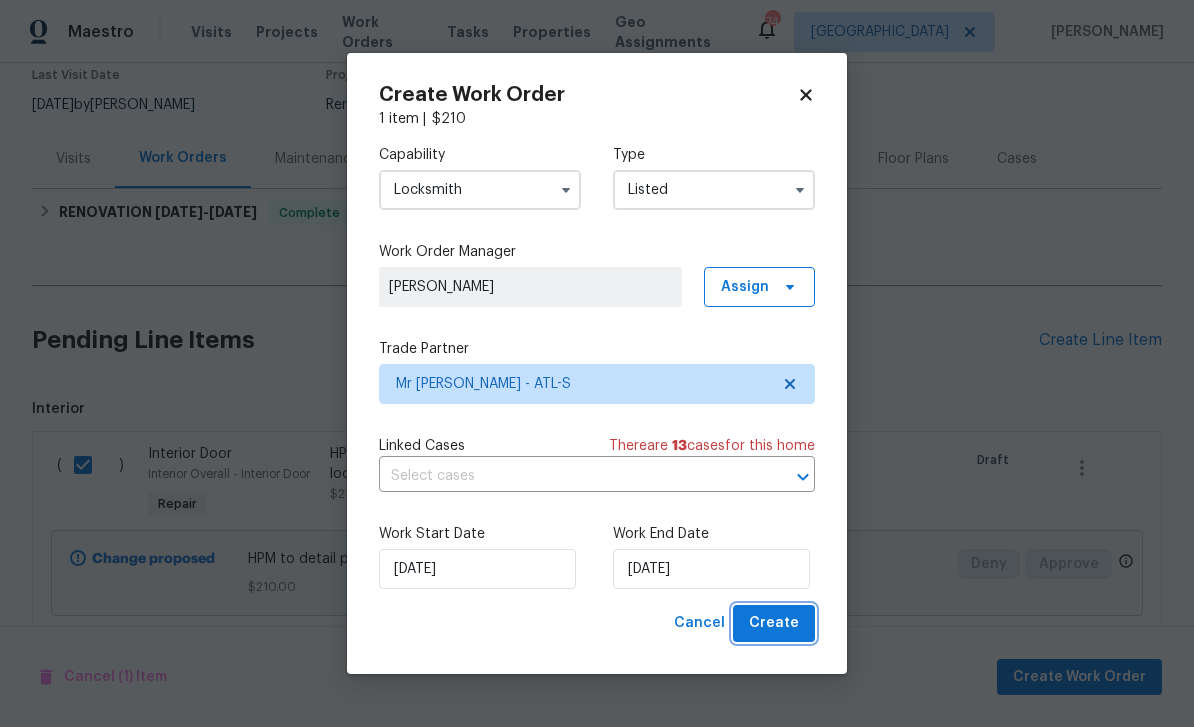 click on "Create" at bounding box center [774, 623] 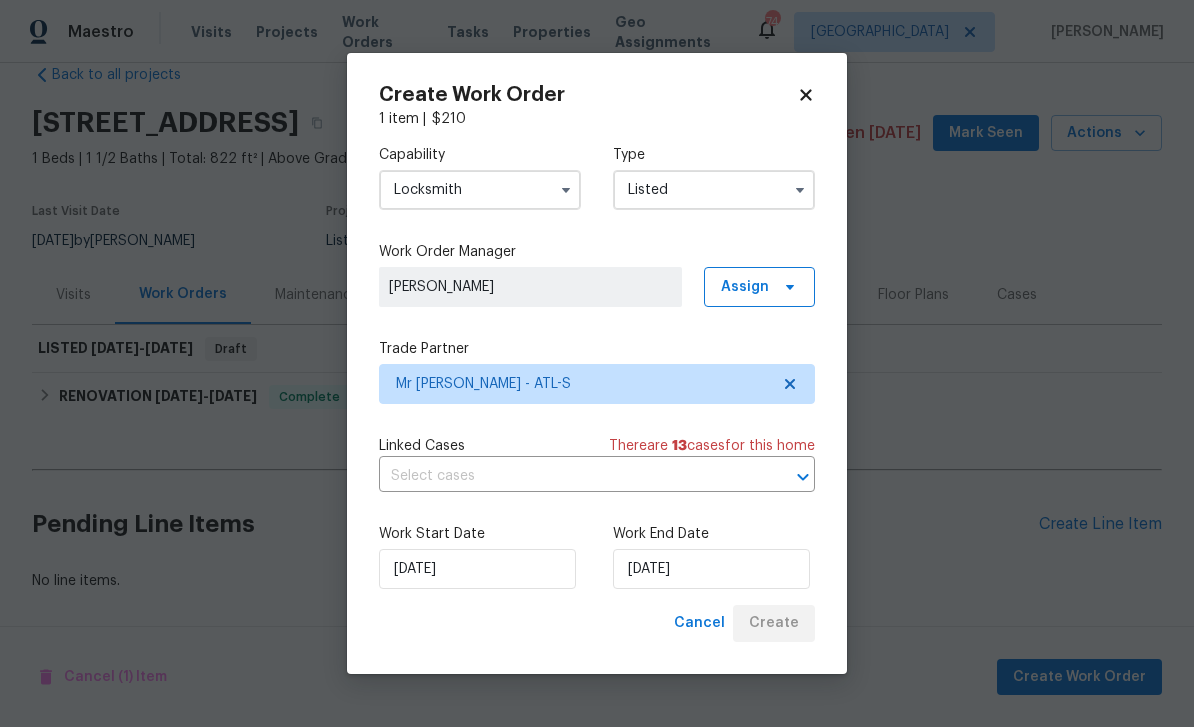 scroll, scrollTop: 57, scrollLeft: 0, axis: vertical 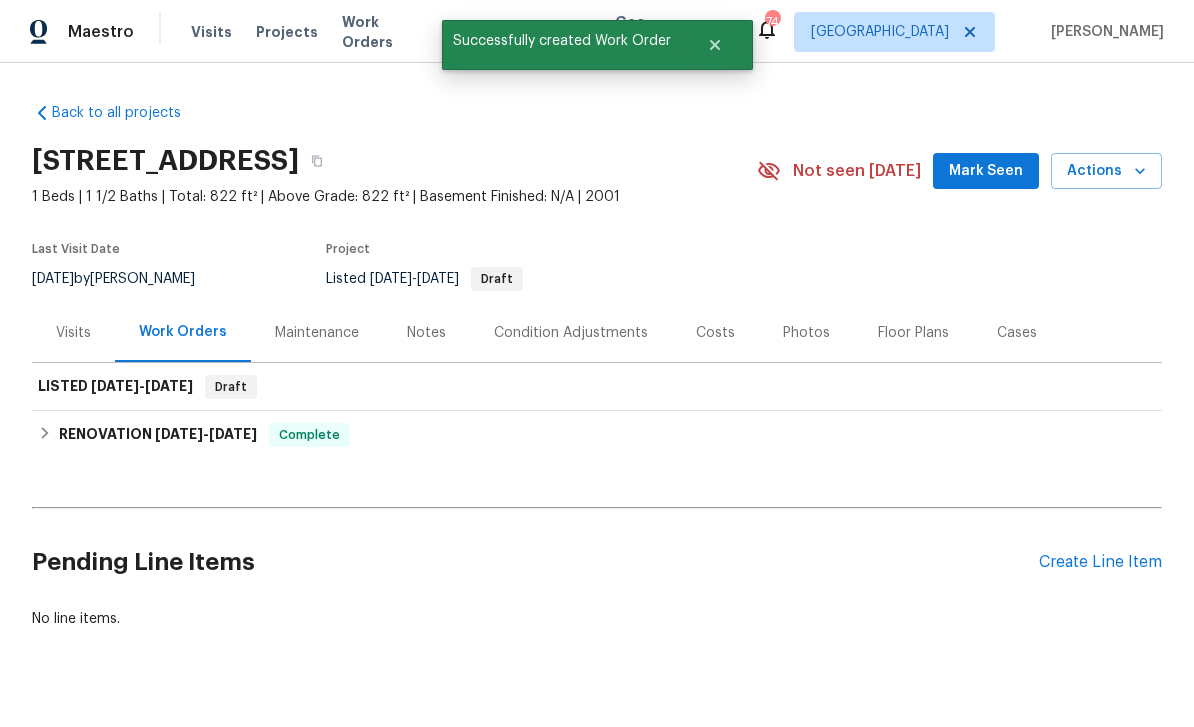 click on "Mark Seen" at bounding box center (986, 171) 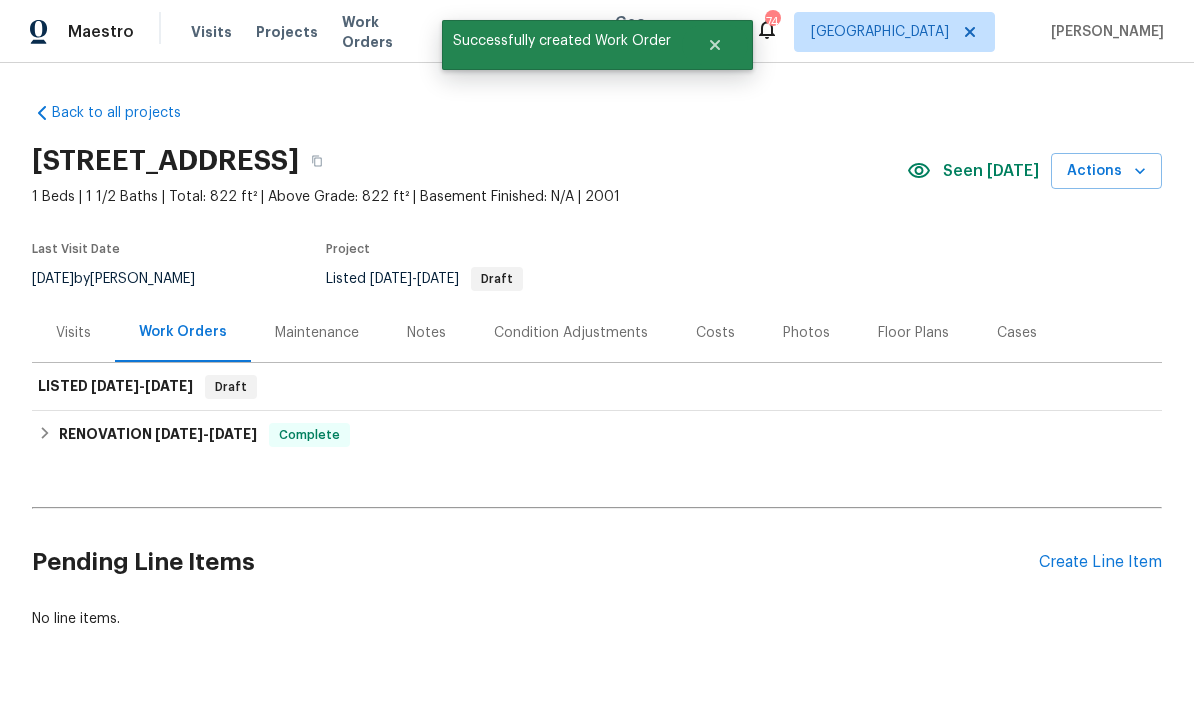 scroll, scrollTop: 37, scrollLeft: 0, axis: vertical 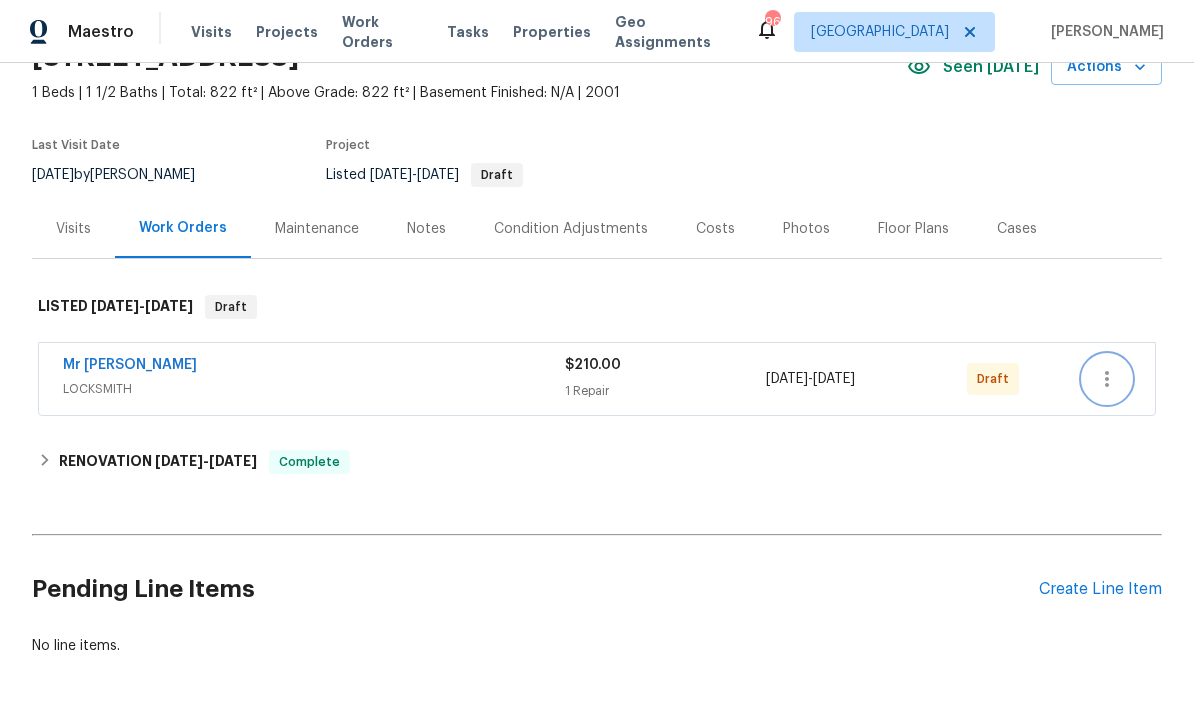 click 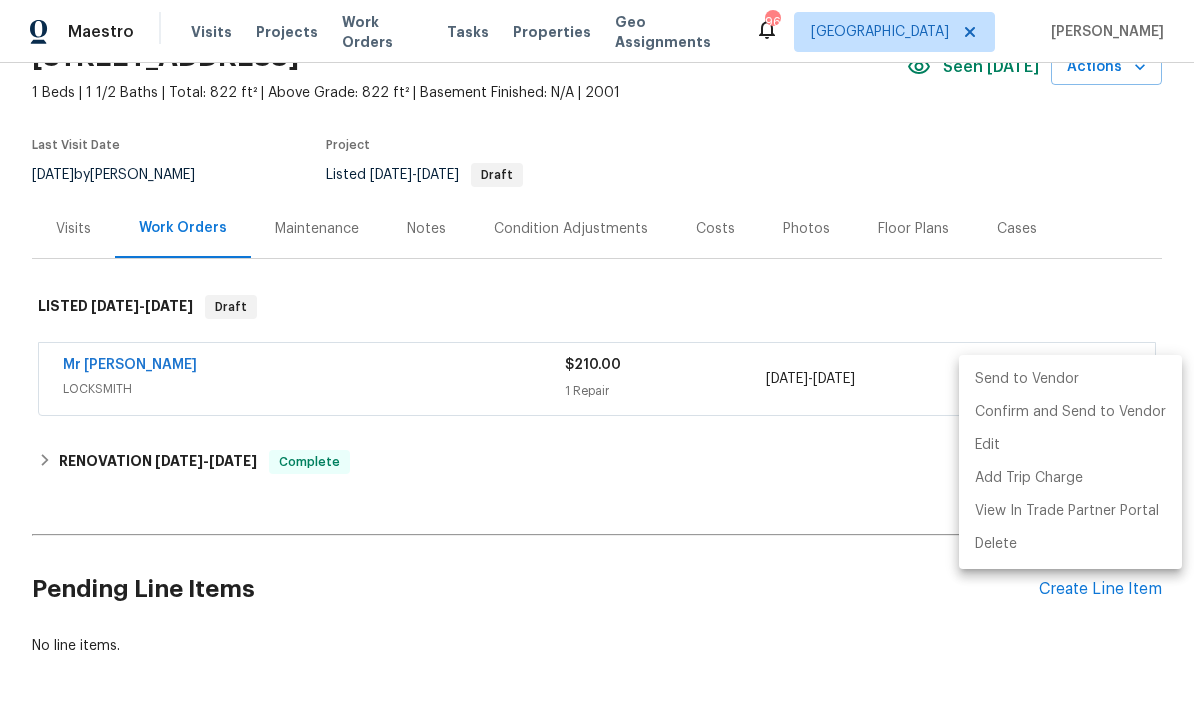 click on "Send to Vendor" at bounding box center (1070, 379) 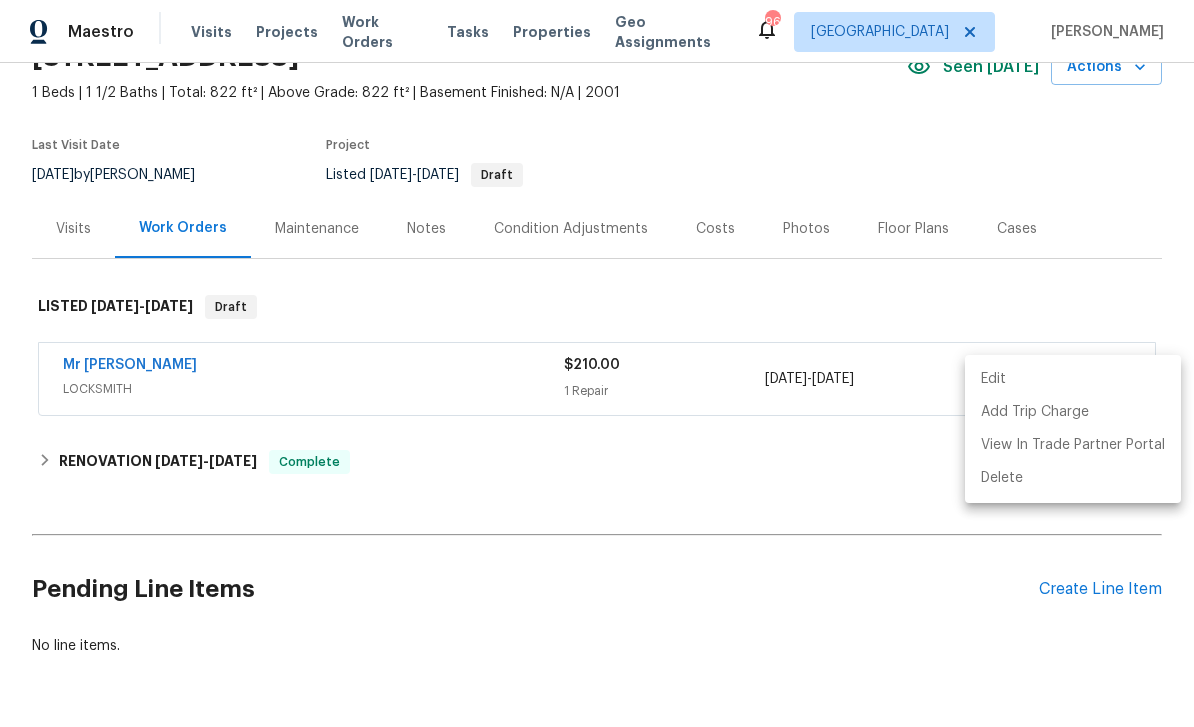 click at bounding box center (597, 363) 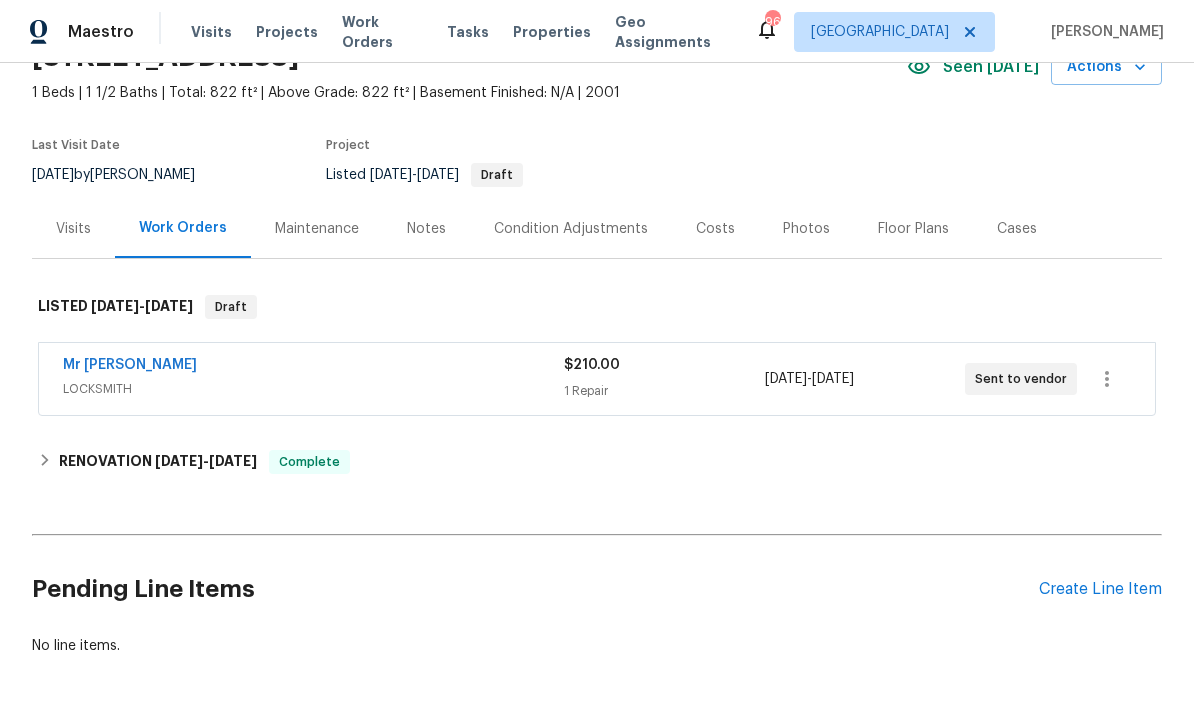 click on "Mr Rekey Locksmith" at bounding box center [130, 365] 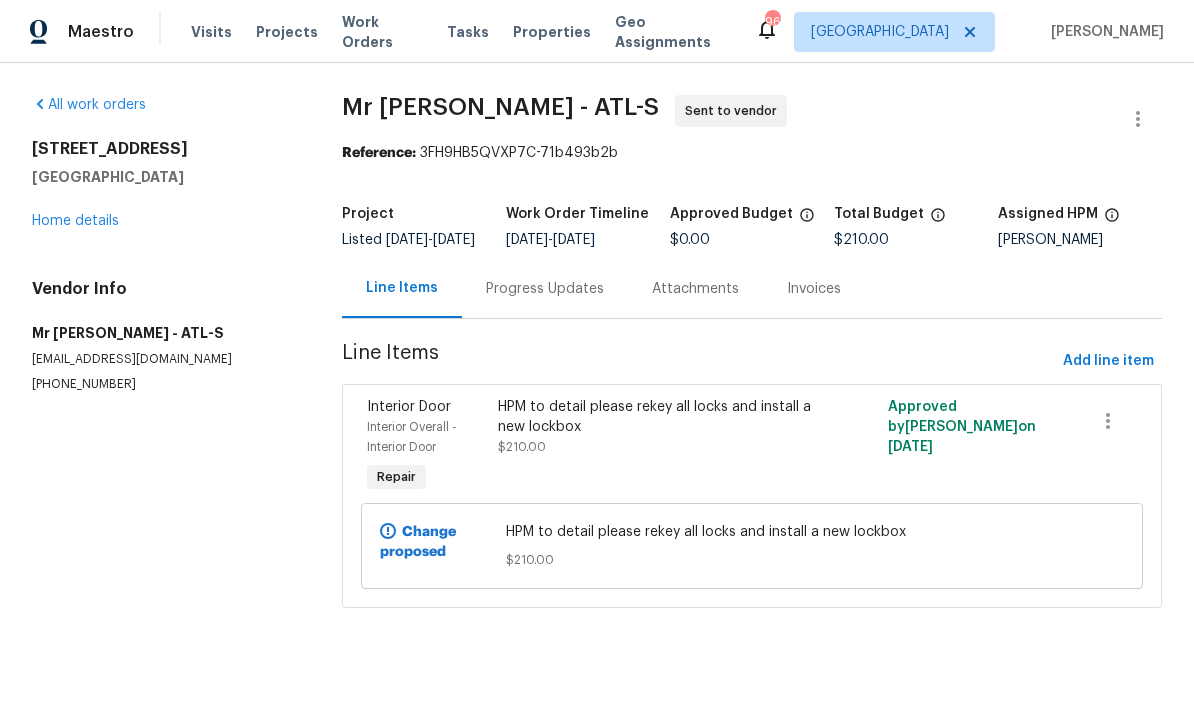 click on "Progress Updates" at bounding box center [545, 289] 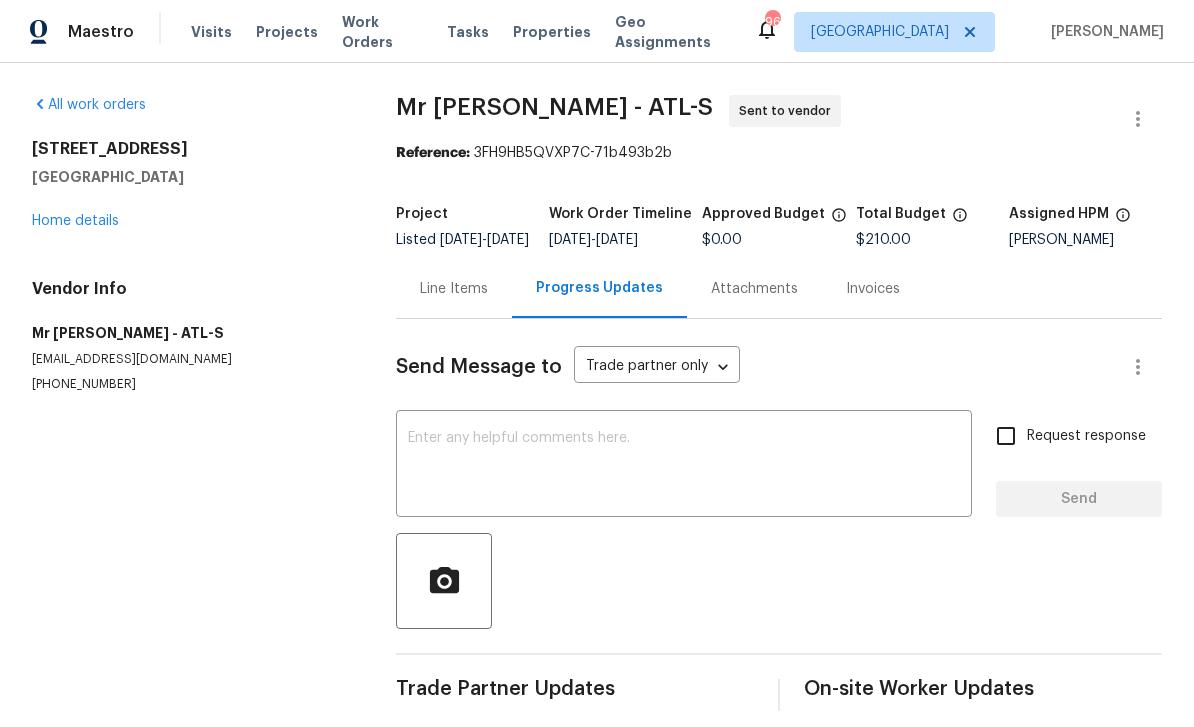 click at bounding box center [684, 466] 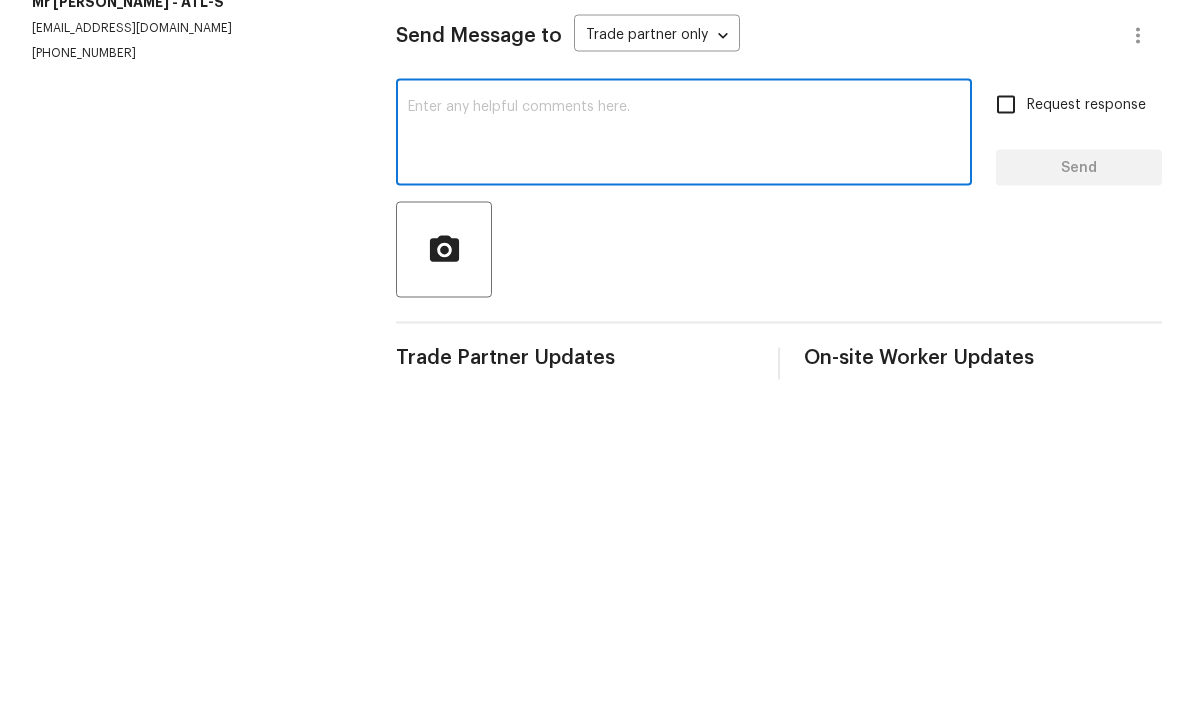 click at bounding box center [684, 466] 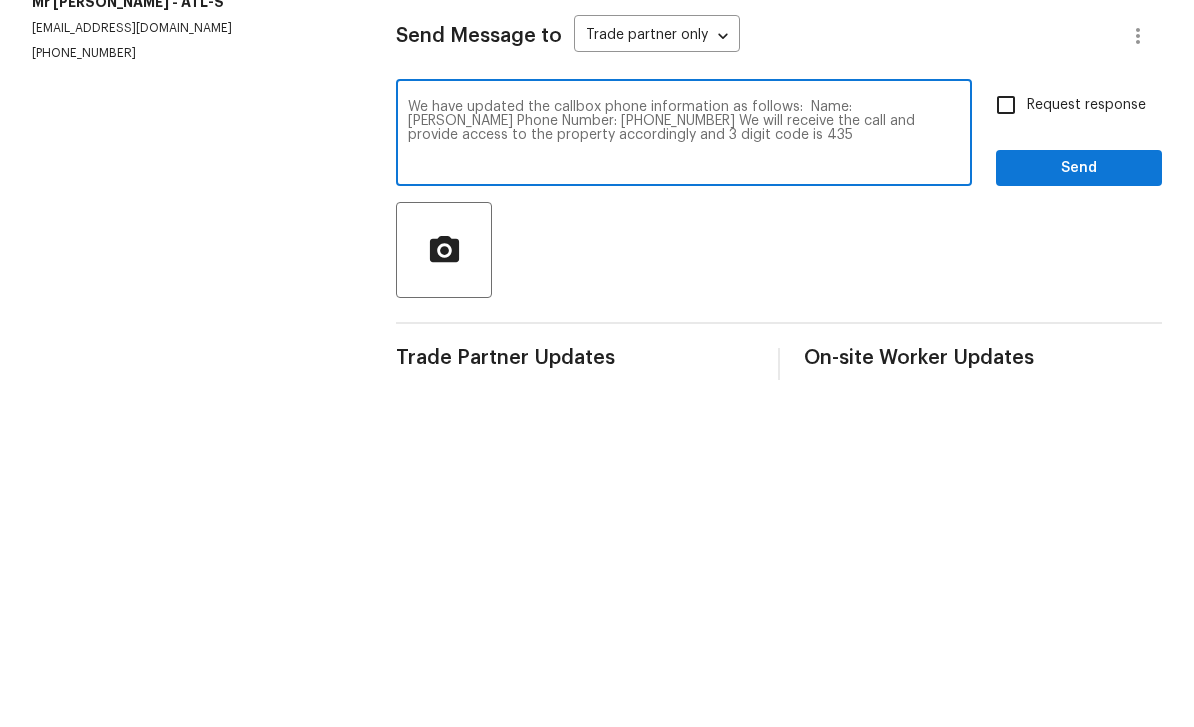 type on "We have updated the callbox phone information as follows:  Name: Olivia Duncan Phone Number: 941-732-9576 We will receive the call and provide access to the property accordingly and 3 digit code is 435" 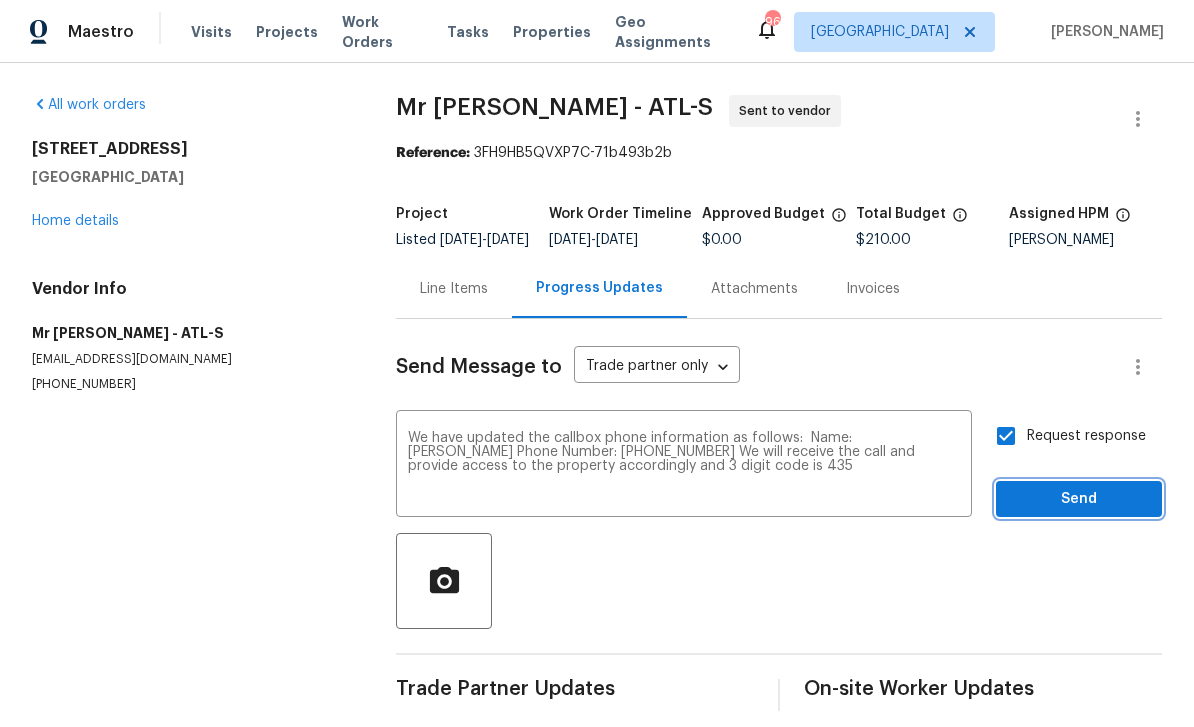 click on "Send" at bounding box center (1079, 499) 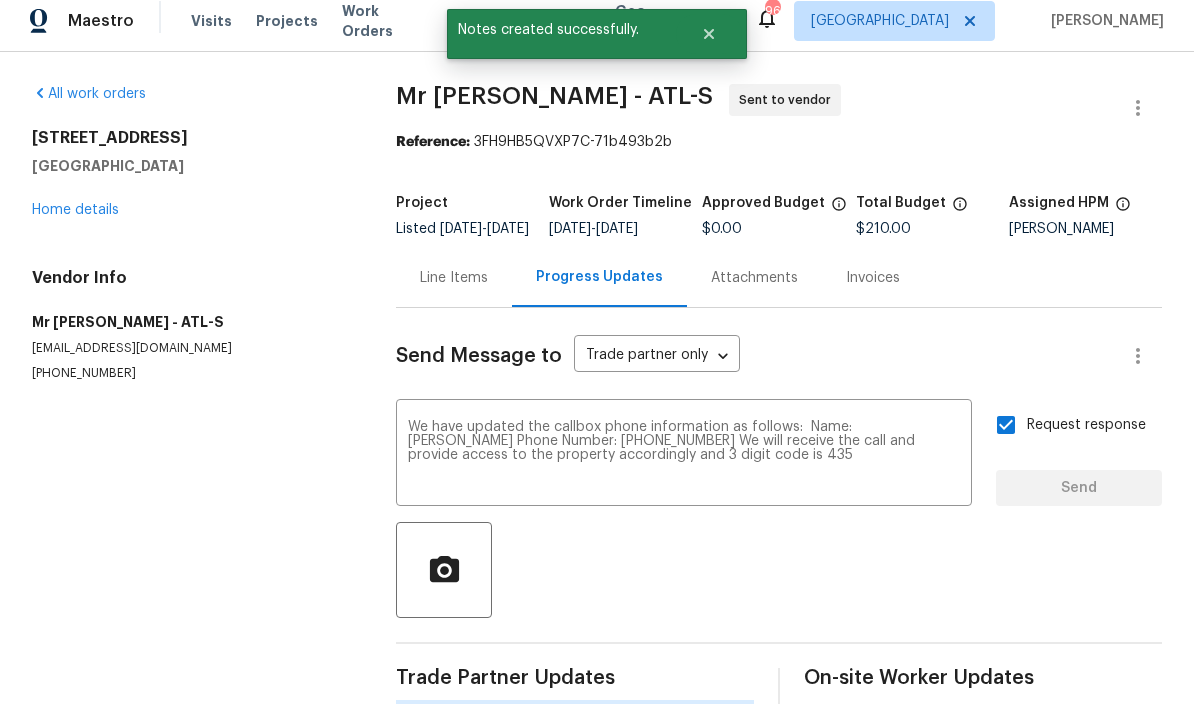 type 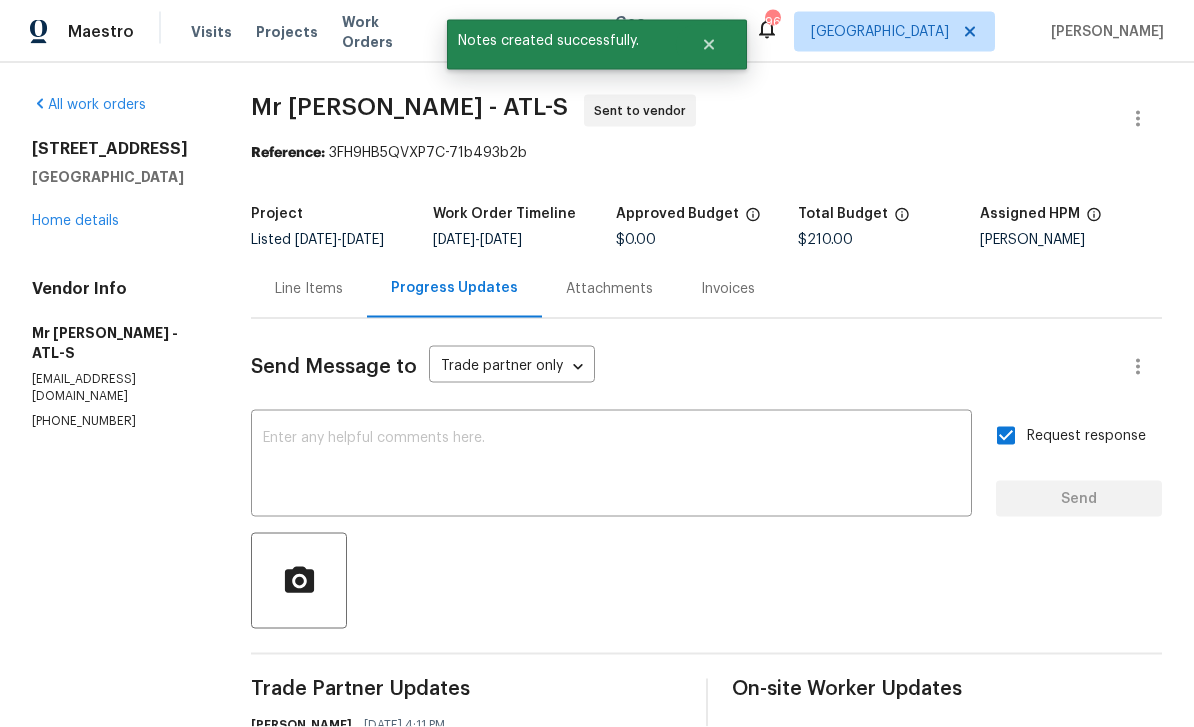scroll, scrollTop: 39, scrollLeft: 0, axis: vertical 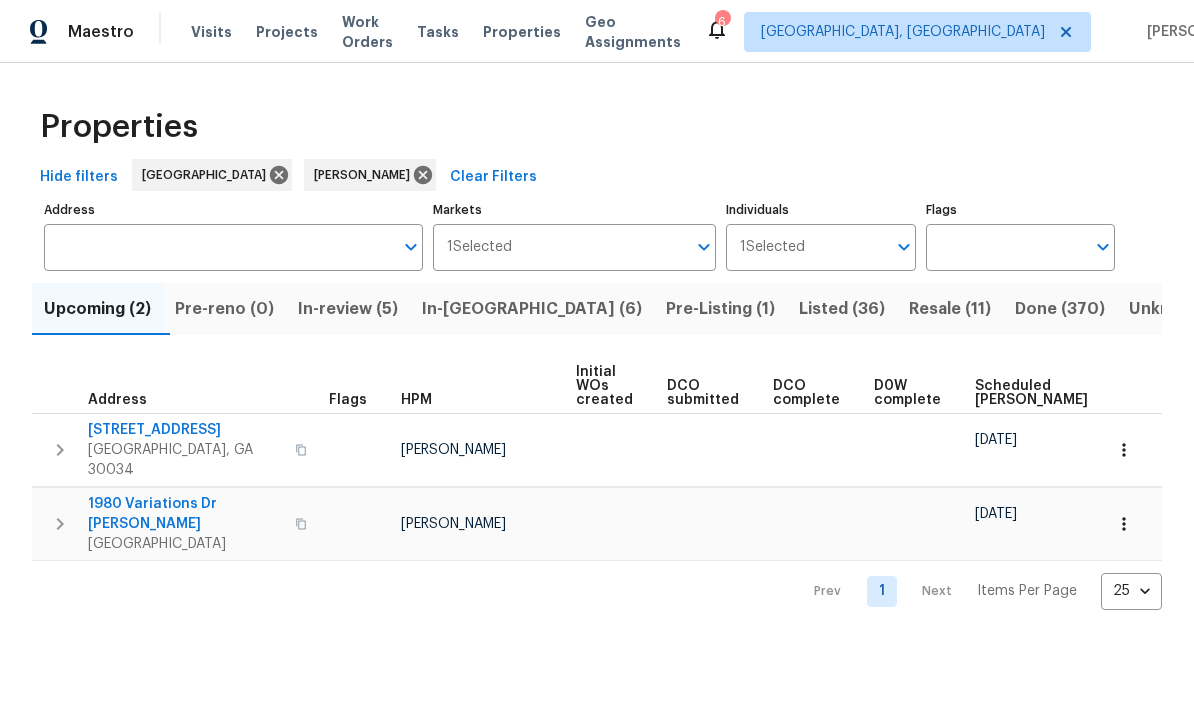 click on "In-[GEOGRAPHIC_DATA] (6)" at bounding box center [532, 309] 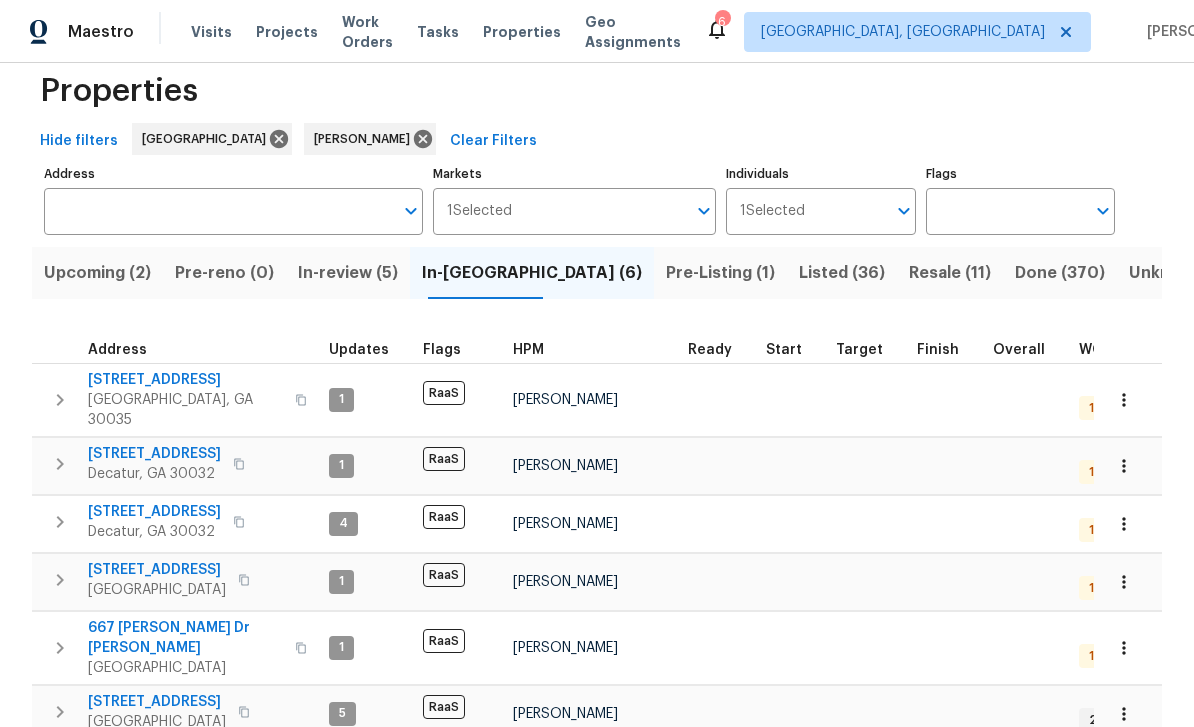 scroll, scrollTop: 36, scrollLeft: 0, axis: vertical 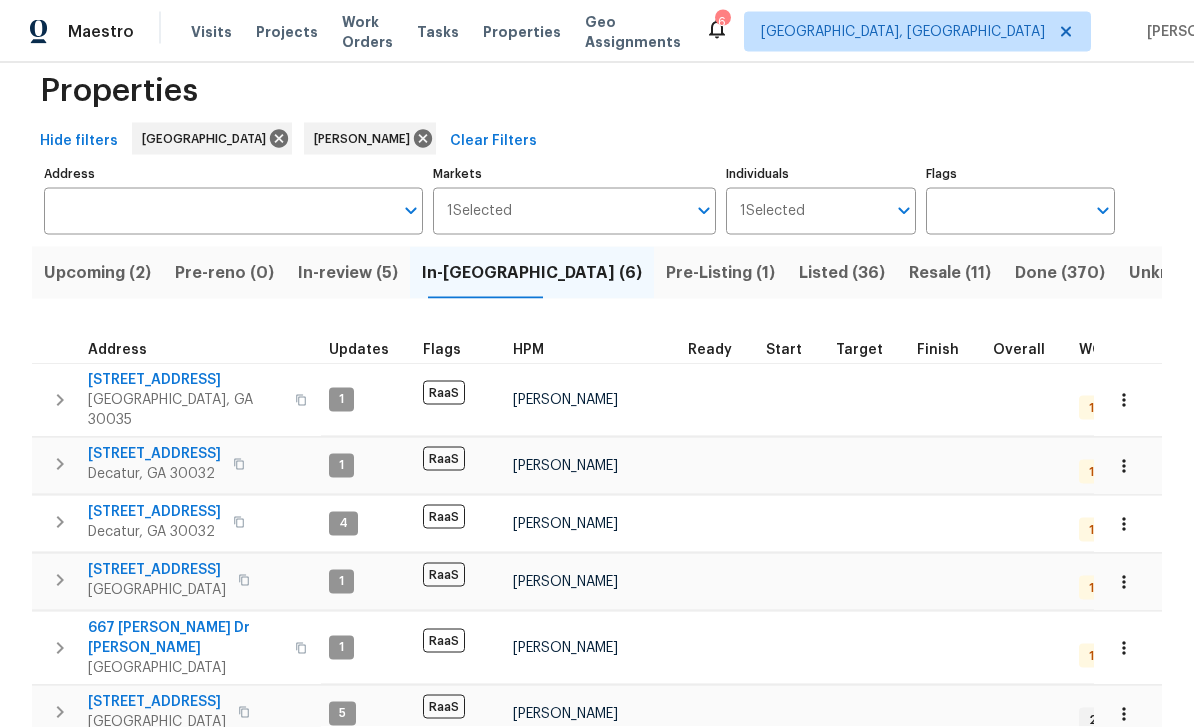 click on "[STREET_ADDRESS]" at bounding box center [157, 570] 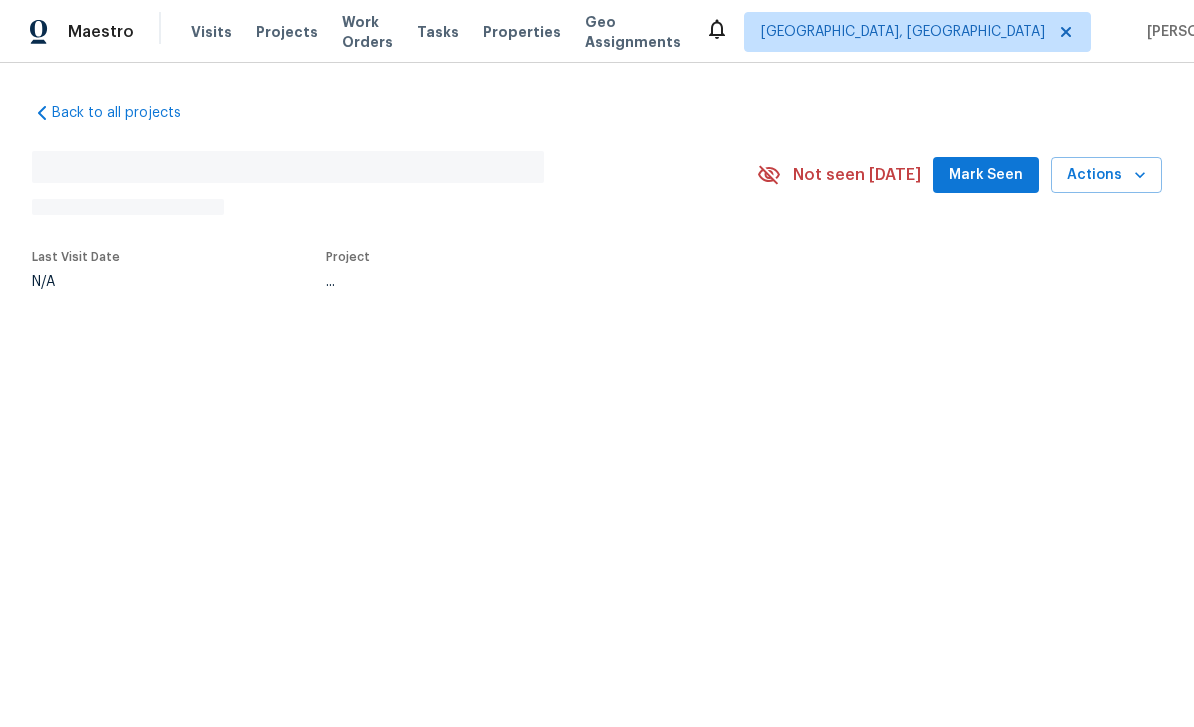 scroll, scrollTop: 0, scrollLeft: 0, axis: both 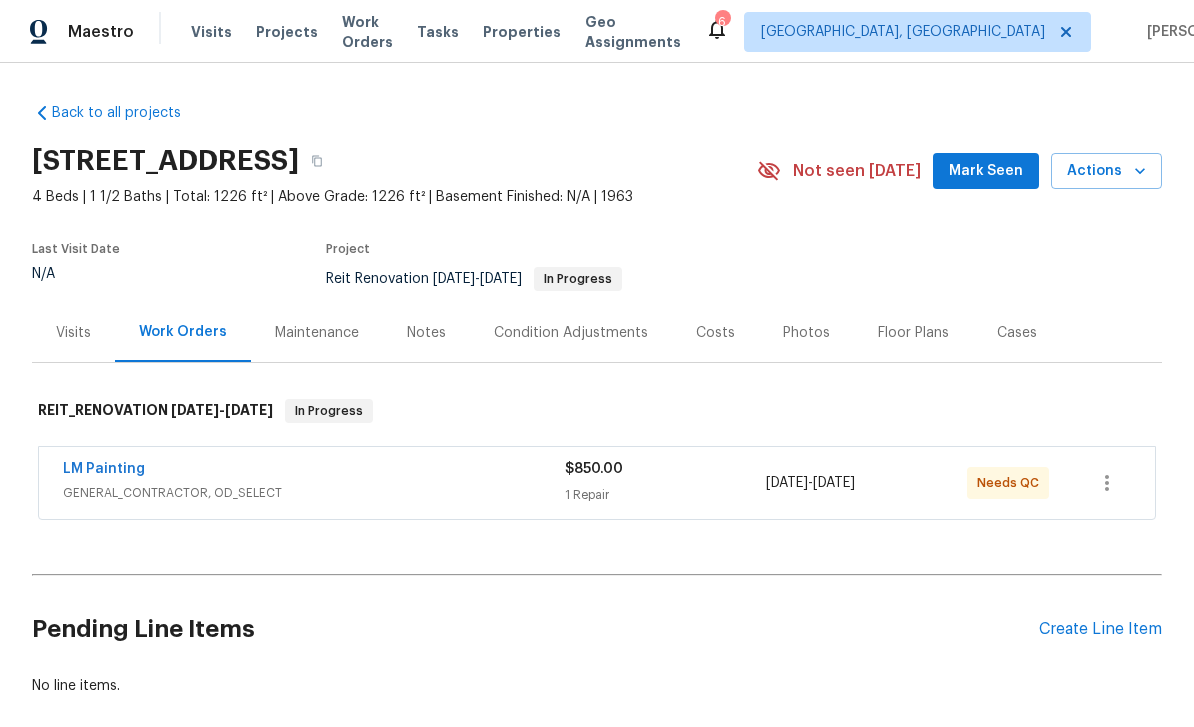 click on "LM Painting" at bounding box center [104, 469] 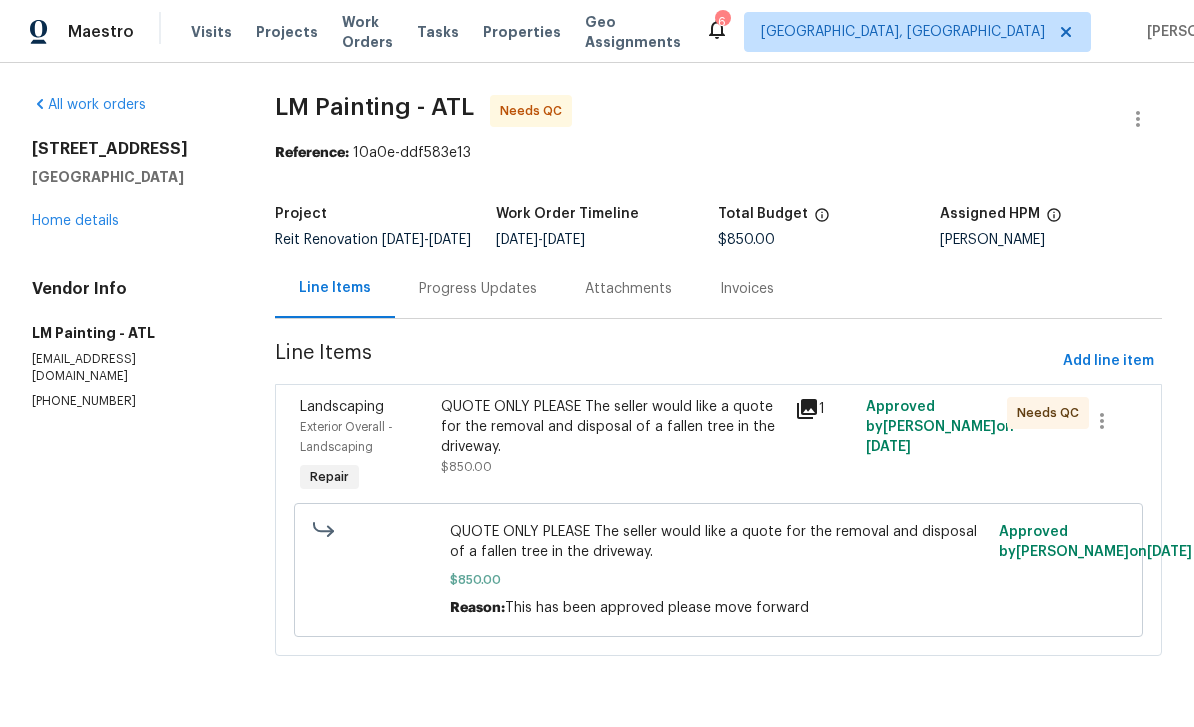 click on "3192 Belfort Rd SE Atlanta, GA 30354 Home details" at bounding box center (129, 185) 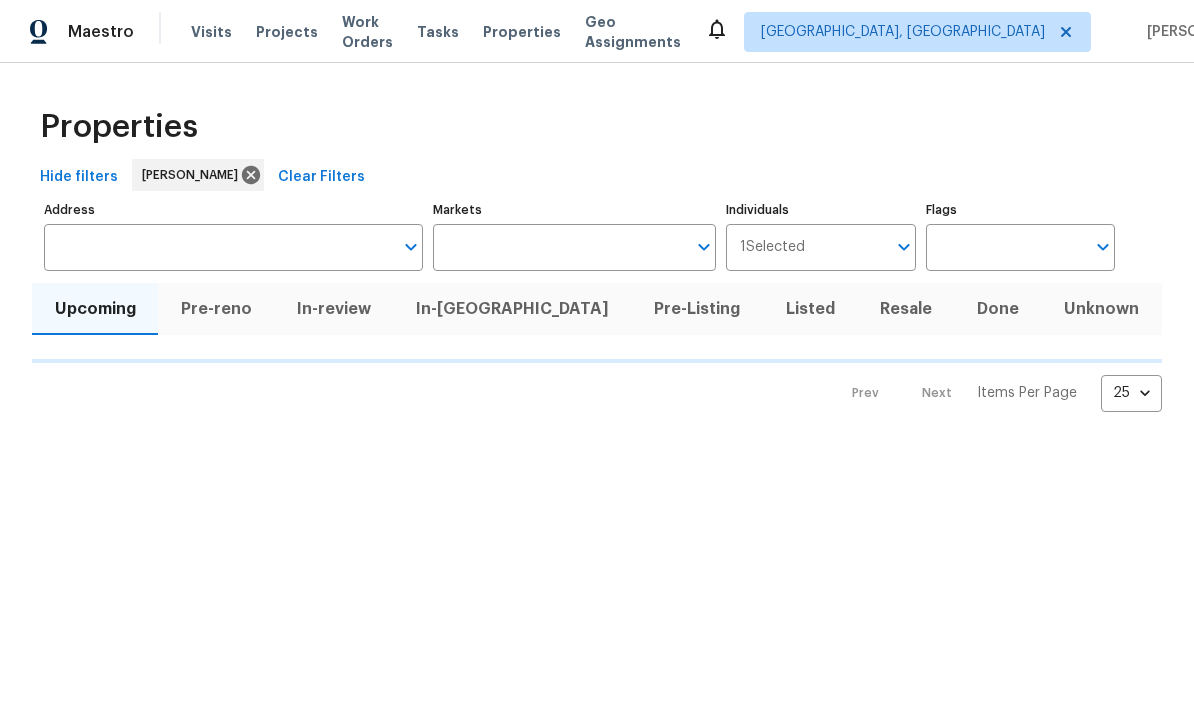 scroll, scrollTop: 0, scrollLeft: 0, axis: both 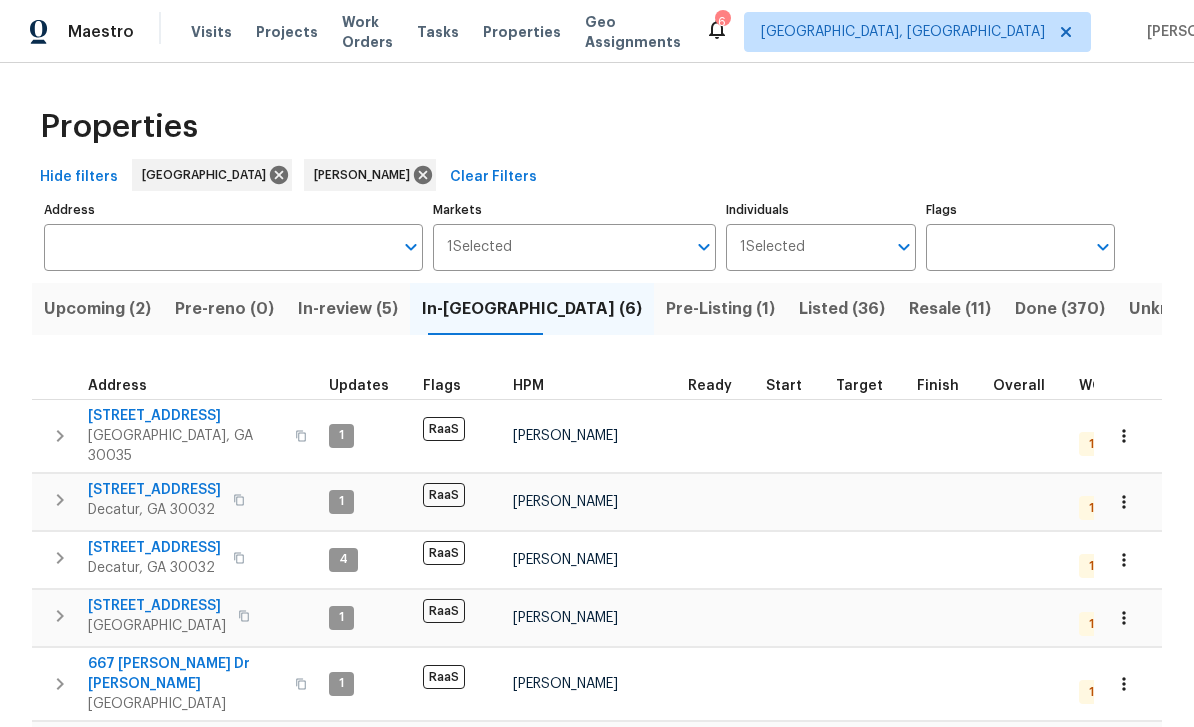 click on "Upcoming (2)" at bounding box center [97, 309] 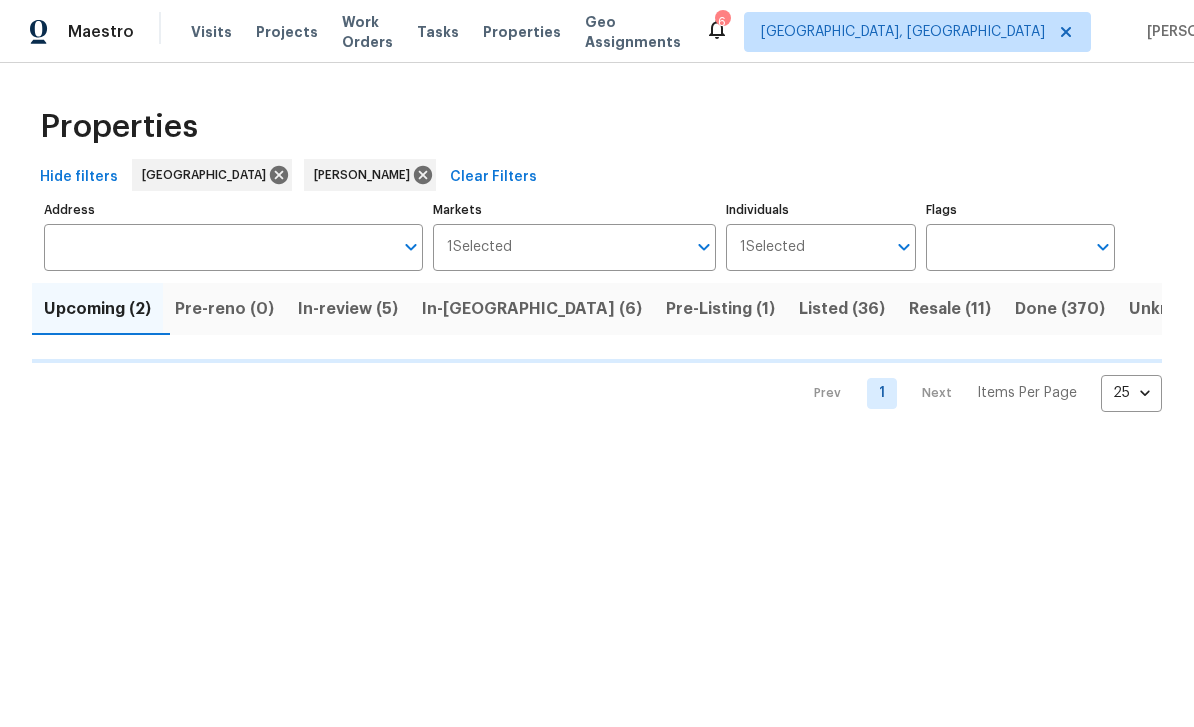 scroll, scrollTop: 0, scrollLeft: 0, axis: both 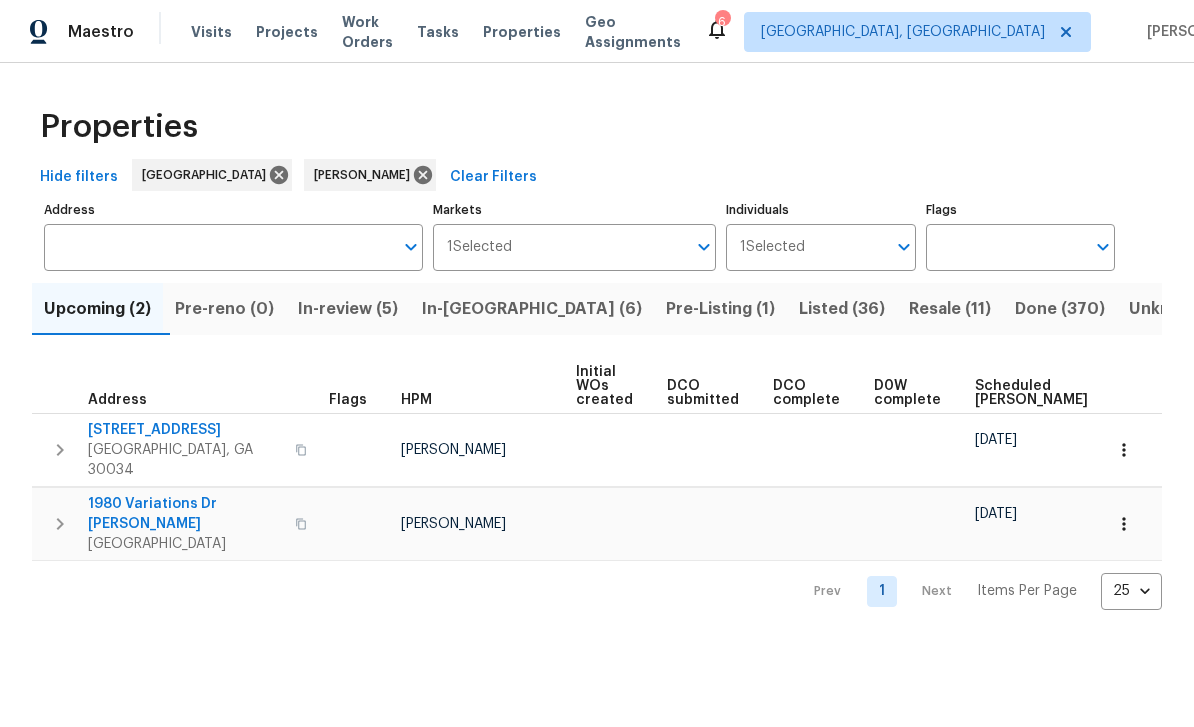 click on "1980 Variations Dr NE" at bounding box center [185, 514] 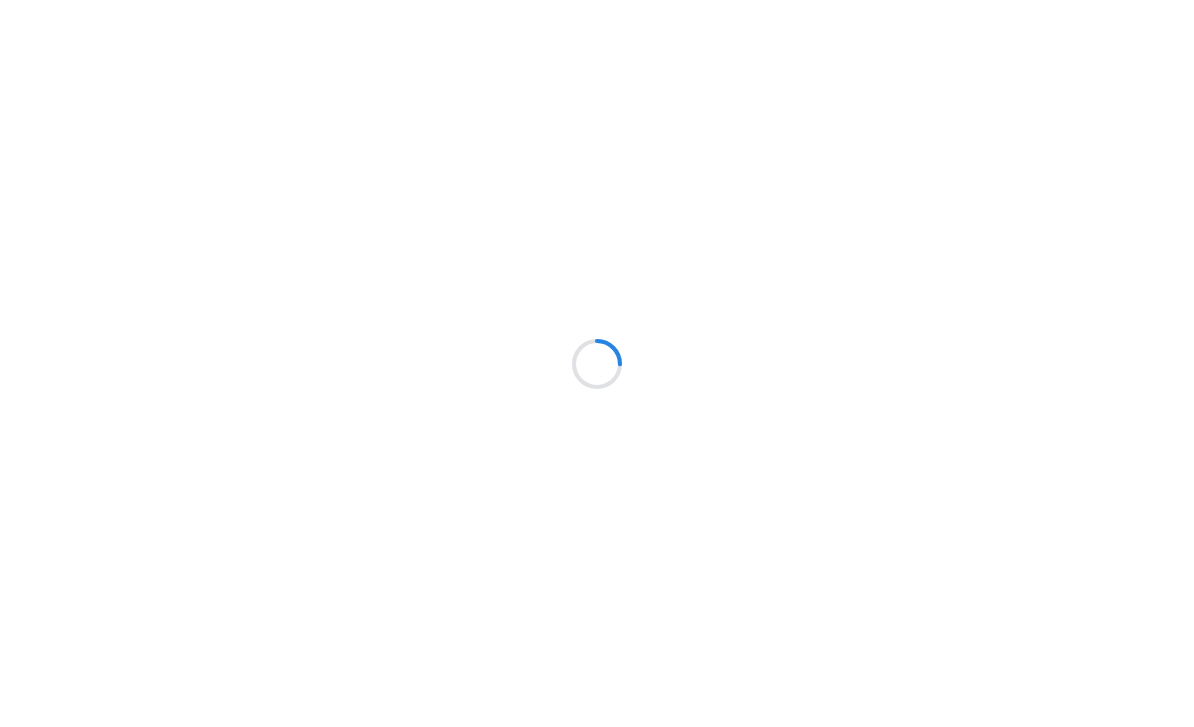 scroll, scrollTop: 0, scrollLeft: 0, axis: both 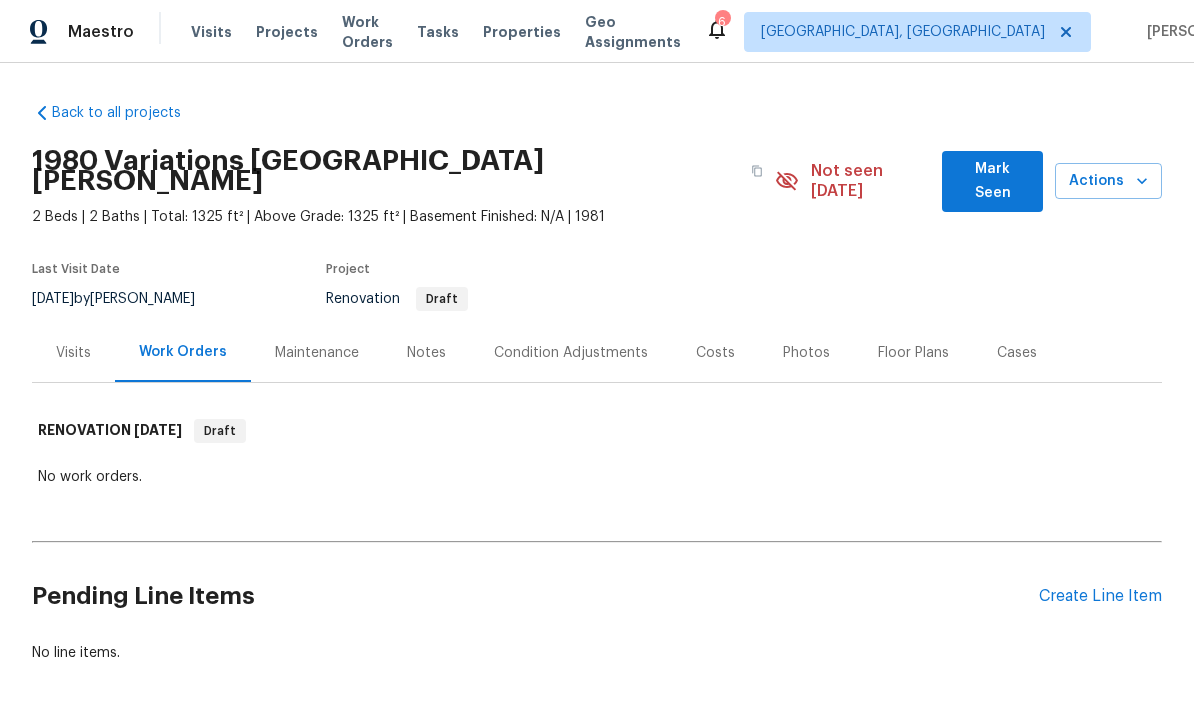 click on "Condition Adjustments" at bounding box center [571, 353] 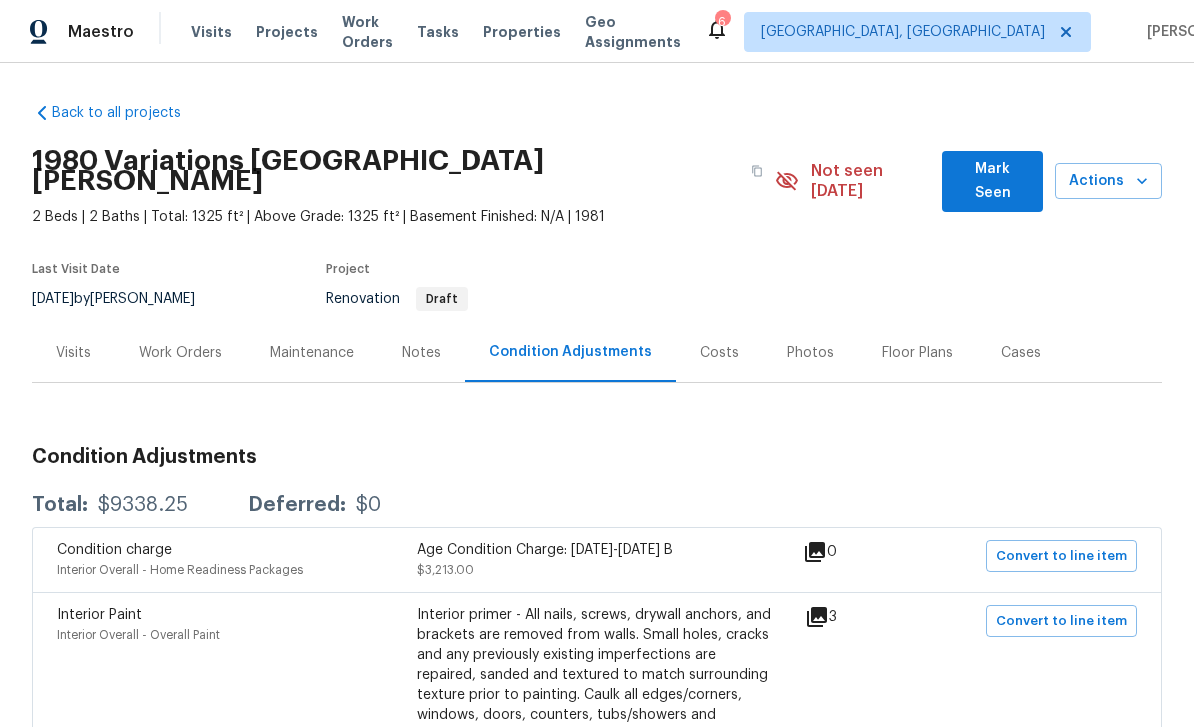 scroll, scrollTop: 0, scrollLeft: 0, axis: both 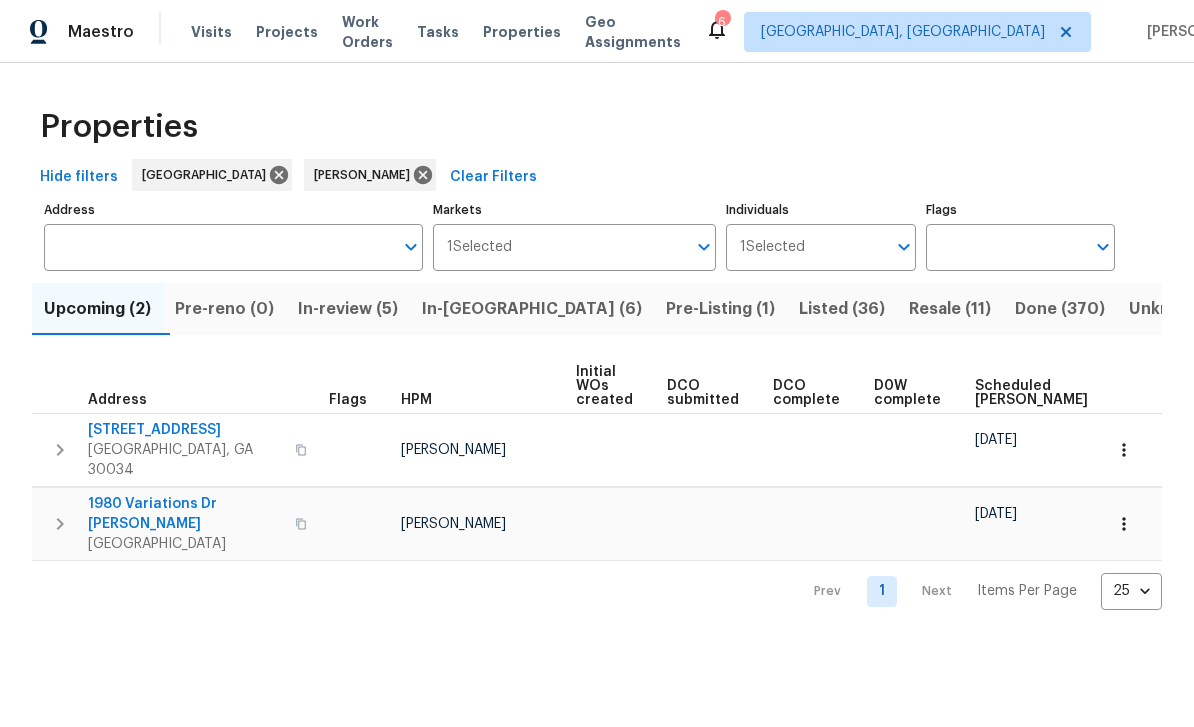 click on "In-[GEOGRAPHIC_DATA] (6)" at bounding box center (532, 309) 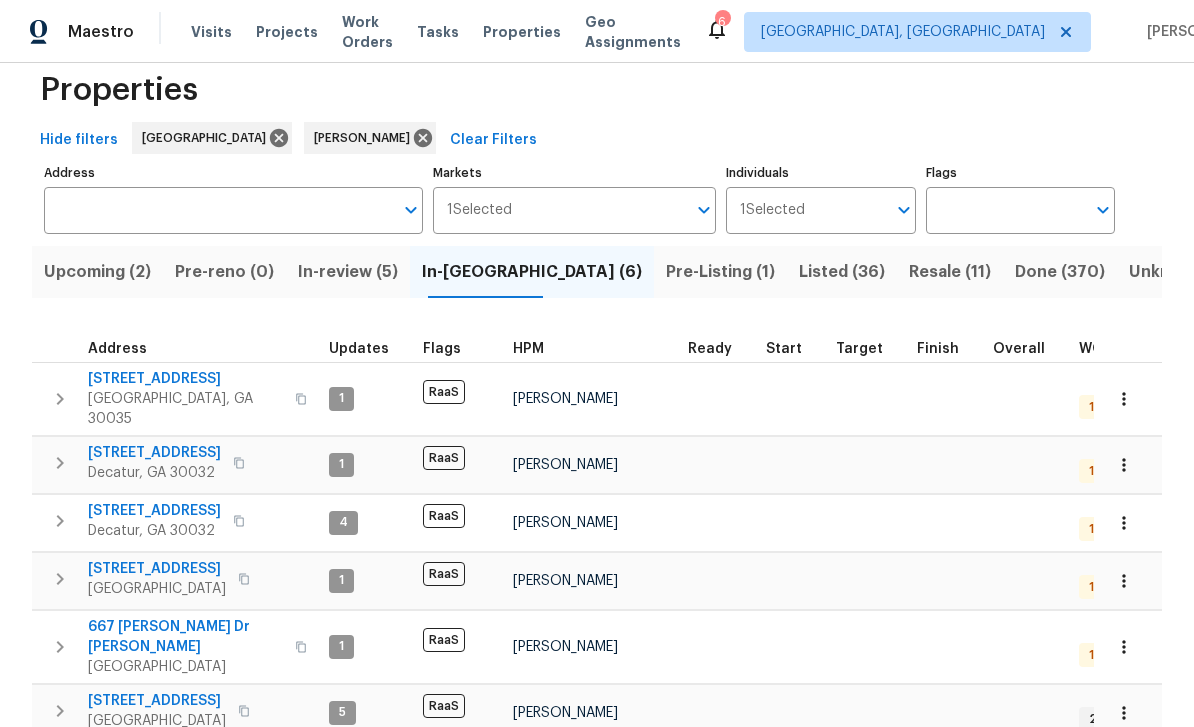 scroll, scrollTop: 36, scrollLeft: 0, axis: vertical 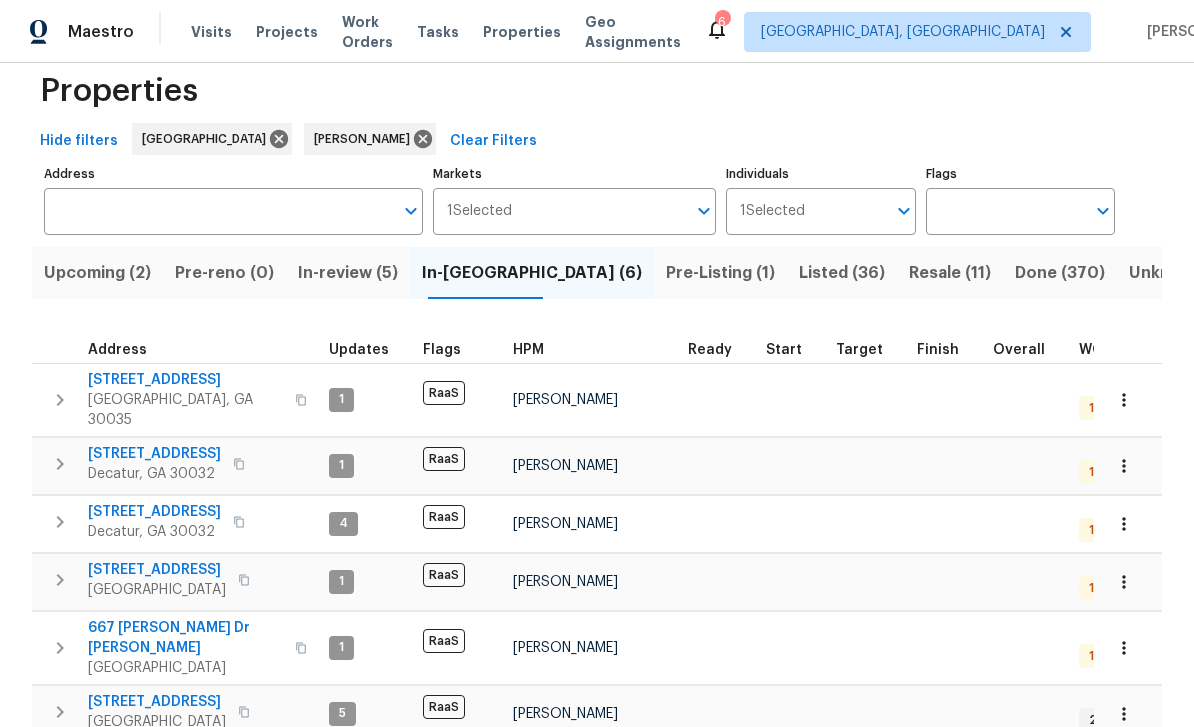 click on "[STREET_ADDRESS]" at bounding box center (154, 512) 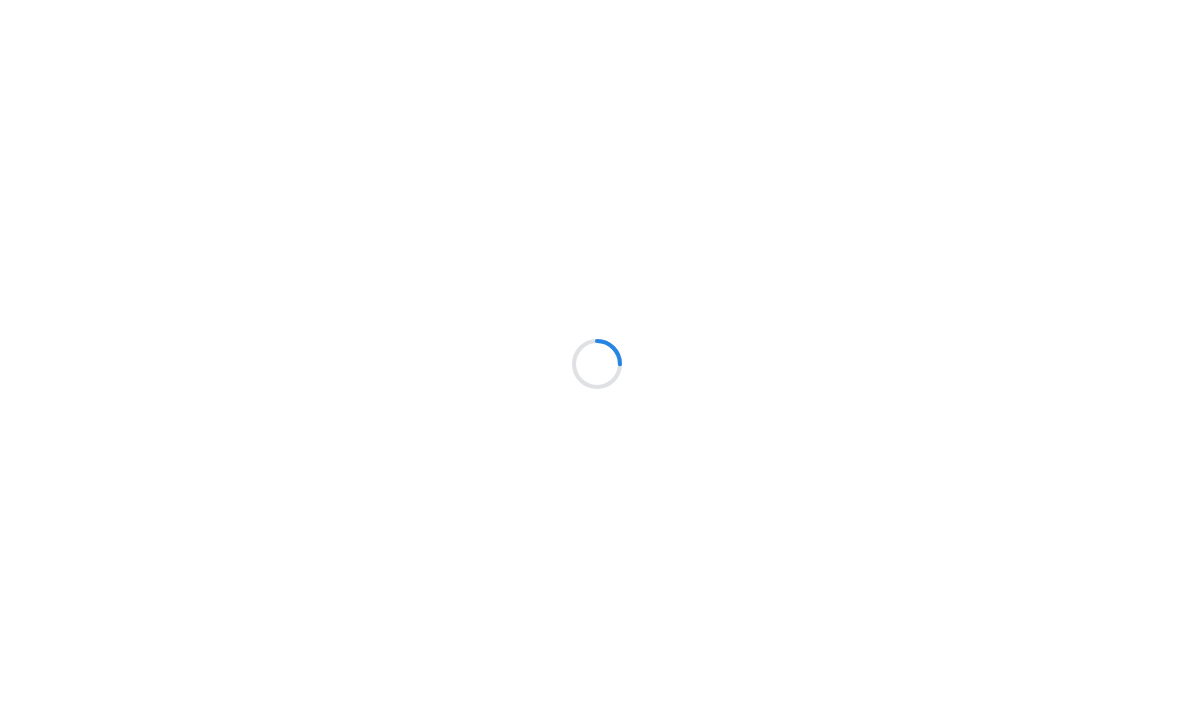scroll, scrollTop: 0, scrollLeft: 0, axis: both 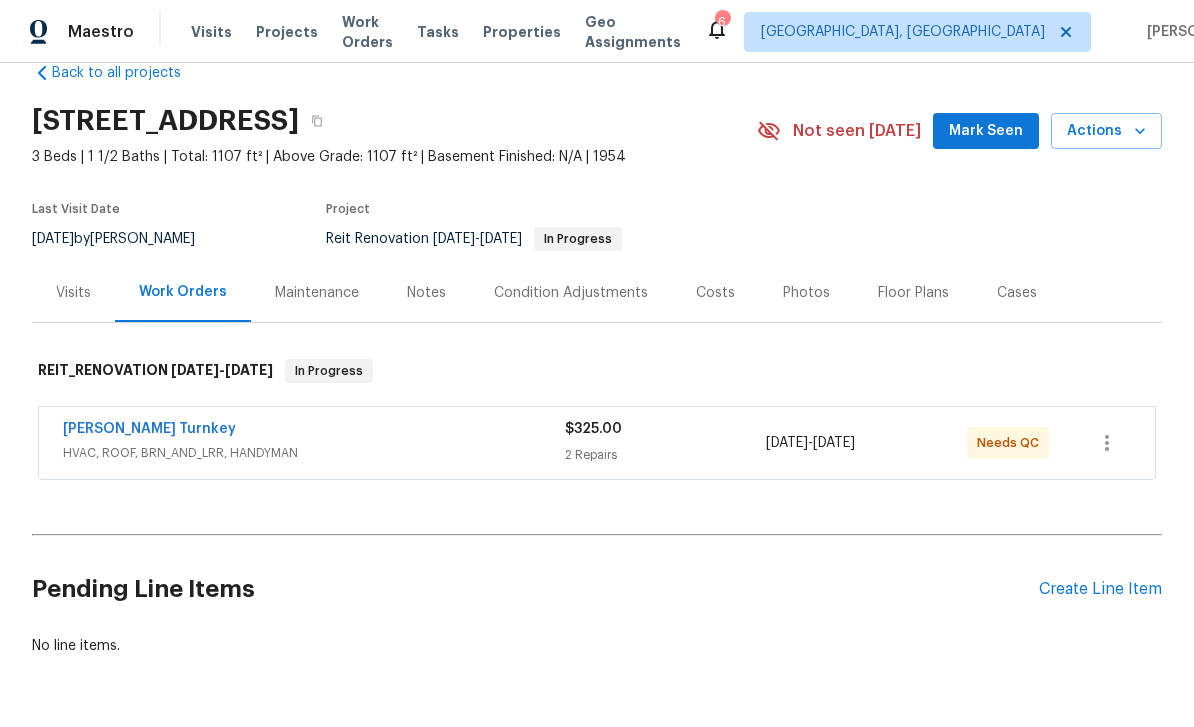 click on "[PERSON_NAME] Turnkey" at bounding box center (149, 429) 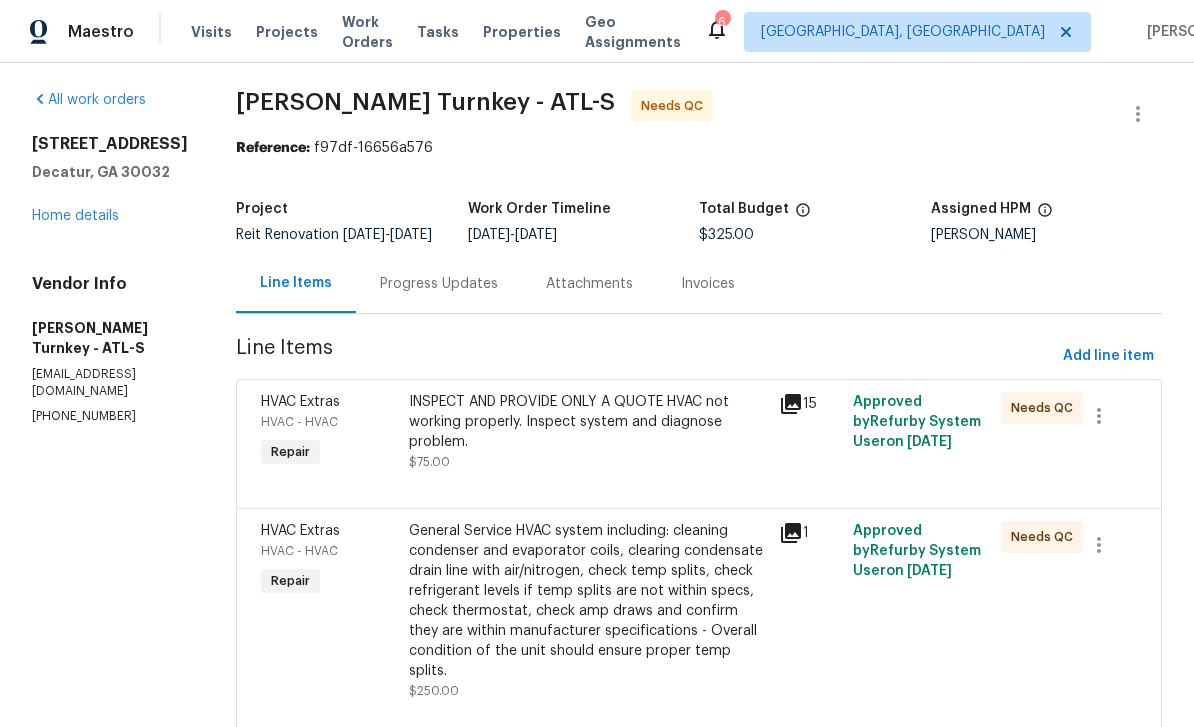 scroll, scrollTop: 4, scrollLeft: 0, axis: vertical 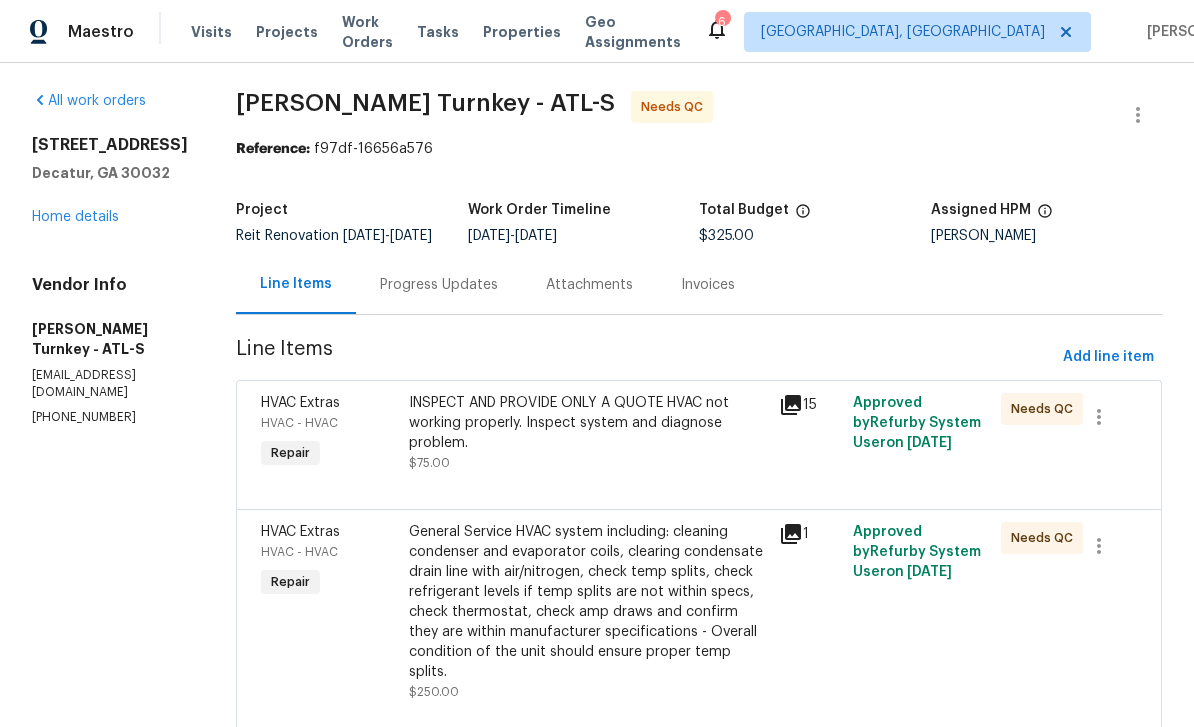 click 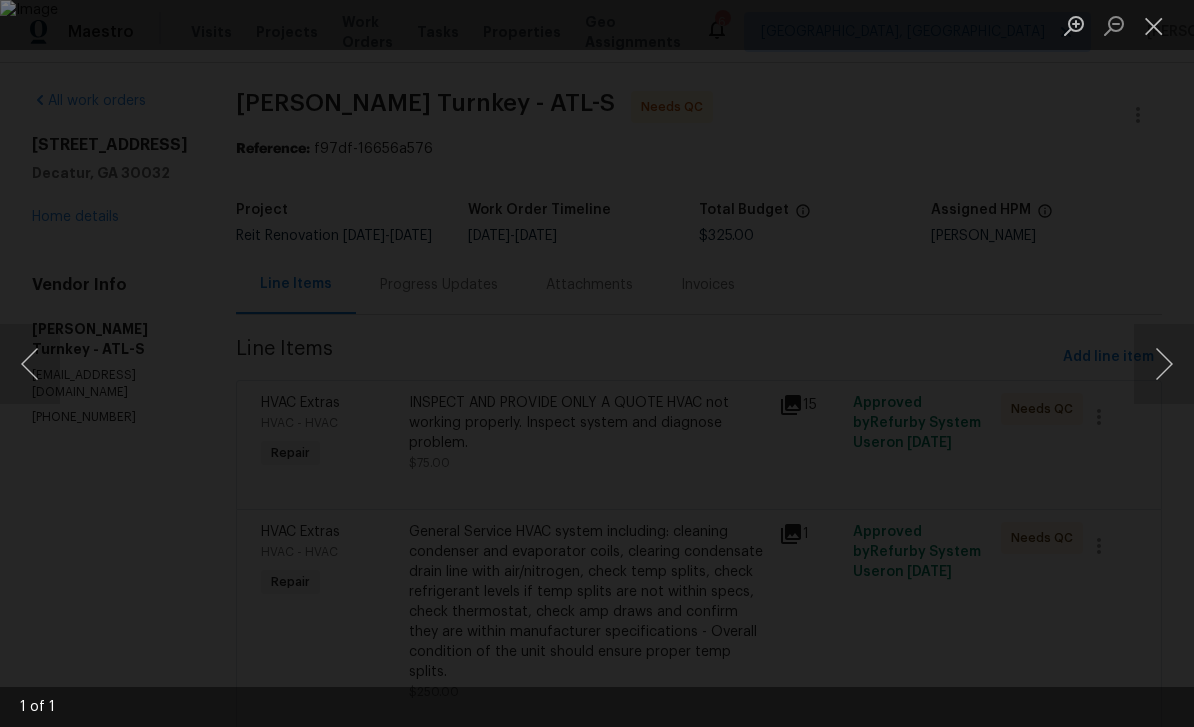 click at bounding box center (1154, 25) 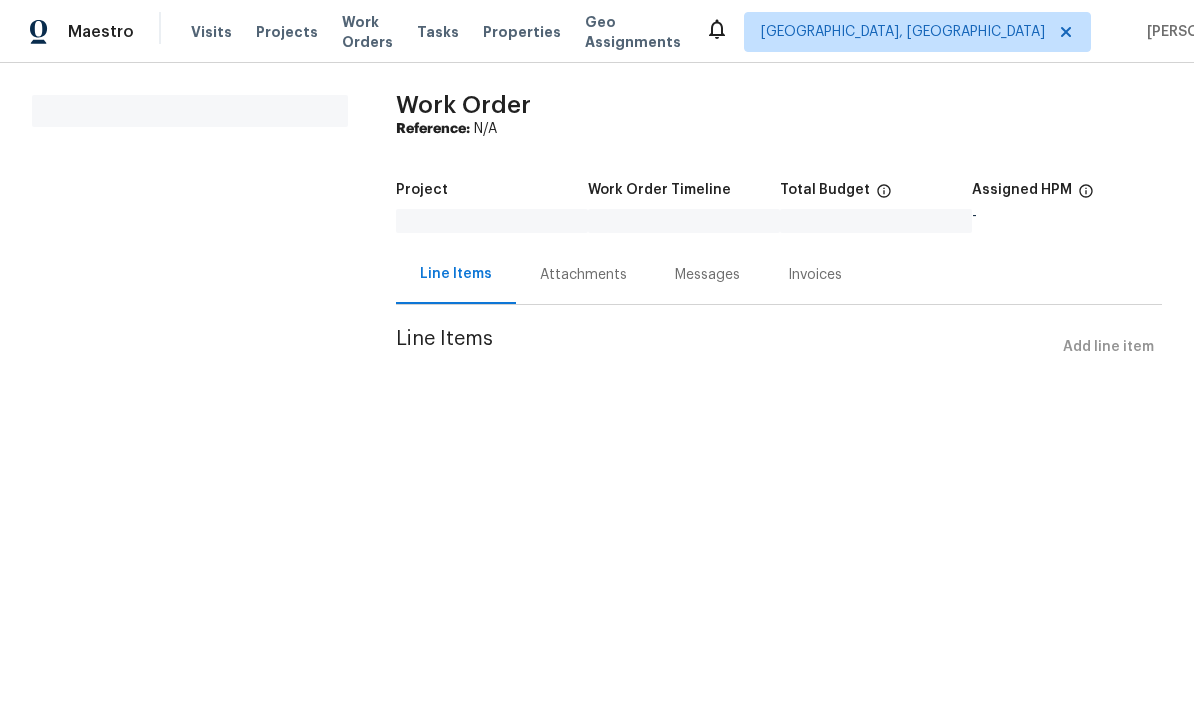 scroll, scrollTop: 0, scrollLeft: 0, axis: both 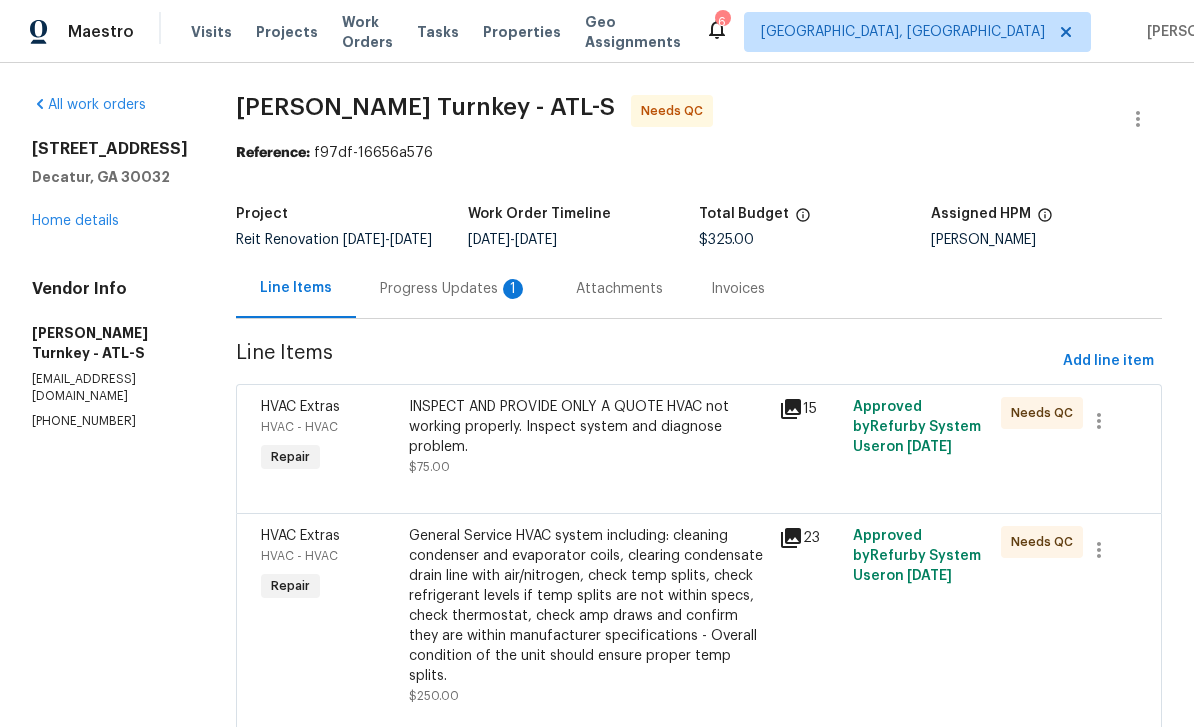 click on "INSPECT AND PROVIDE ONLY A QUOTE
HVAC not working properly. Inspect system and diagnose problem." at bounding box center [588, 427] 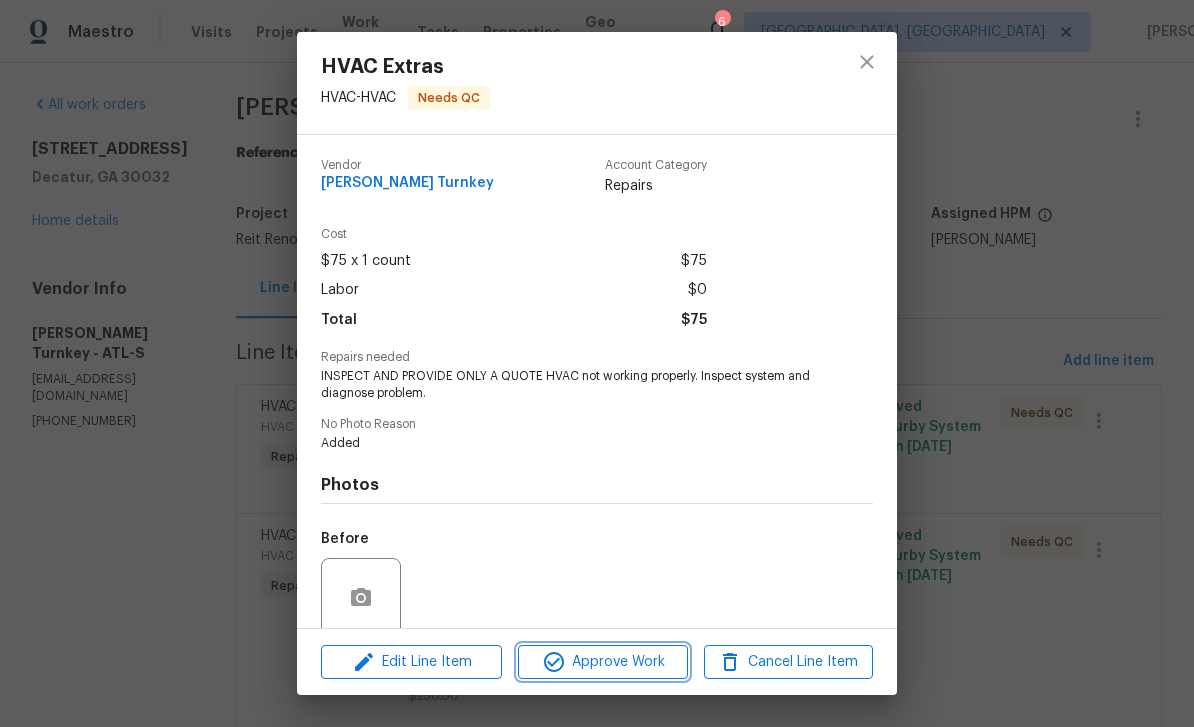 click on "Approve Work" at bounding box center [602, 662] 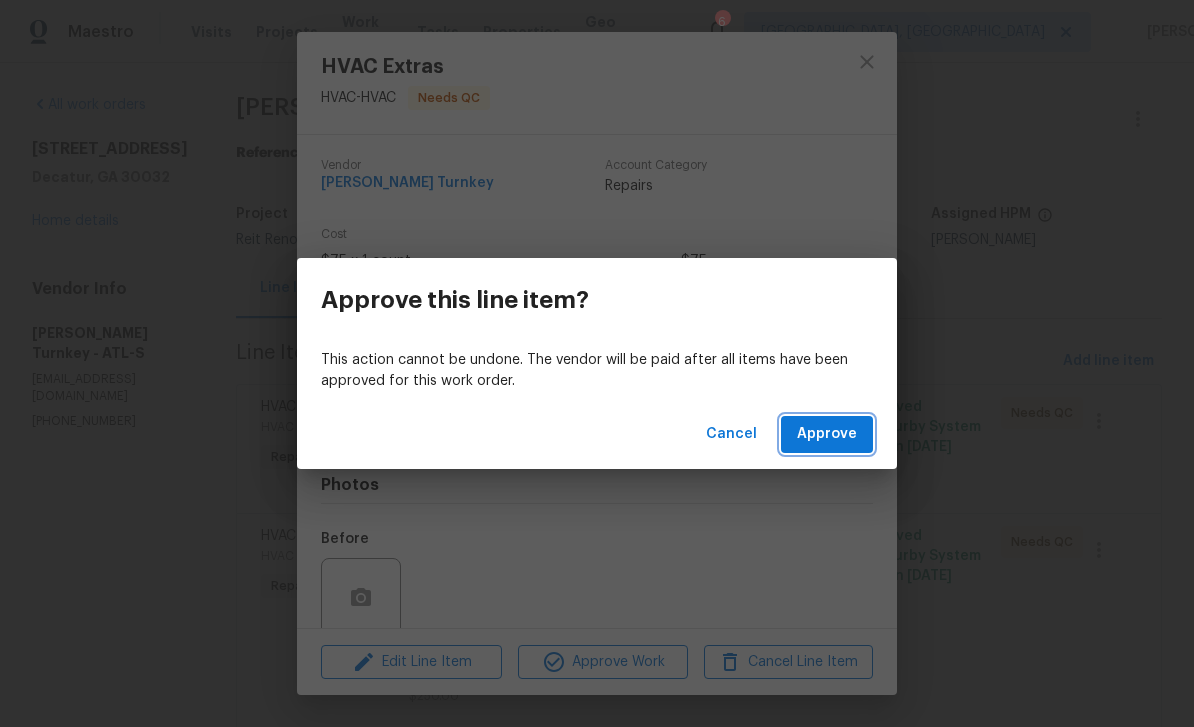 click on "Approve" at bounding box center [827, 434] 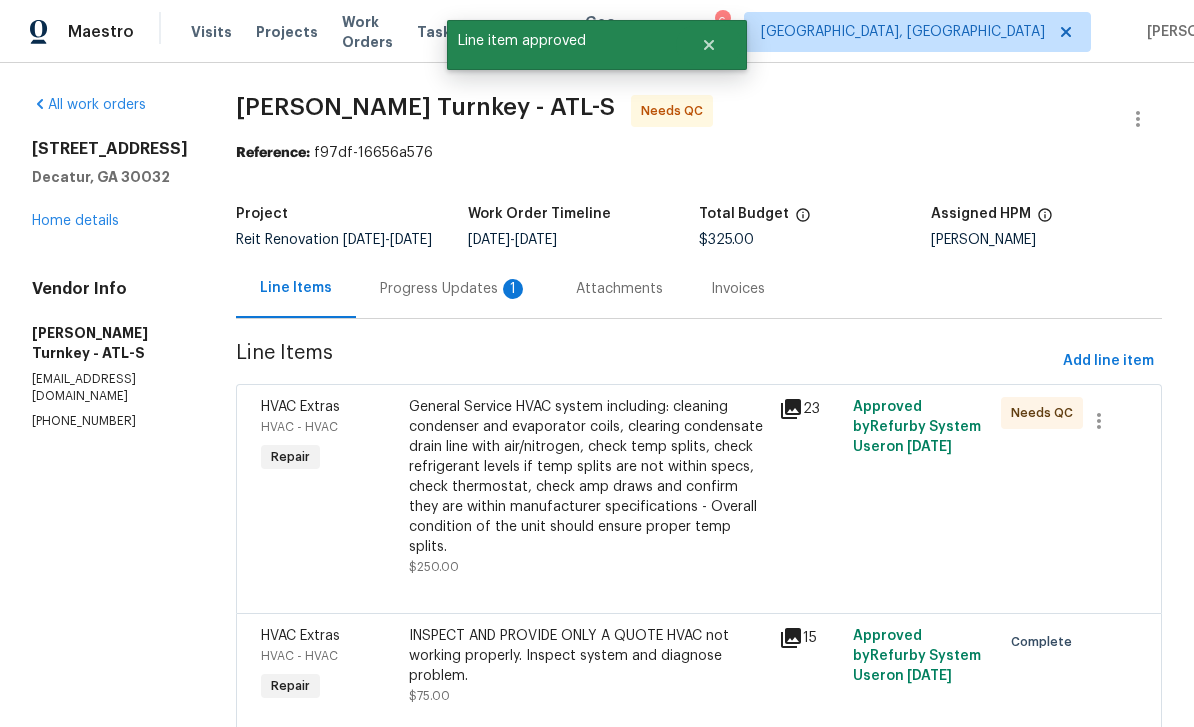 click on "General Service HVAC system including: cleaning condenser and evaporator coils, clearing condensate drain line with air/nitrogen, check temp splits, check refrigerant levels if temp splits are not within specs, check thermostat, check amp draws and confirm they are within manufacturer specifications - Overall condition of the unit should ensure proper temp splits." at bounding box center [588, 477] 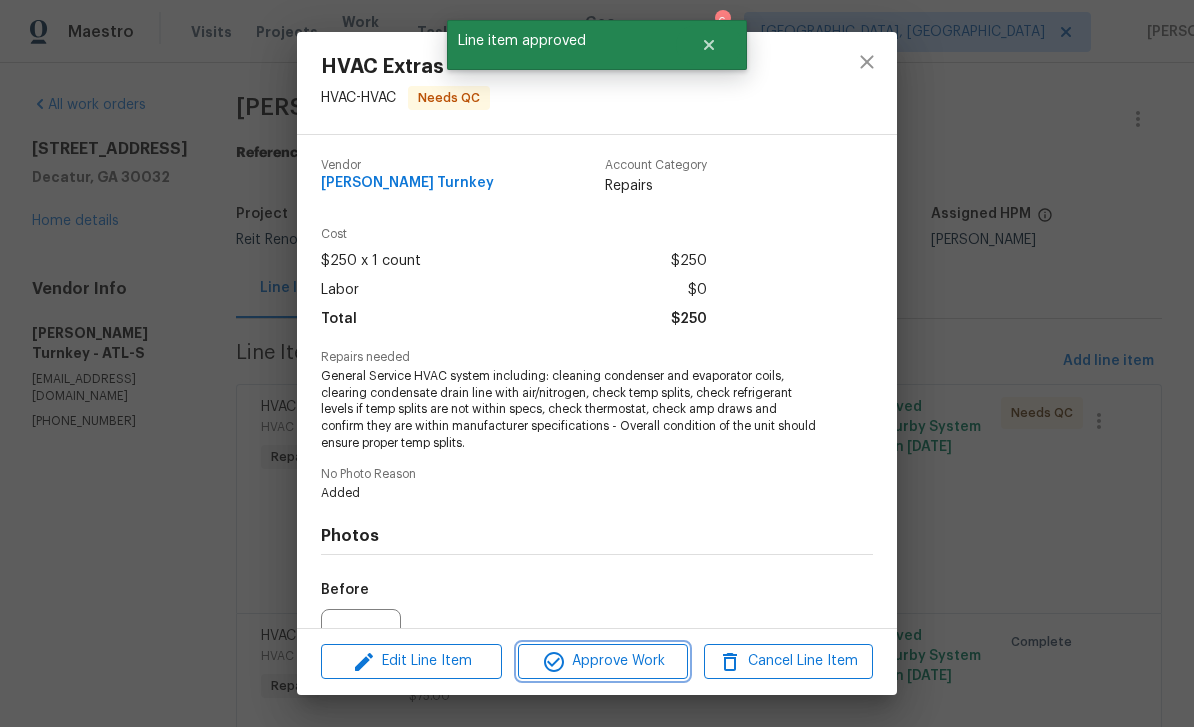 click on "Approve Work" at bounding box center (602, 661) 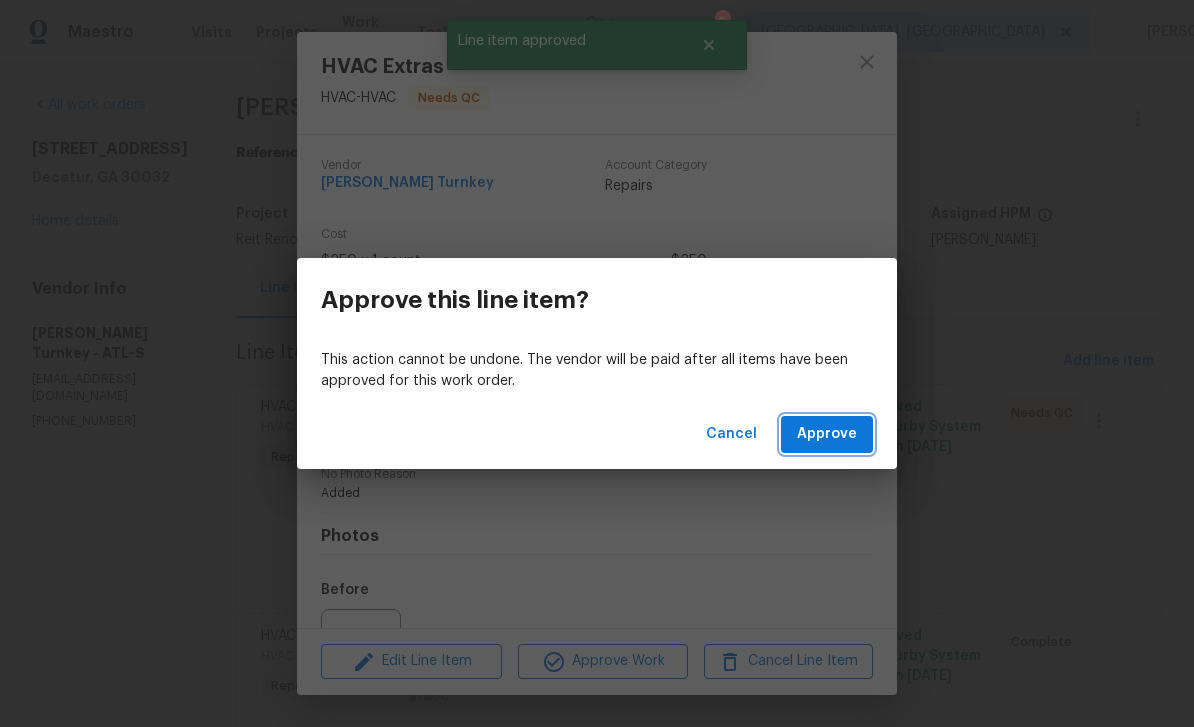 click on "Approve" at bounding box center [827, 434] 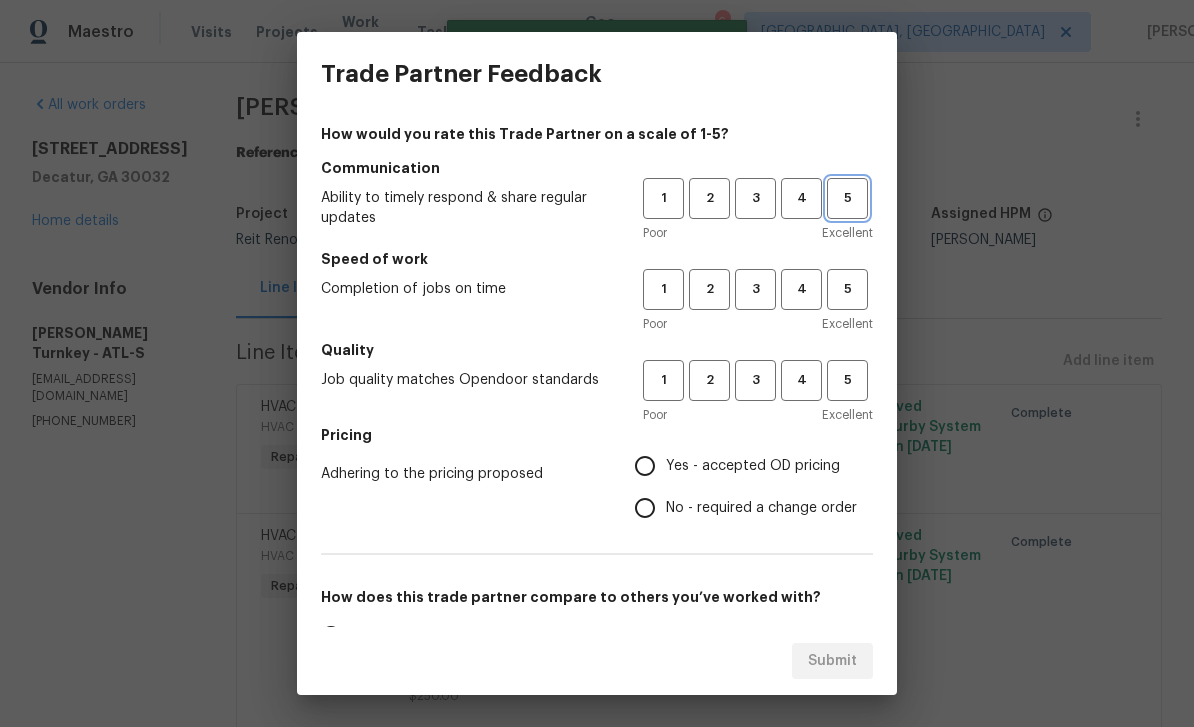click on "5" at bounding box center (847, 198) 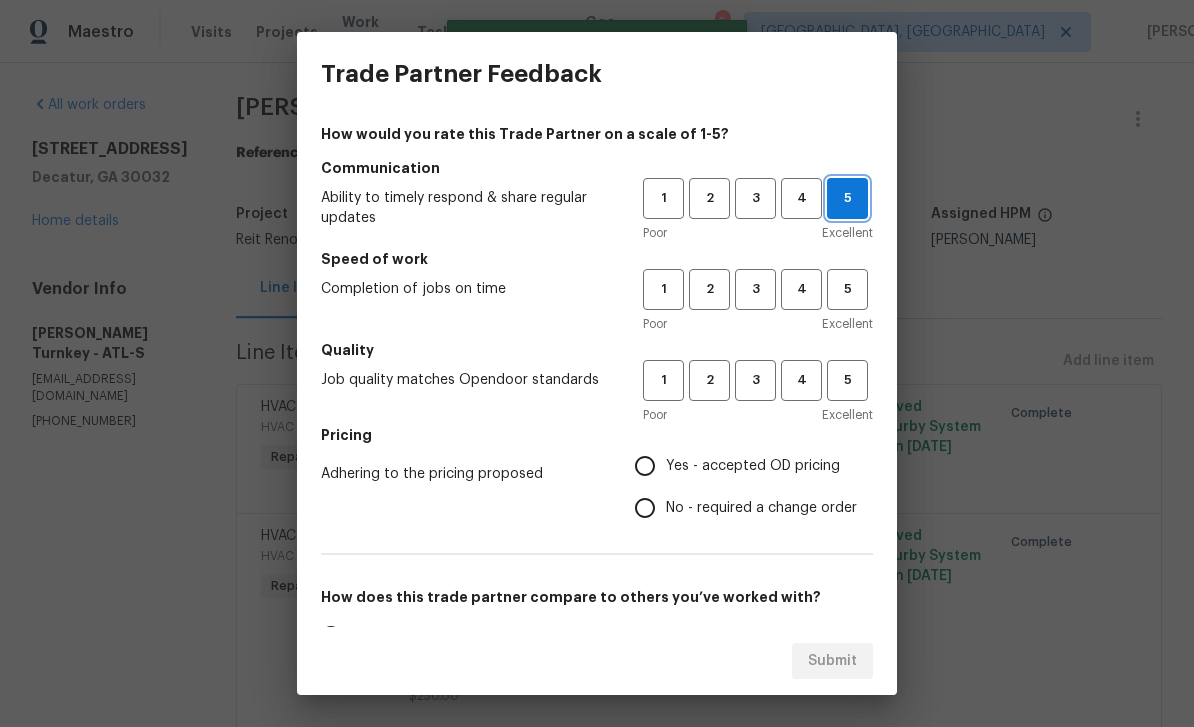 scroll, scrollTop: 0, scrollLeft: 0, axis: both 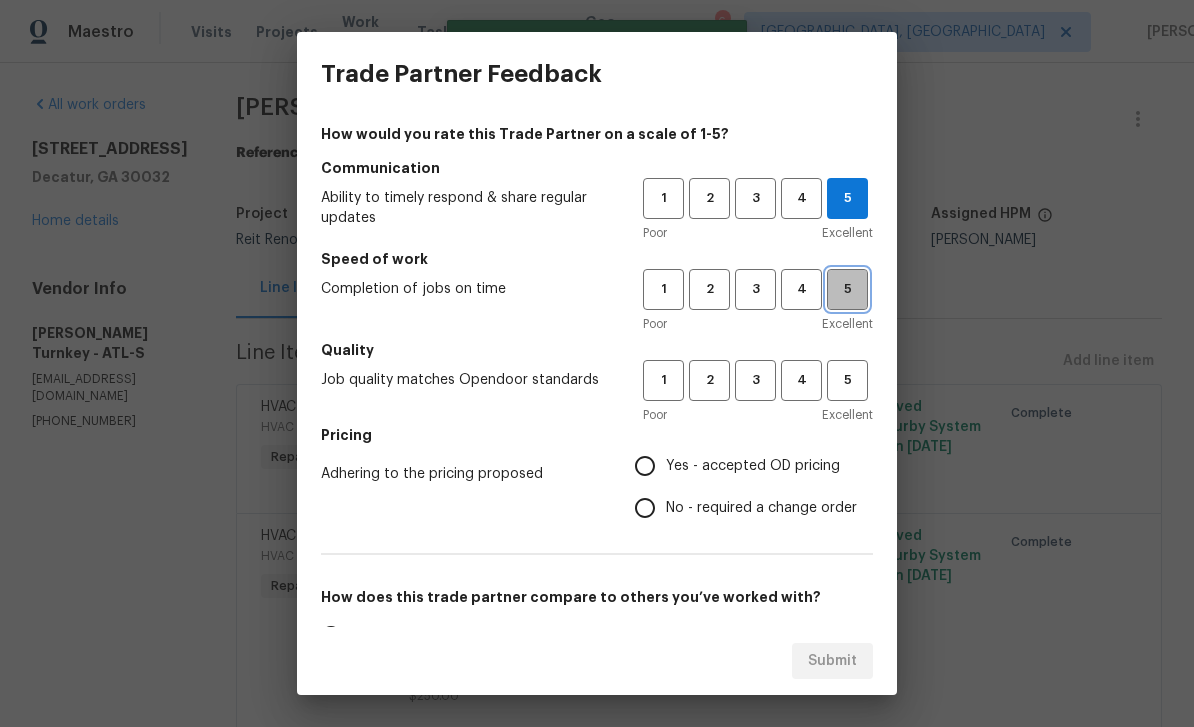 click on "5" at bounding box center [847, 289] 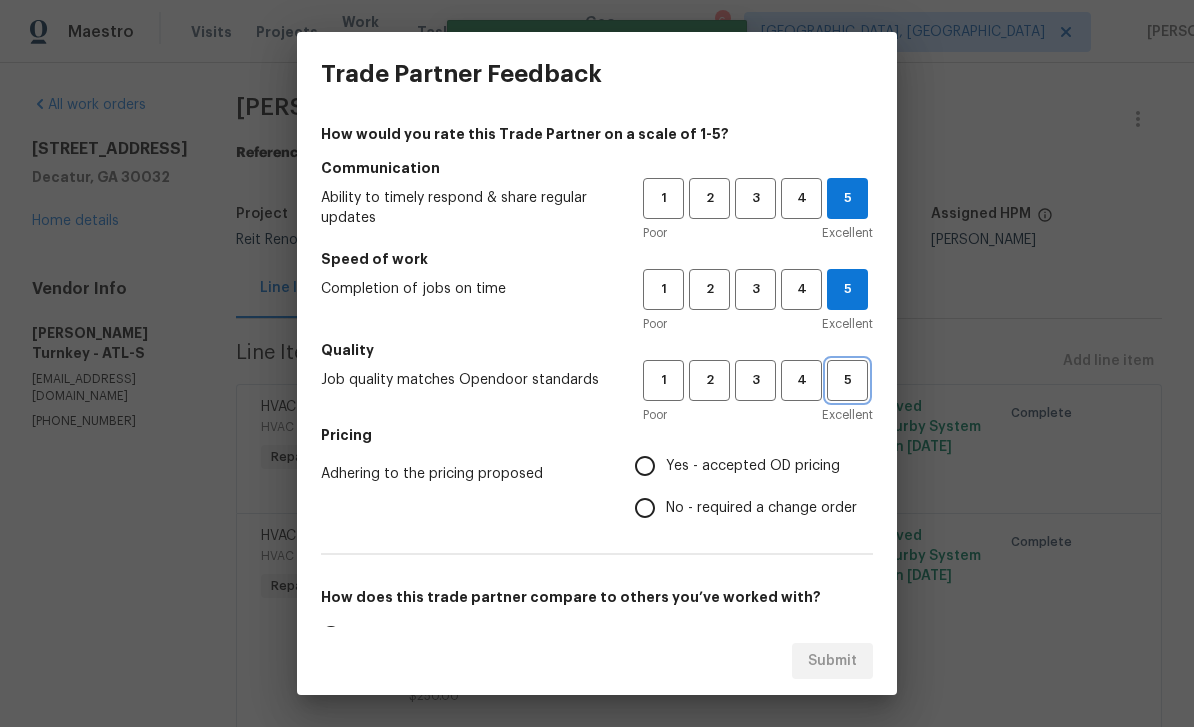 click on "5" at bounding box center [847, 380] 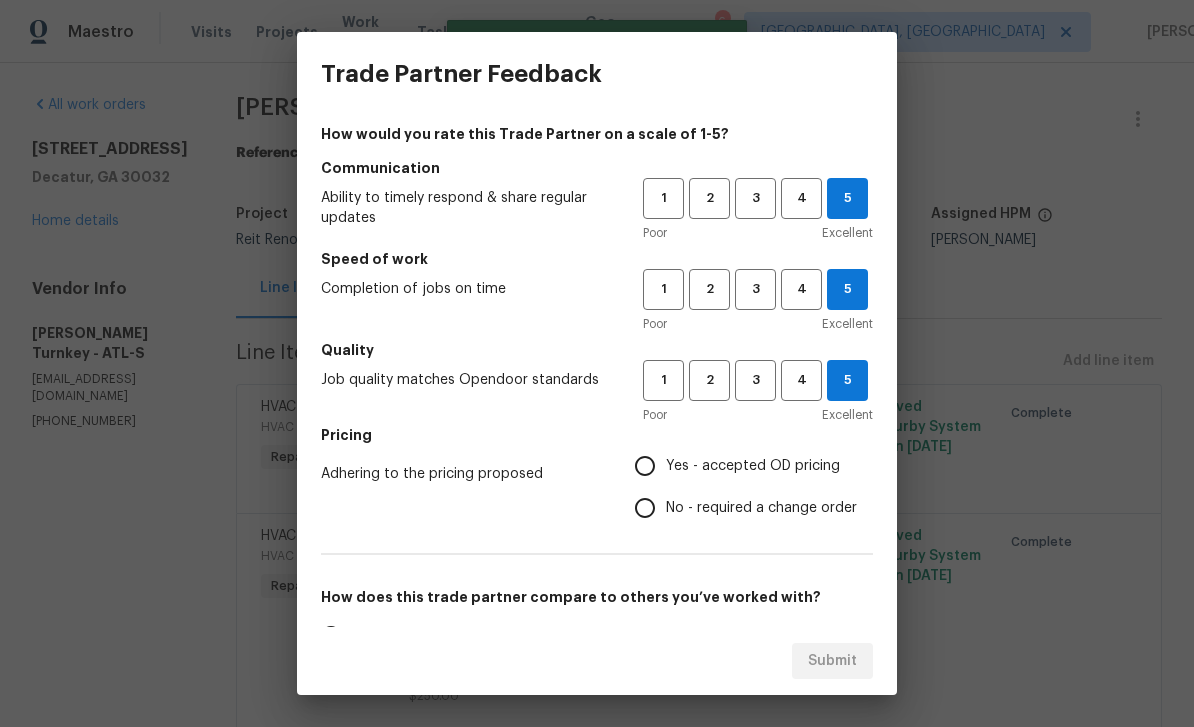 click on "Yes - accepted OD pricing" at bounding box center [645, 466] 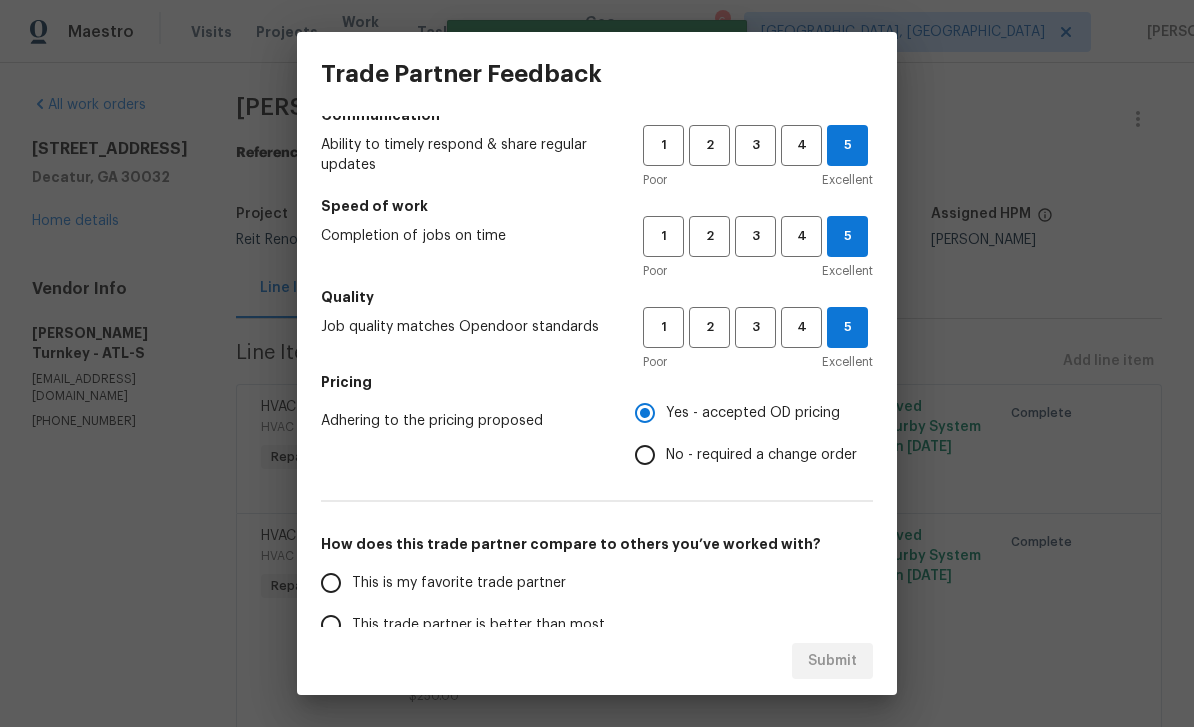 scroll, scrollTop: 55, scrollLeft: 0, axis: vertical 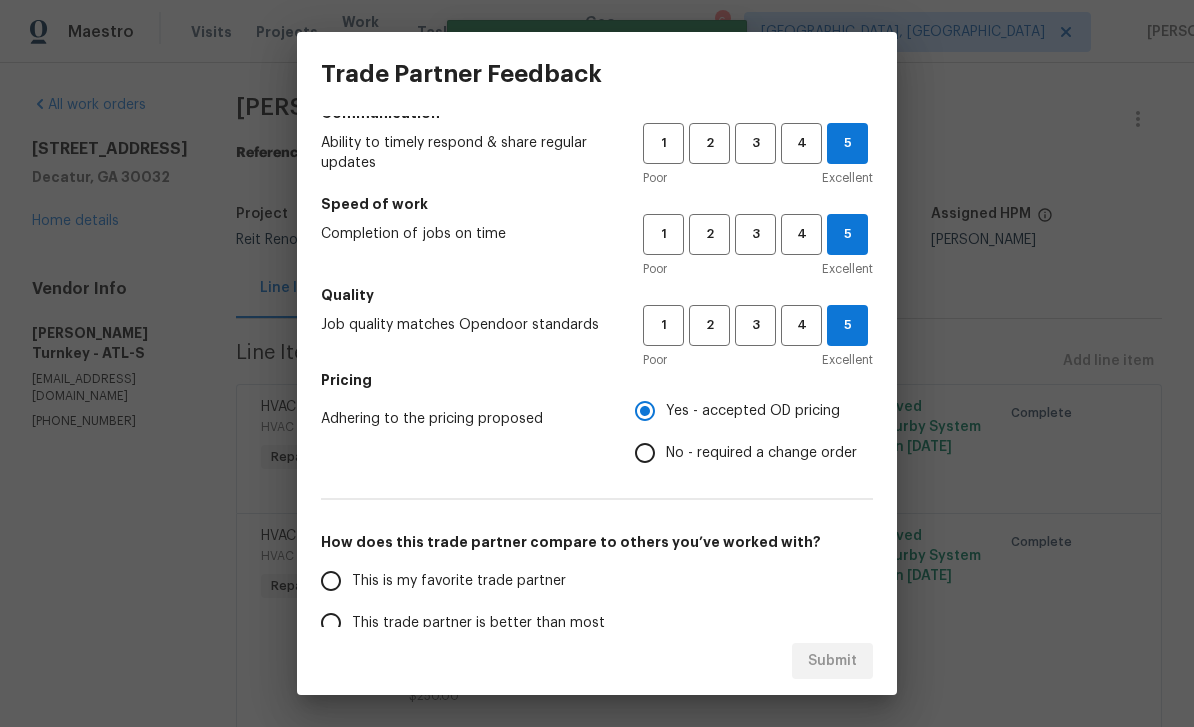 click on "This is my favorite trade partner" at bounding box center (331, 581) 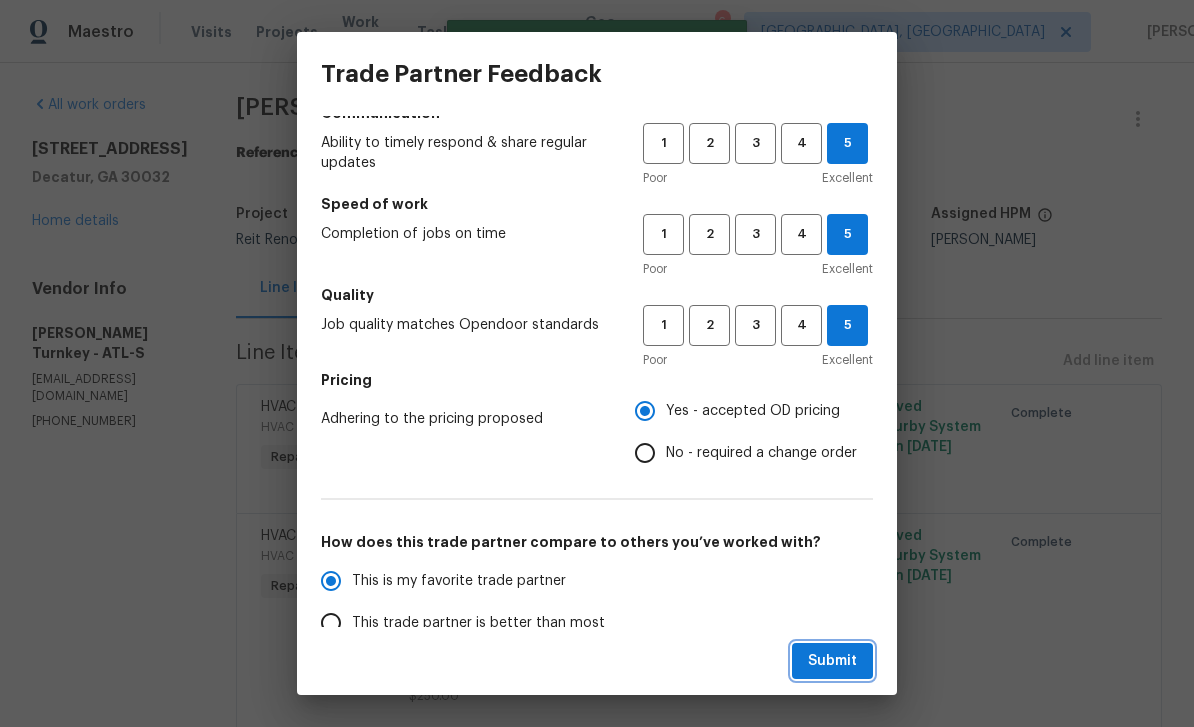 click on "Submit" at bounding box center [832, 661] 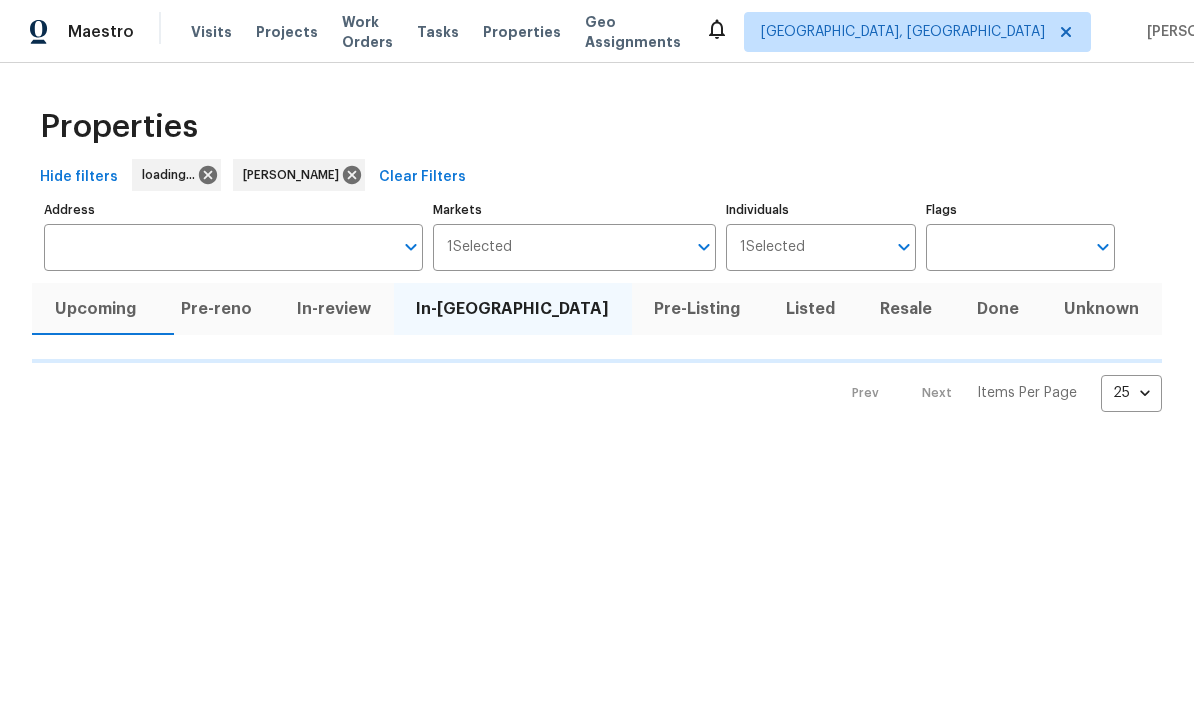 scroll, scrollTop: 0, scrollLeft: 0, axis: both 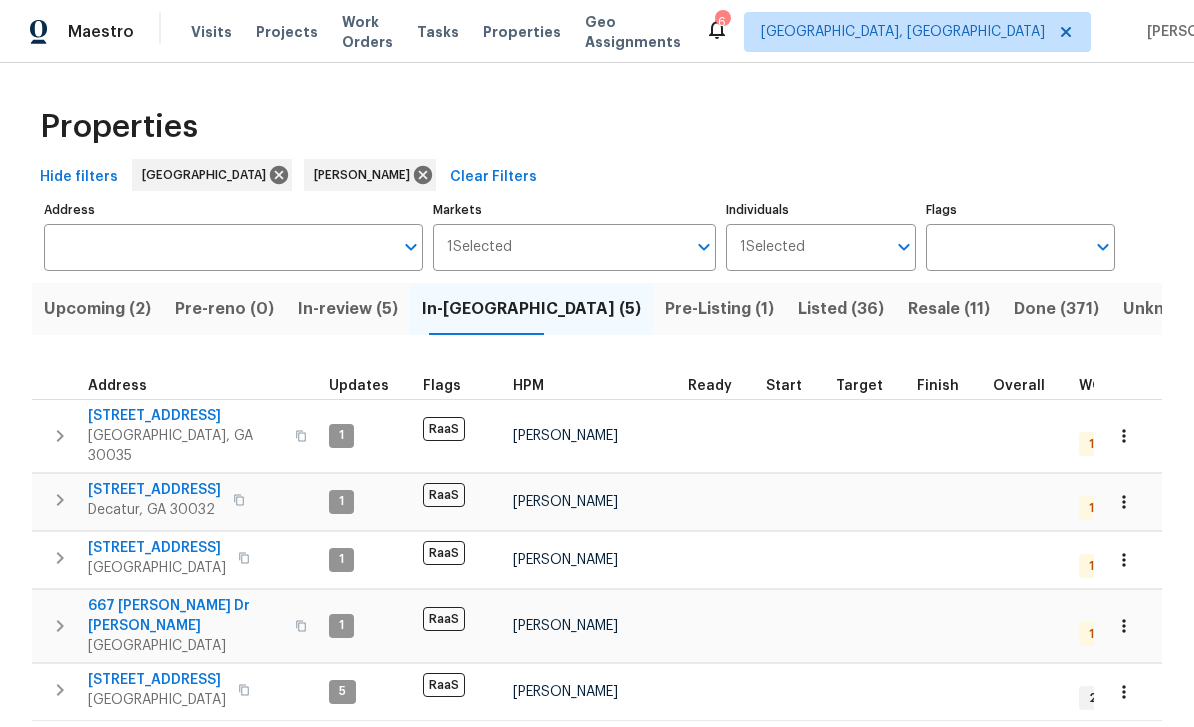 click on "[STREET_ADDRESS]" at bounding box center (157, 548) 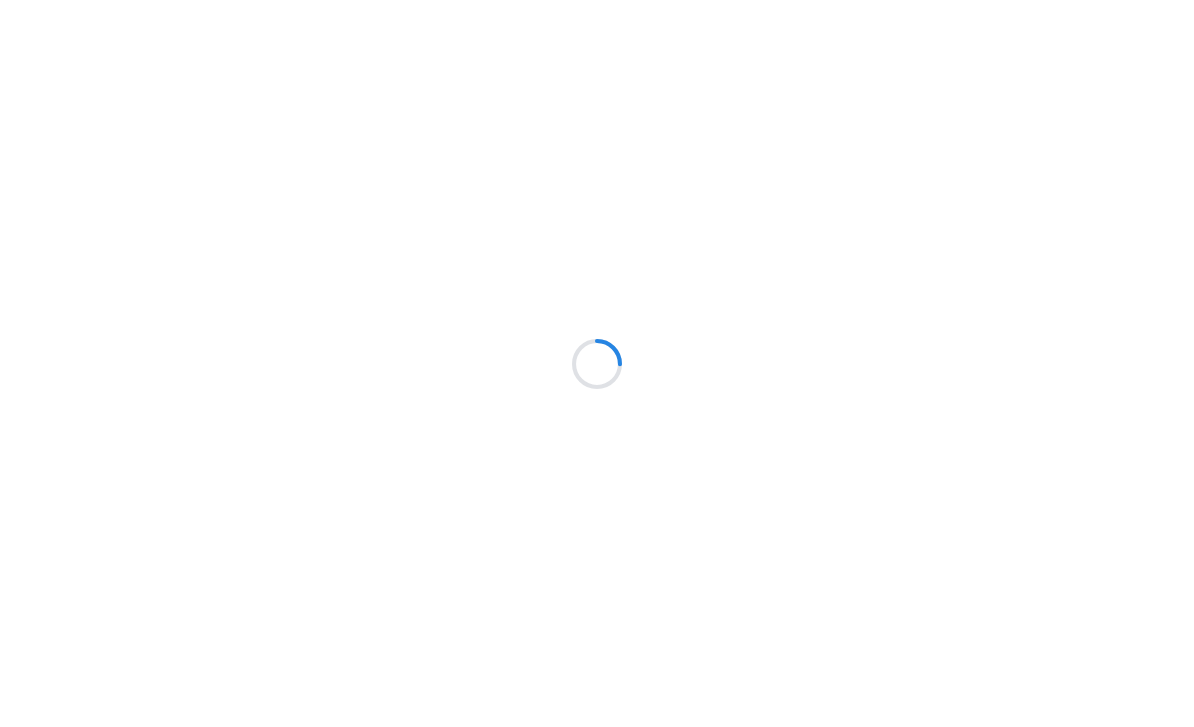 scroll, scrollTop: 0, scrollLeft: 0, axis: both 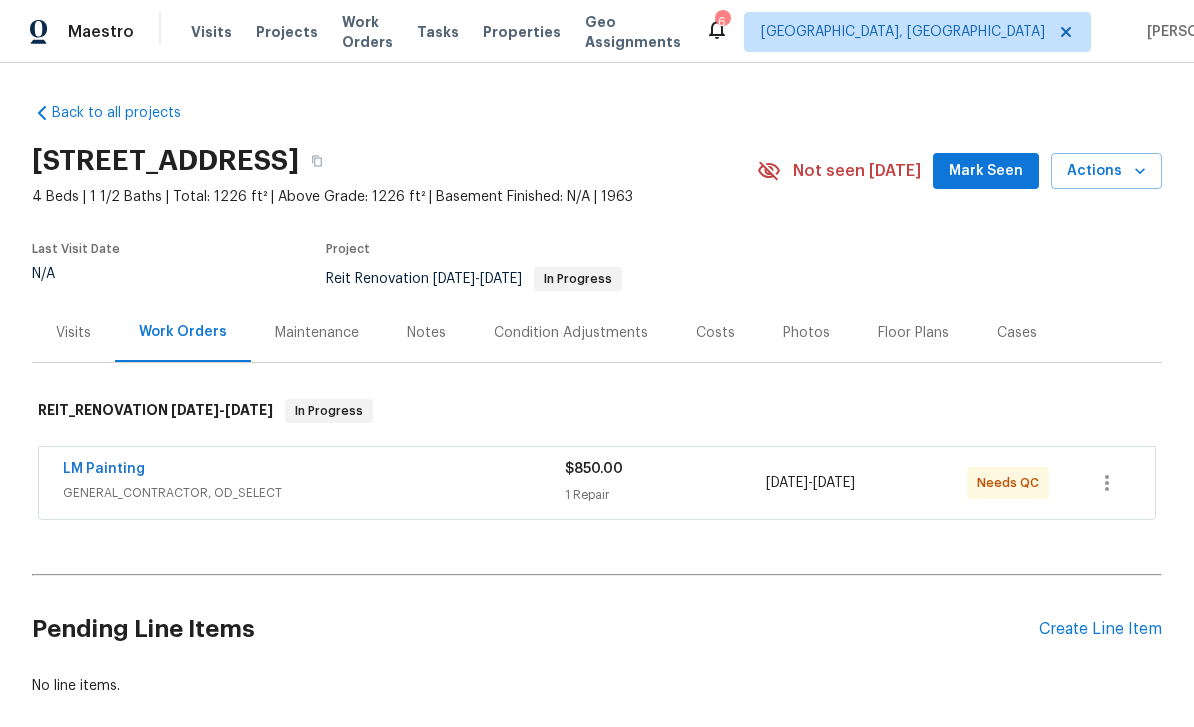 click on "LM Painting" at bounding box center [104, 469] 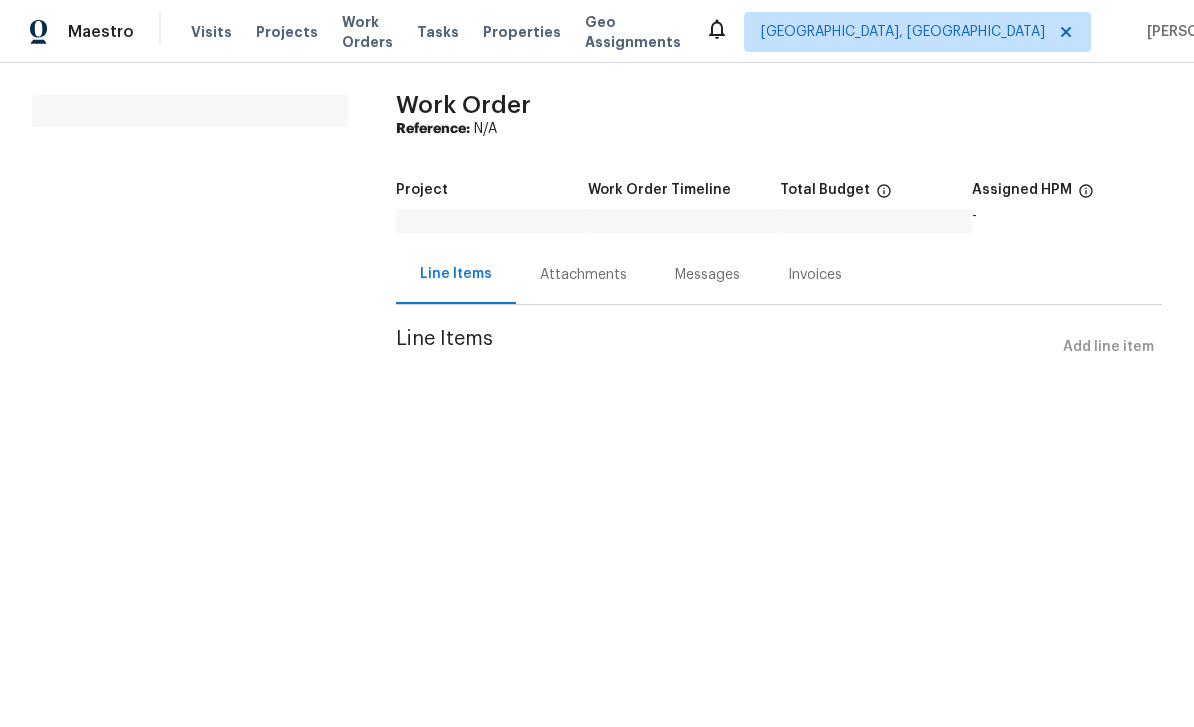 scroll, scrollTop: 0, scrollLeft: 0, axis: both 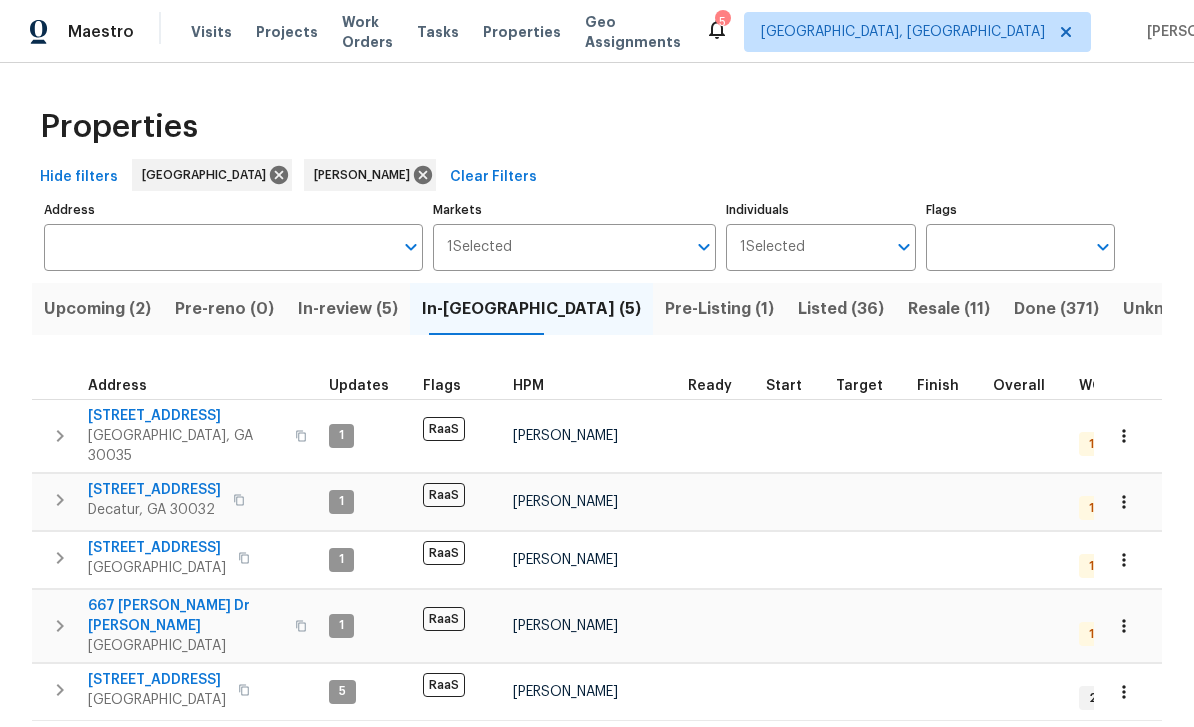 click on "[STREET_ADDRESS]" at bounding box center (157, 680) 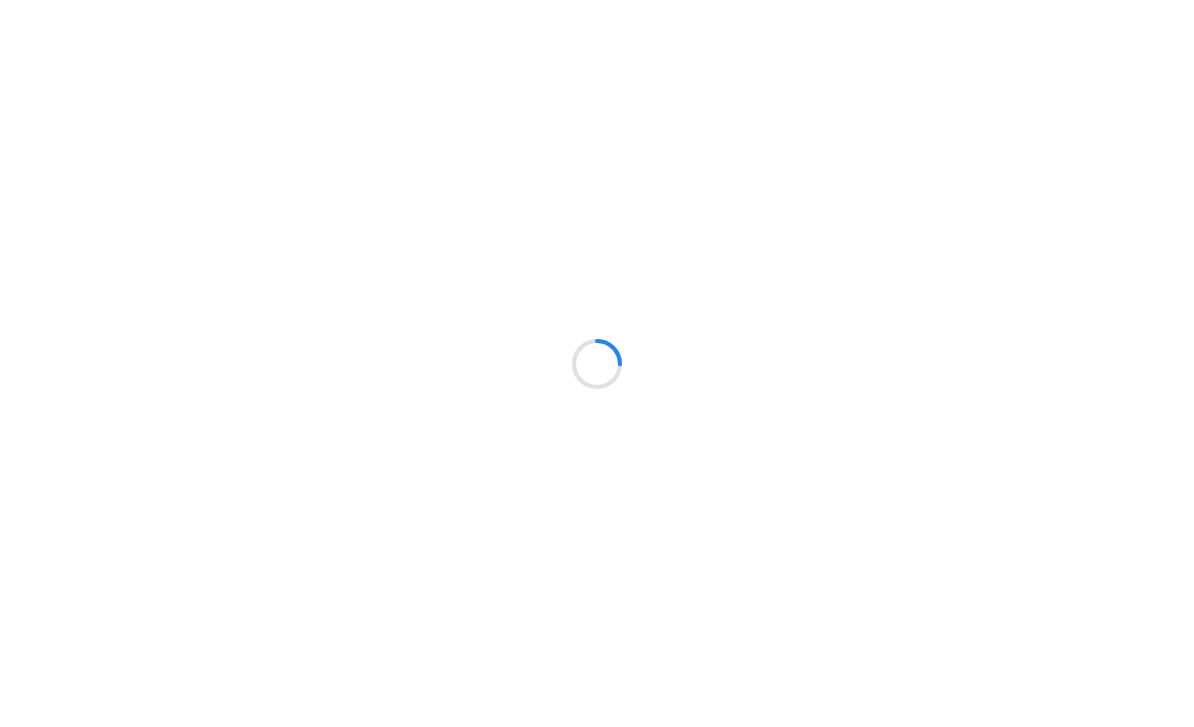 scroll, scrollTop: 0, scrollLeft: 0, axis: both 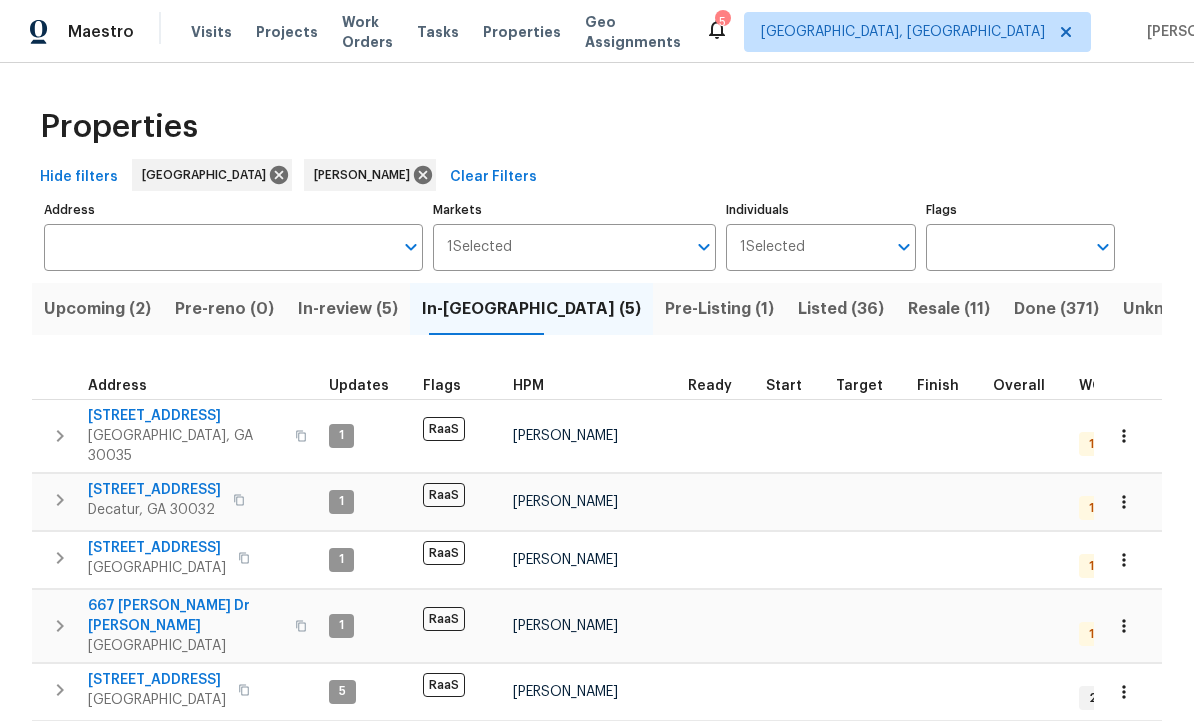 click on "Pre-Listing (1)" at bounding box center (719, 309) 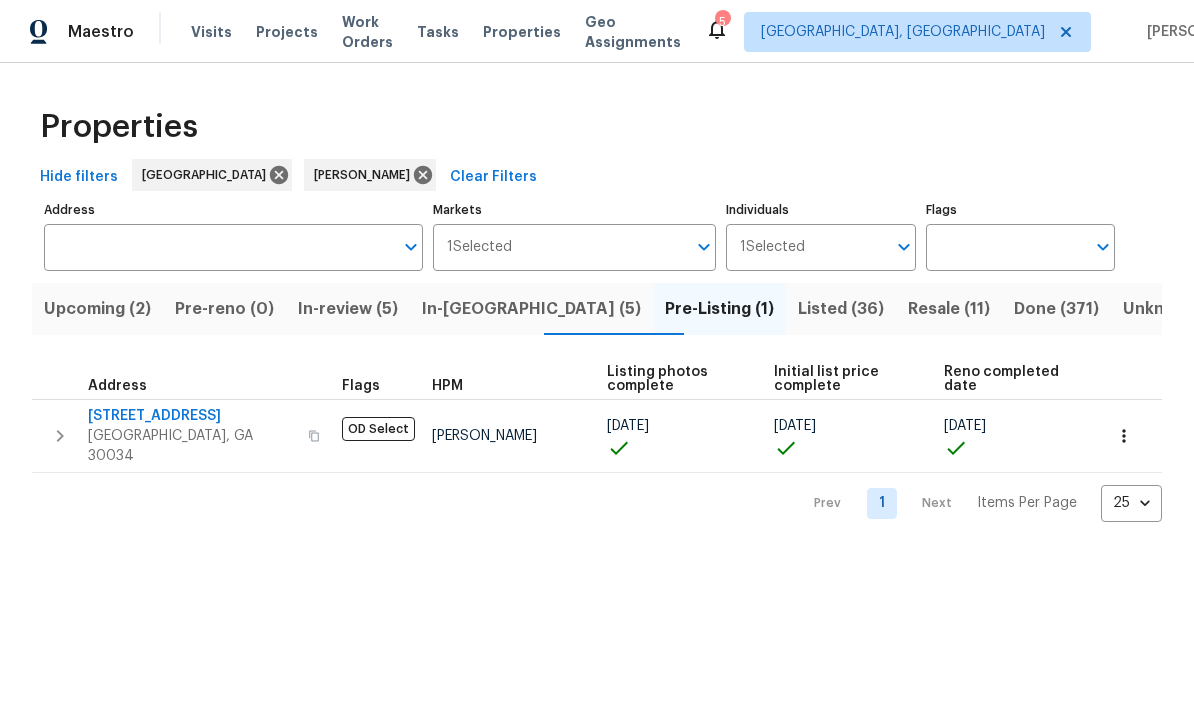 click on "In-review (5)" at bounding box center [348, 309] 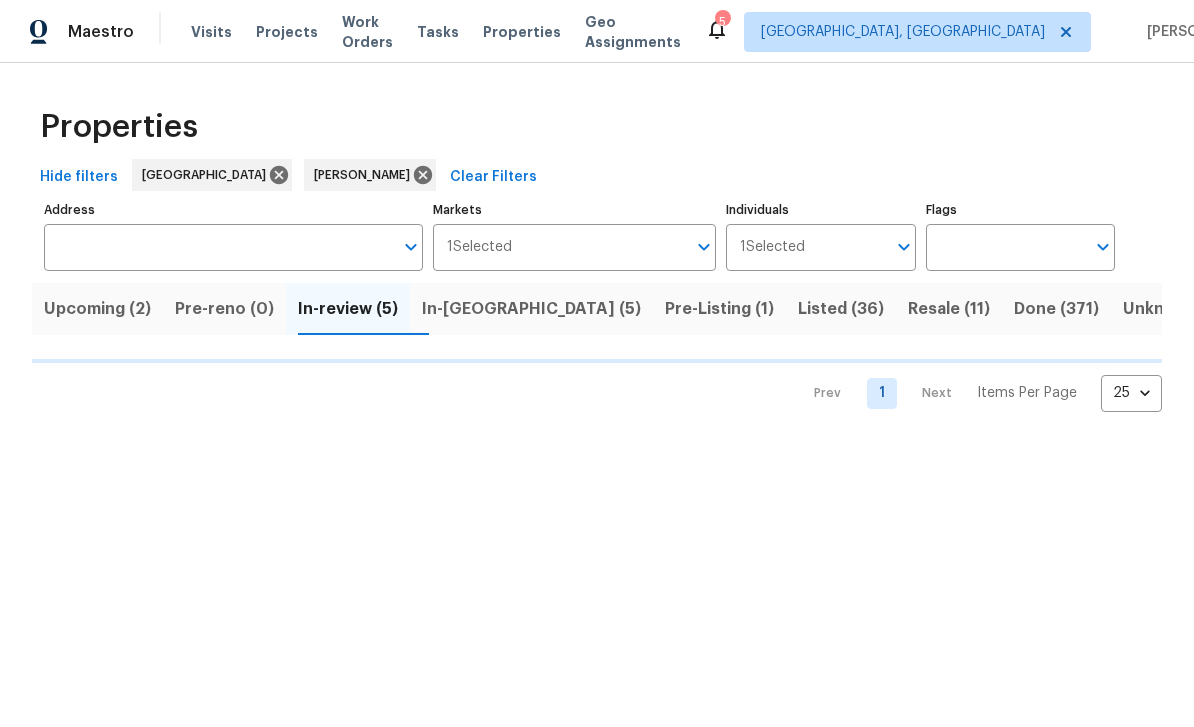 click on "Pre-Listing (1)" at bounding box center [719, 309] 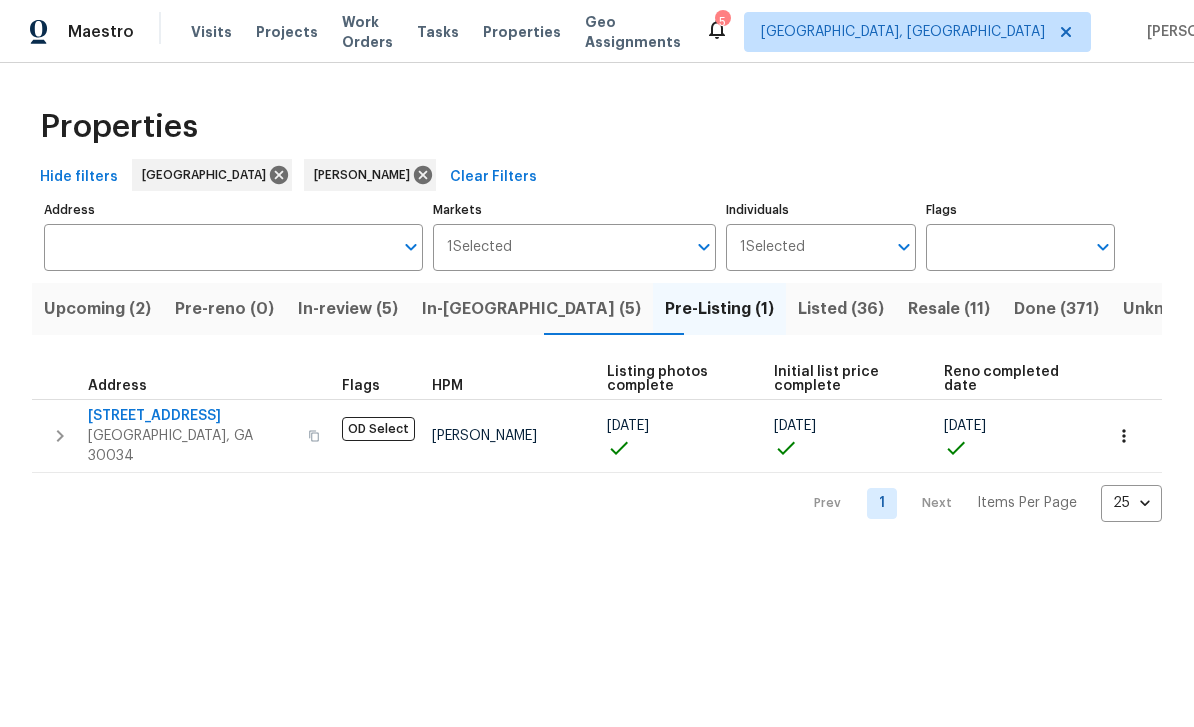 click on "2685 Rainbow Ridge Rd" at bounding box center (192, 416) 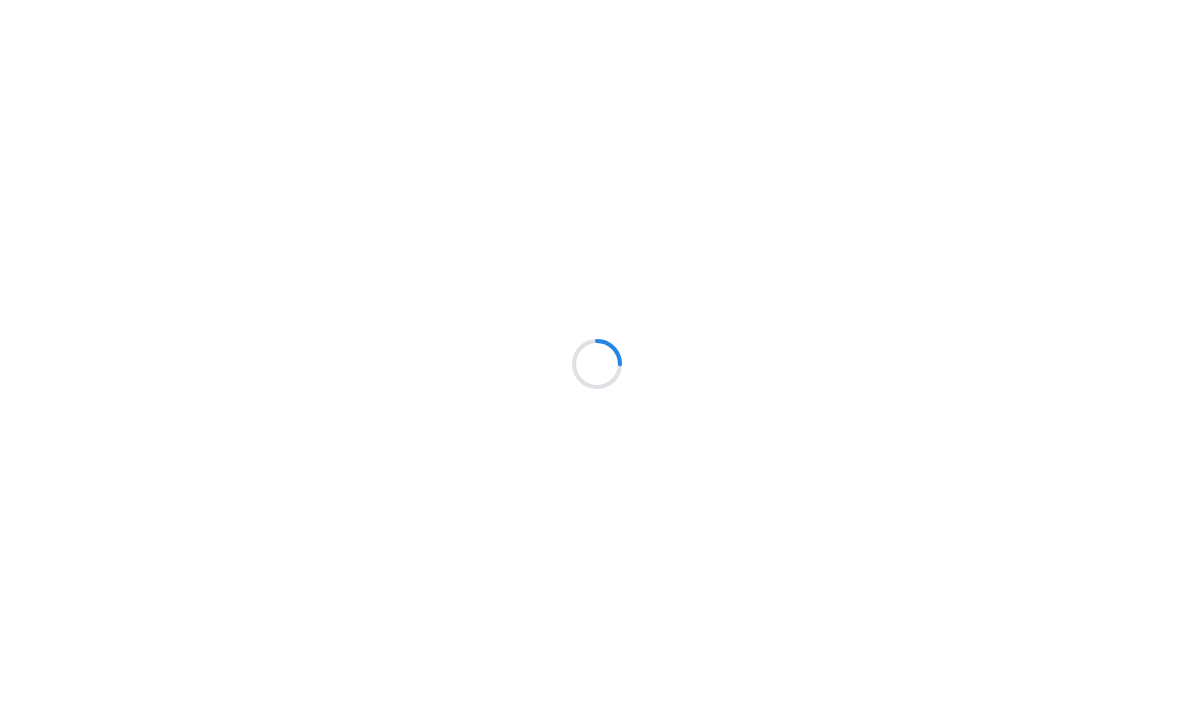scroll, scrollTop: 0, scrollLeft: 0, axis: both 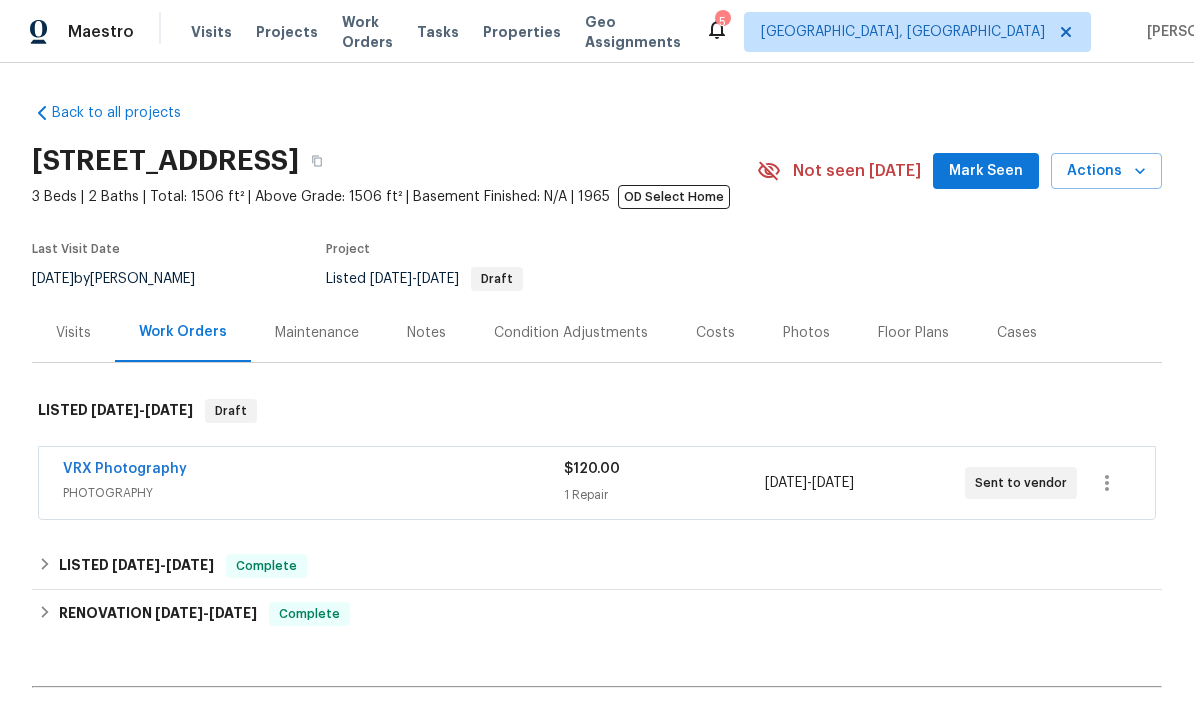 click on "Photos" at bounding box center [806, 333] 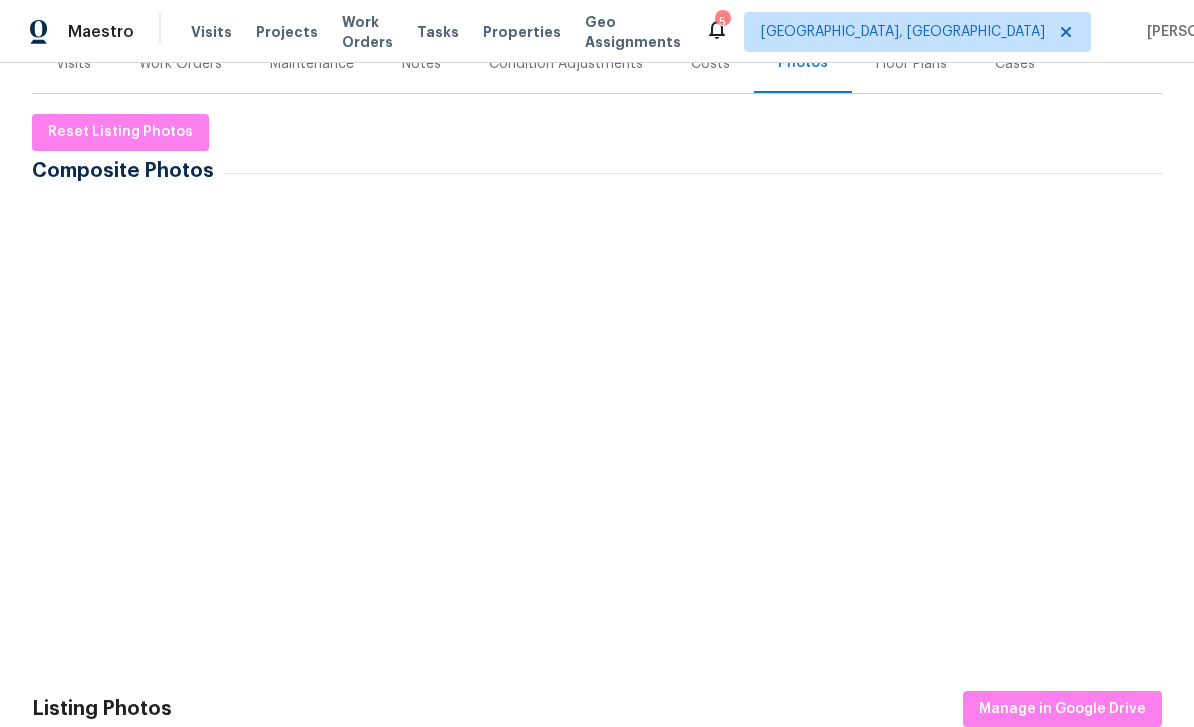 scroll, scrollTop: 267, scrollLeft: 0, axis: vertical 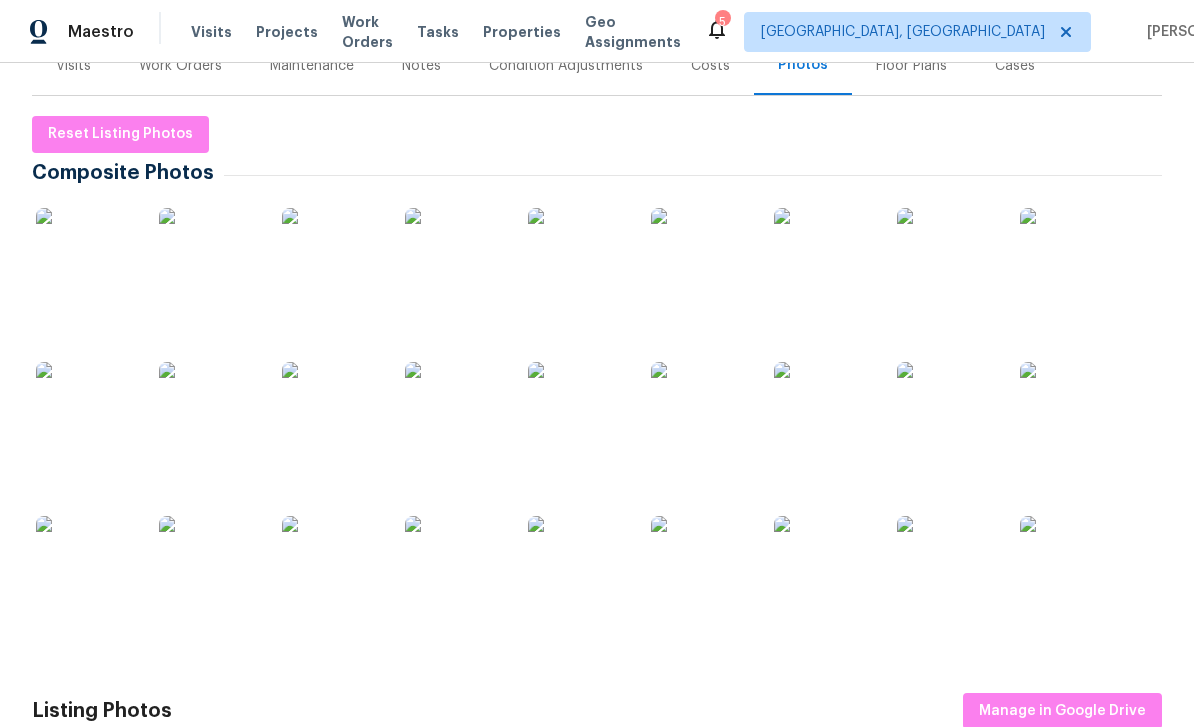 click at bounding box center (332, 258) 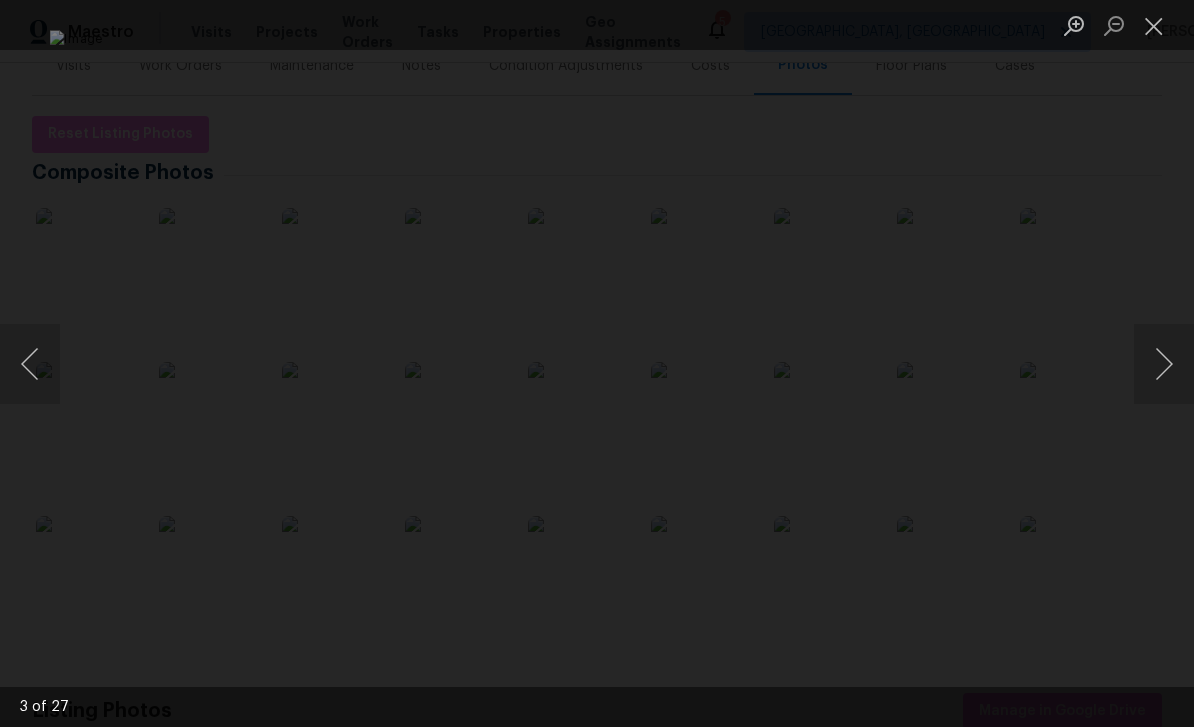 click at bounding box center (1164, 364) 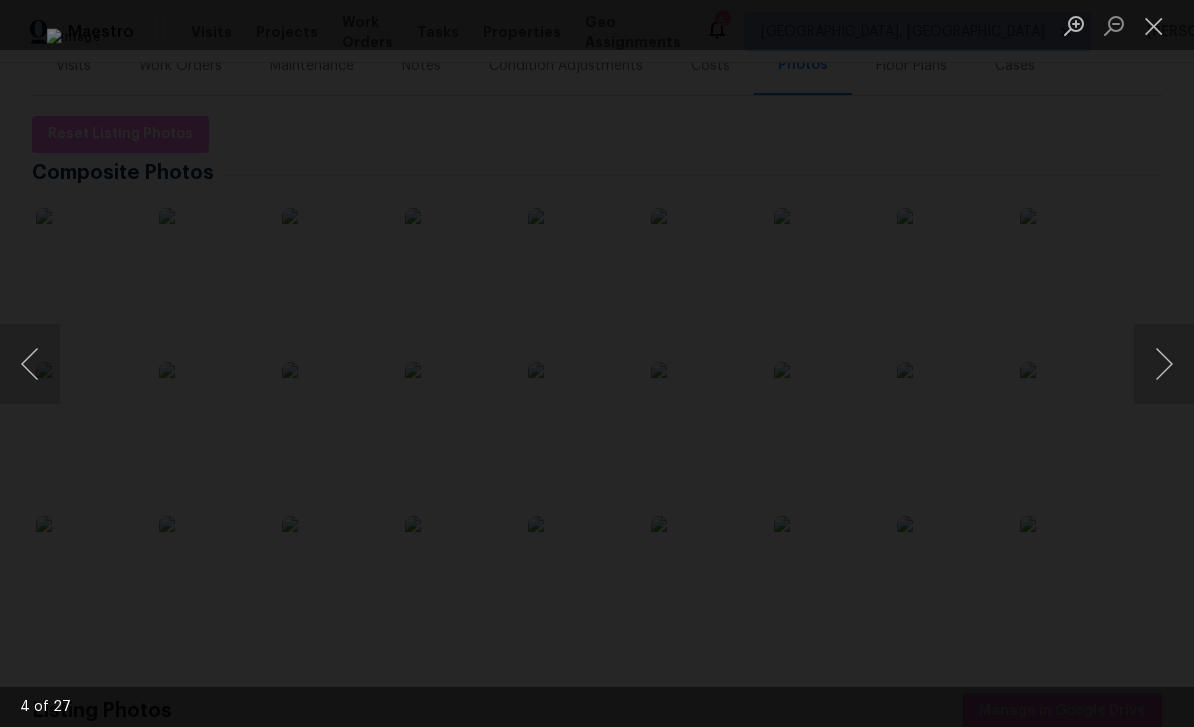 click at bounding box center [1164, 364] 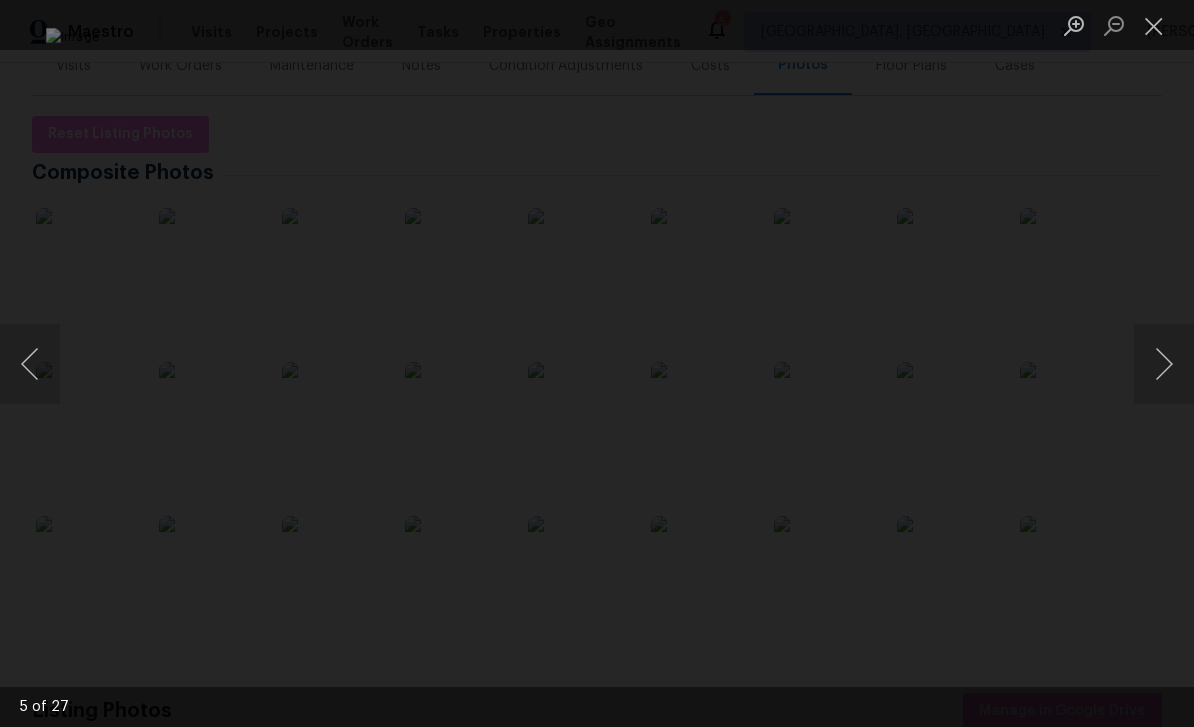 click at bounding box center (1164, 364) 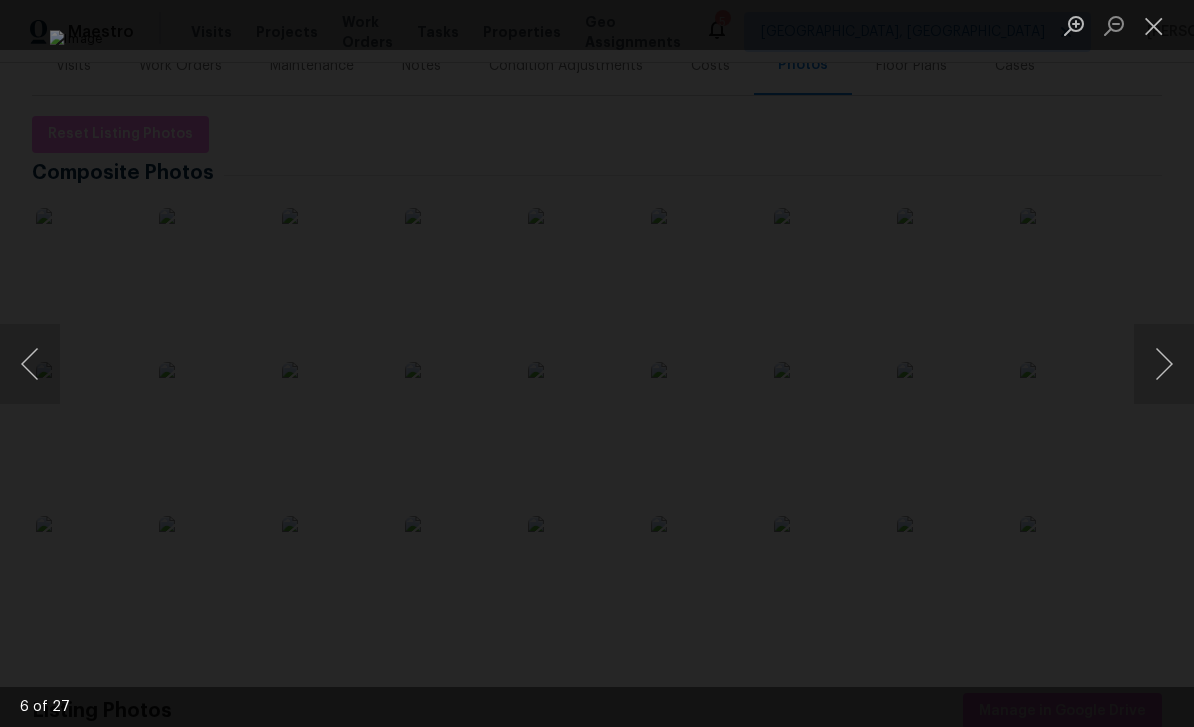 click at bounding box center [1164, 364] 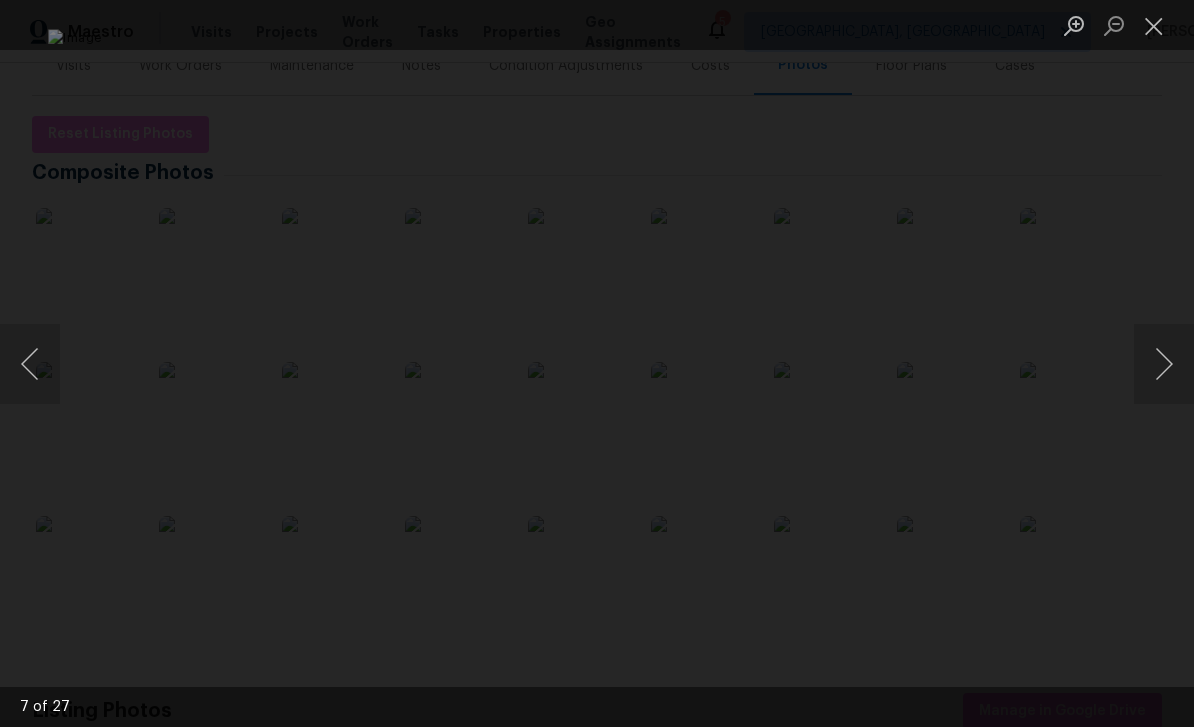 click at bounding box center [1154, 25] 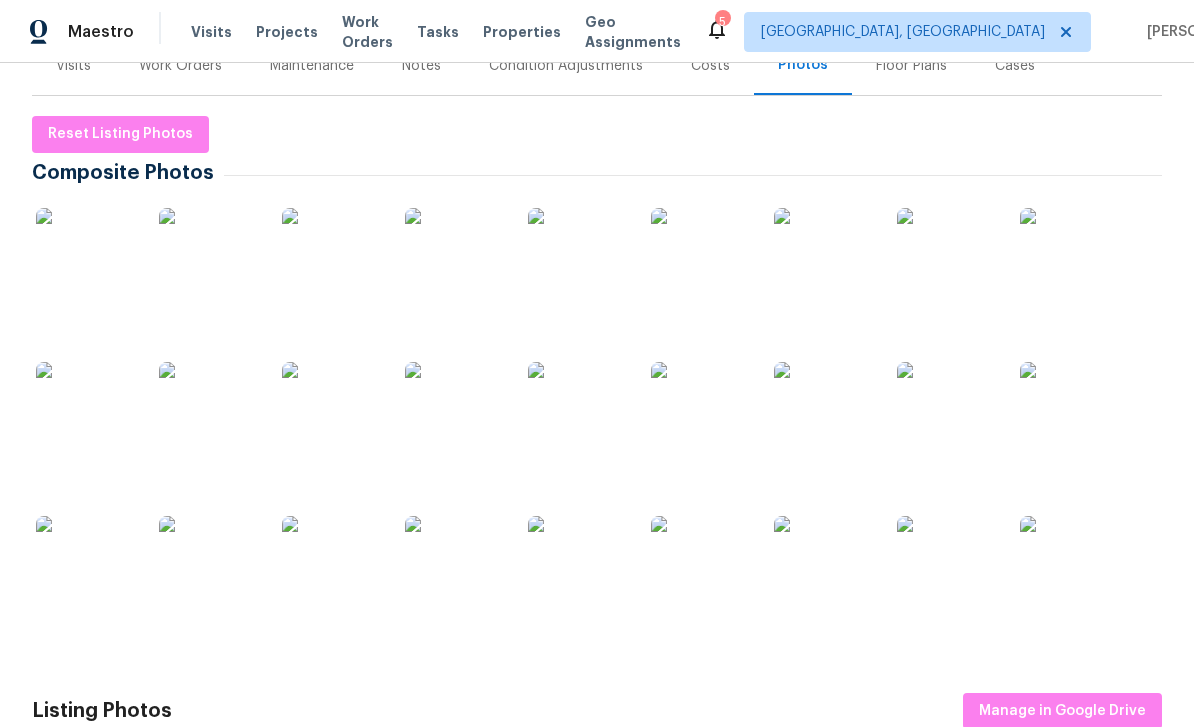 click at bounding box center (86, 412) 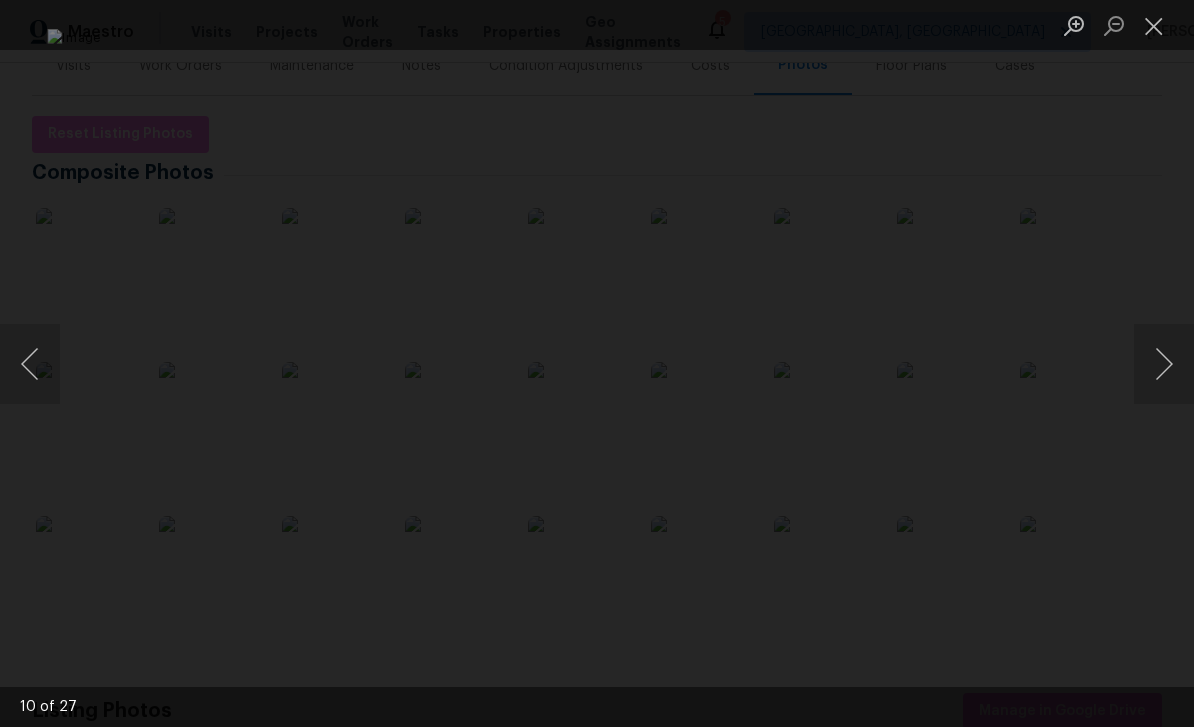 click at bounding box center [1164, 364] 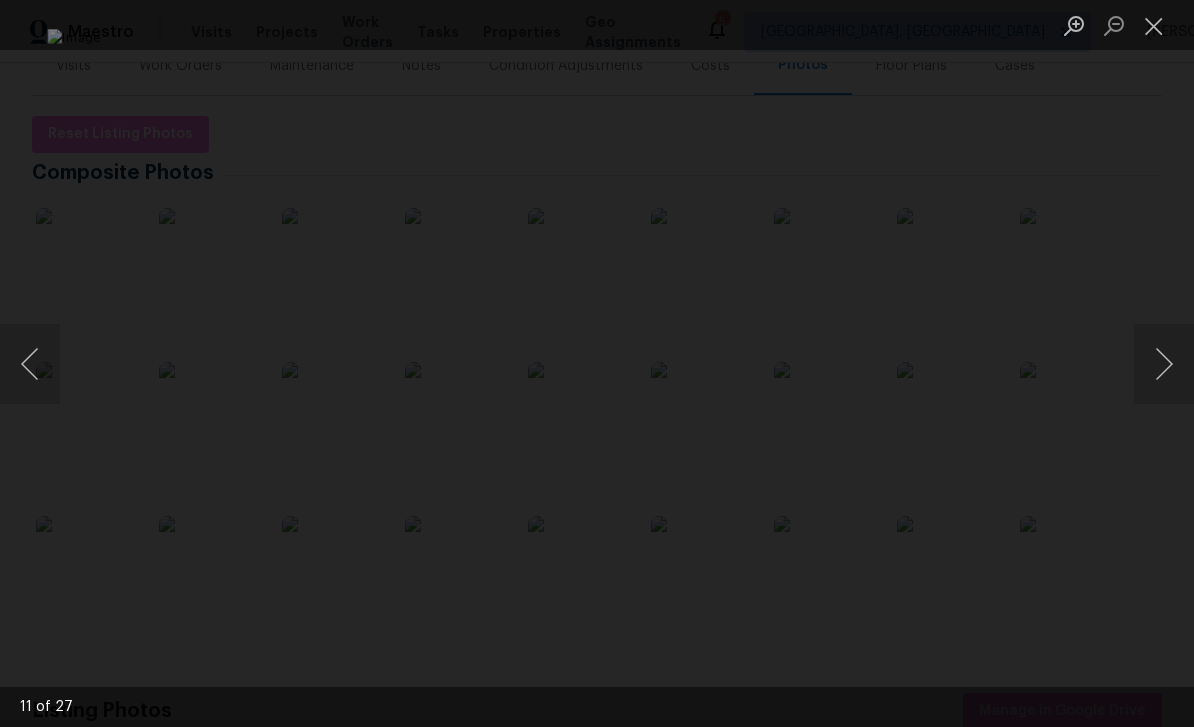 click at bounding box center (1164, 364) 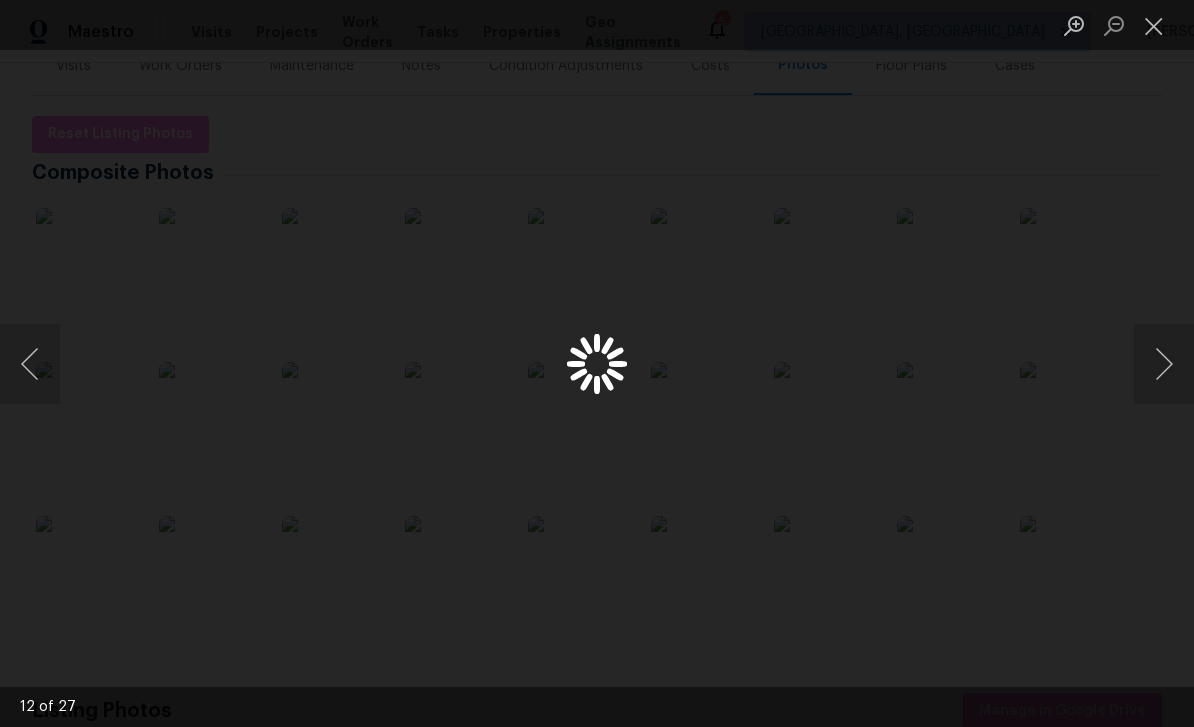click at bounding box center [1154, 25] 